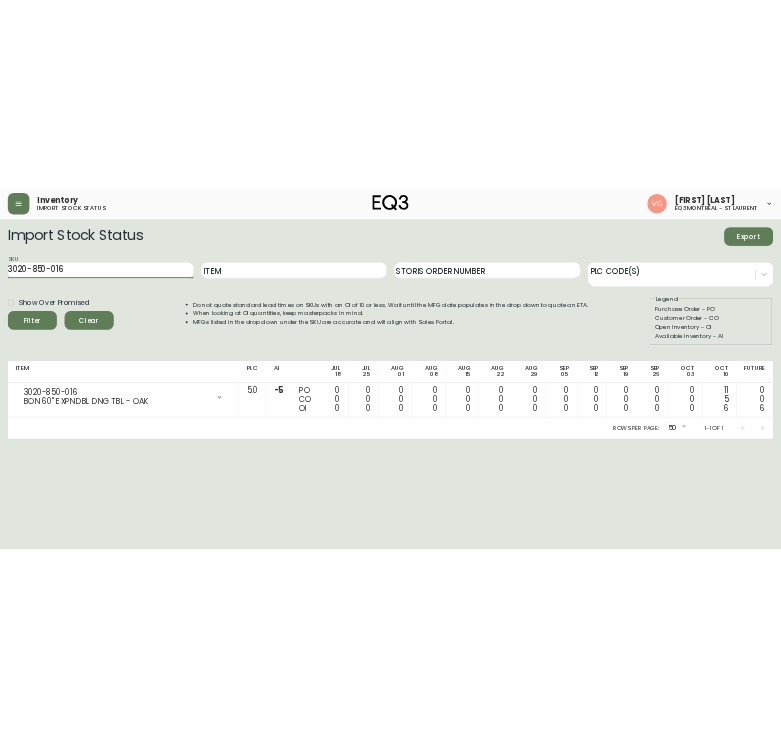 scroll, scrollTop: 0, scrollLeft: 0, axis: both 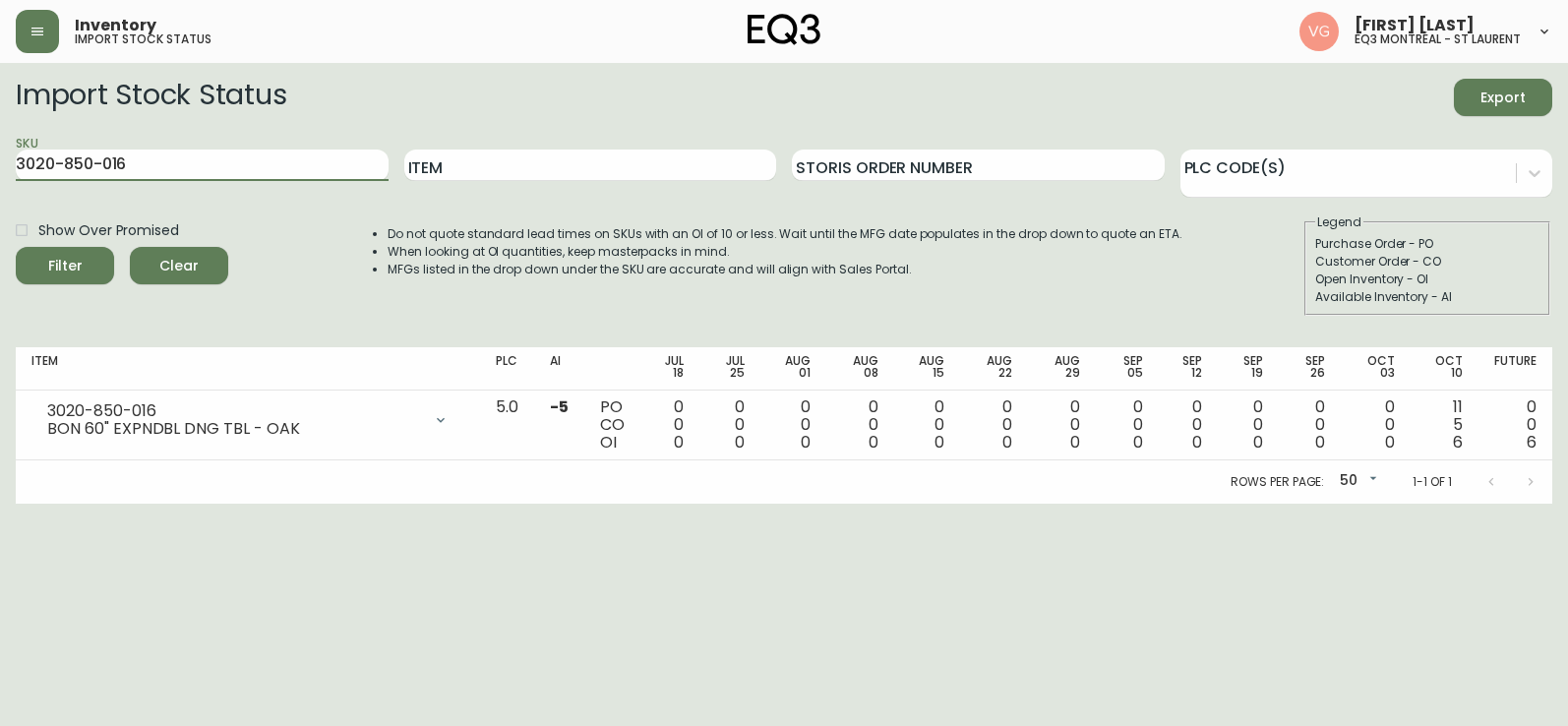 click on "Inventory import stock status [FIRST] [LAST] eq3 montréal - st laurent Import Stock Status Export SKU [NUMBER] Item Storis Order Number PLC Code(s) Show Over Promised Filter Clear Do not quote standard lead times on SKUs with an OI of 10 or less. Wait until the MFG date populates in the drop down to quote an ETA. When looking at OI quantities, keep masterpacks in mind. MFGs listed in the drop down under the SKU are accurate and will align with Sales Portal. Legend Purchase Order - PO Customer Order - CO Open Inventory - OI Available Inventory - AI Item PLC AI Jul 18 Jul 25 Aug 01 Aug 08 Aug 15 Aug 22 Aug 29 Sep 05 Sep 12 Sep 19 Sep 26 Oct 03 Oct 10 Future [NUMBER] BON 60" EXPNDBL DNG TBL - OAK Opening Balance 0 ( Jul 17, 2025 ) Available Inventory -5 ( Jul 17, 2025 ) Customer Order (8508708) 1 ( Oct 10, 2025 ) Customer Order (8524141) 1 ( Oct 10, 2025 ) Customer Order (8526903) 1 ( Oct 10, 2025 ) Customer Order (8536072) 1 ( Oct 10, 2025 ) Customer Order (8536532) 1 ( Oct 10, 2025 )" at bounding box center (784, 252) 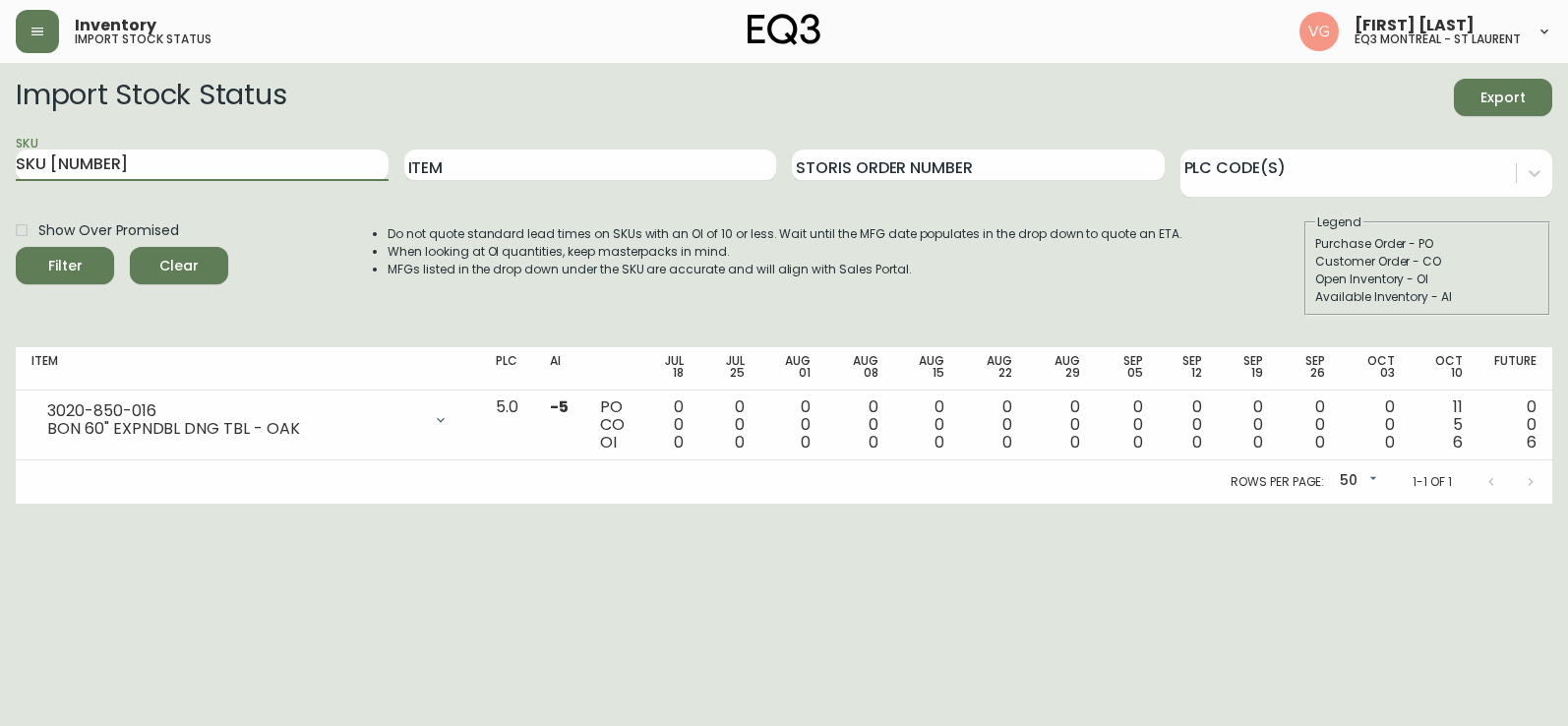 click on "Filter" at bounding box center [65, 266] 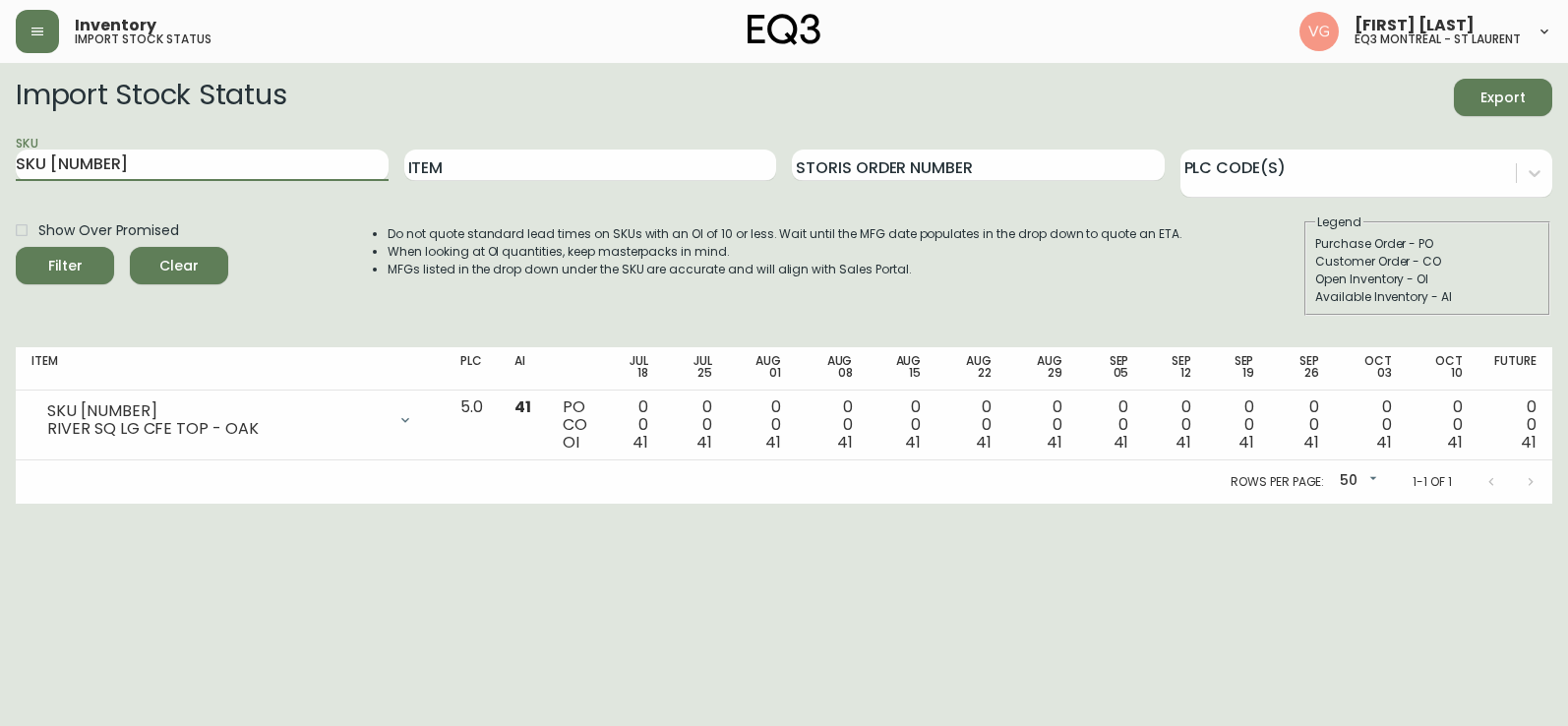 drag, startPoint x: 195, startPoint y: 161, endPoint x: -1, endPoint y: 152, distance: 196.20652 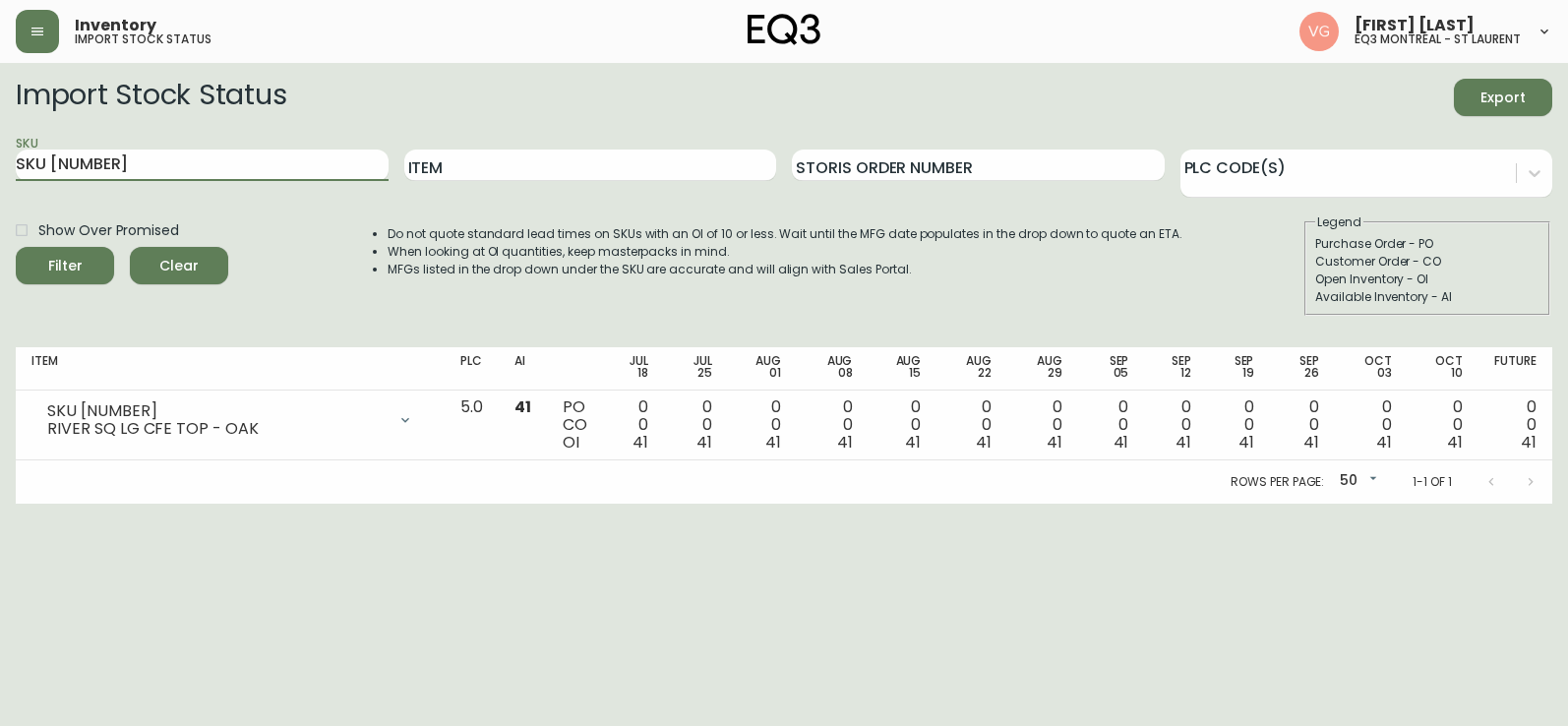 click on "Inventory import stock status Veronique Girard eq3 montréal - st laurent   Import Stock Status Export SKU 3020-986-16-A Item Storis Order Number PLC Code(s) Show Over Promised Filter Clear Do not quote standard lead times on SKUs with an OI of 10 or less. Wait until the MFG date populates in the drop down to quote an ETA. When looking at OI quantities, keep masterpacks in mind. MFGs listed in the drop down under the SKU are accurate and will align with Sales Portal. Legend Purchase Order - PO Customer Order - CO Open Inventory - OI Available Inventory - AI Item PLC AI Jul 18 Jul 25 Aug 01 Aug 08 Aug 15 Aug 22 Aug 29 Sep 05 Sep 12 Sep 19 Sep 26 Oct 03 Oct 10 Future 3020-986-16-A RIVER SQ LG CFE TOP - OAK Opening Balance 41 ( Jul 17, 2025 ) Available Inventory 41 ( Jul 17, 2025 ) 5.0 41 PO CO OI 0 0 41 0 0 41 0 0 41 0 0 41 0 0 41 0 0 41 0 0 41 0 0 41 0 0 41 0 0 41 0 0 41 0 0 41 0 0 41 Rows per page: 50 50 1-1 of 1" at bounding box center (784, 252) 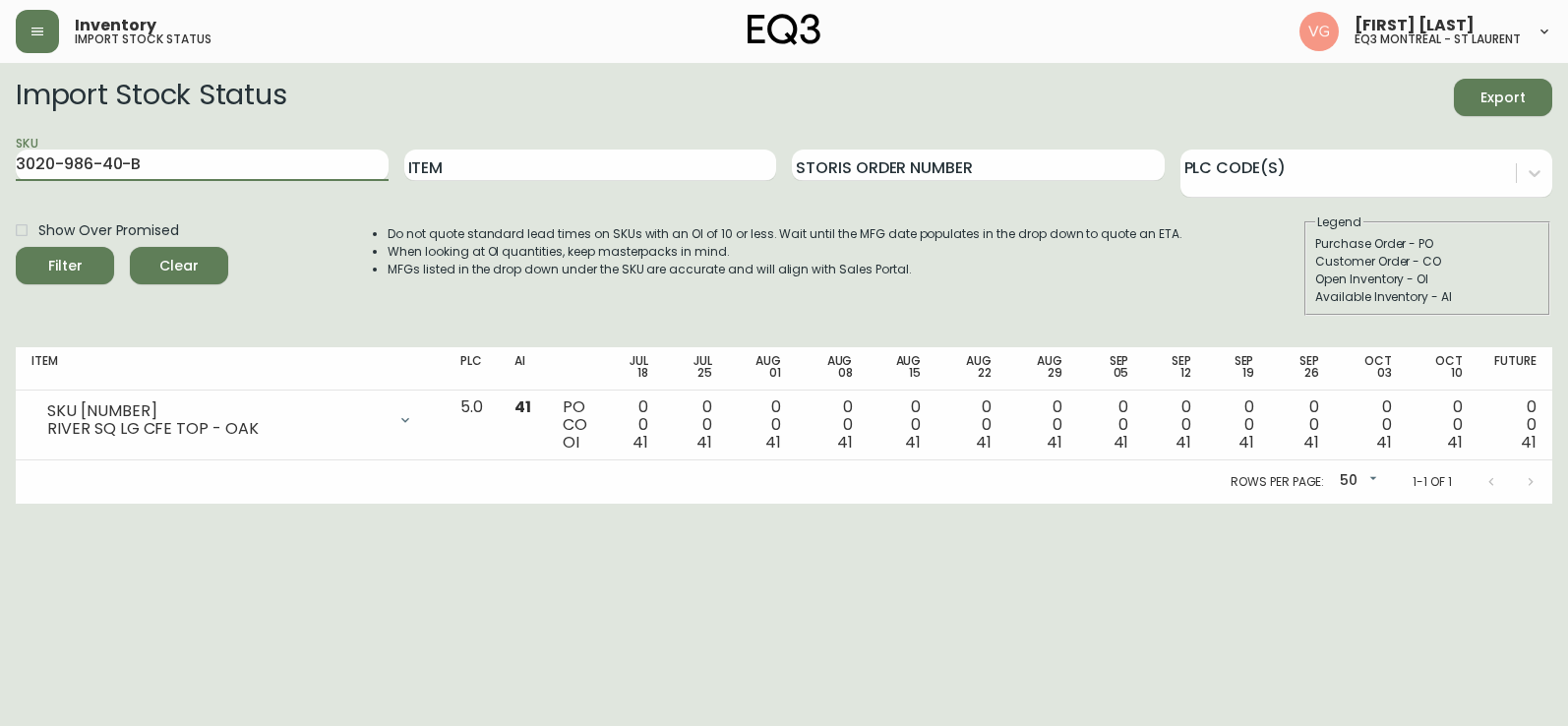 click on "Filter" at bounding box center (65, 266) 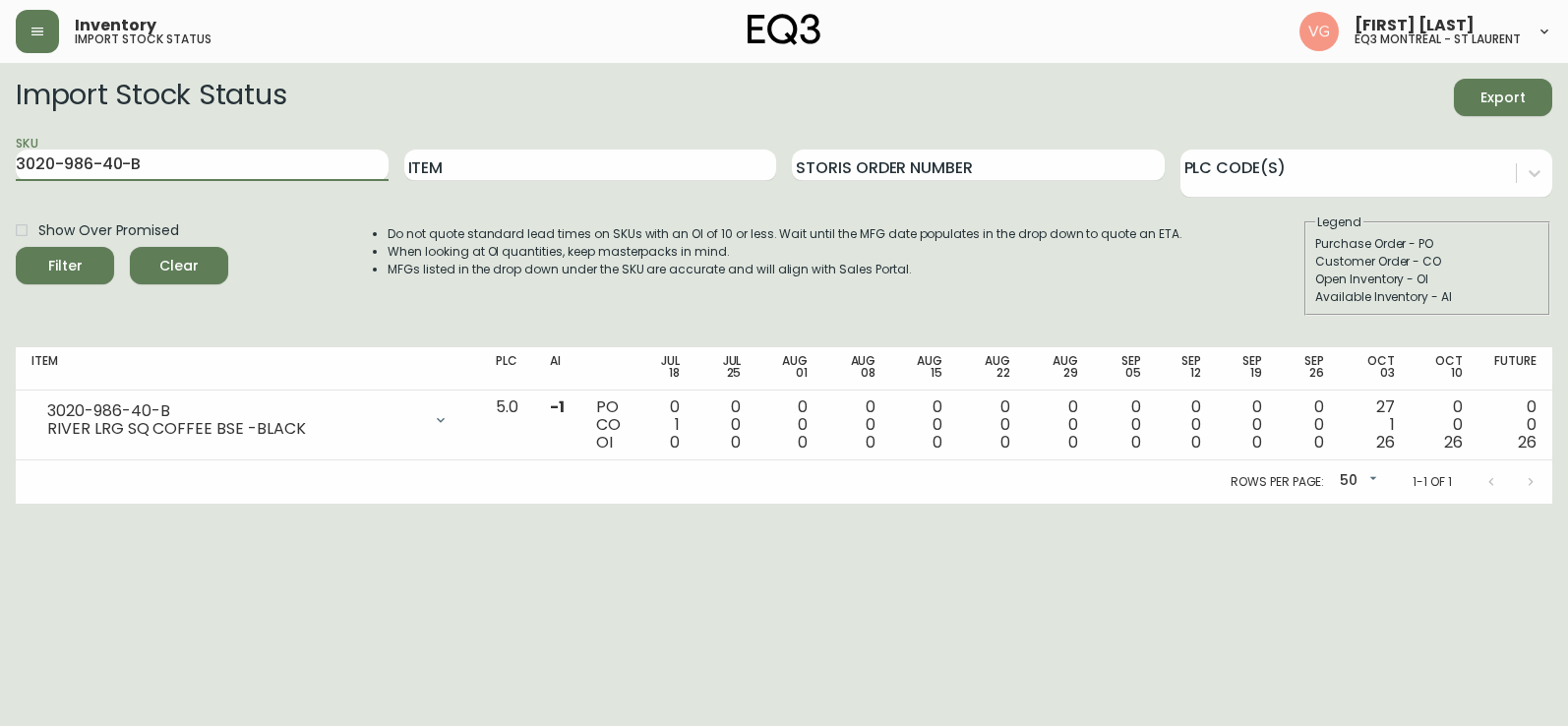 drag, startPoint x: 209, startPoint y: 167, endPoint x: -1, endPoint y: 172, distance: 210.05952 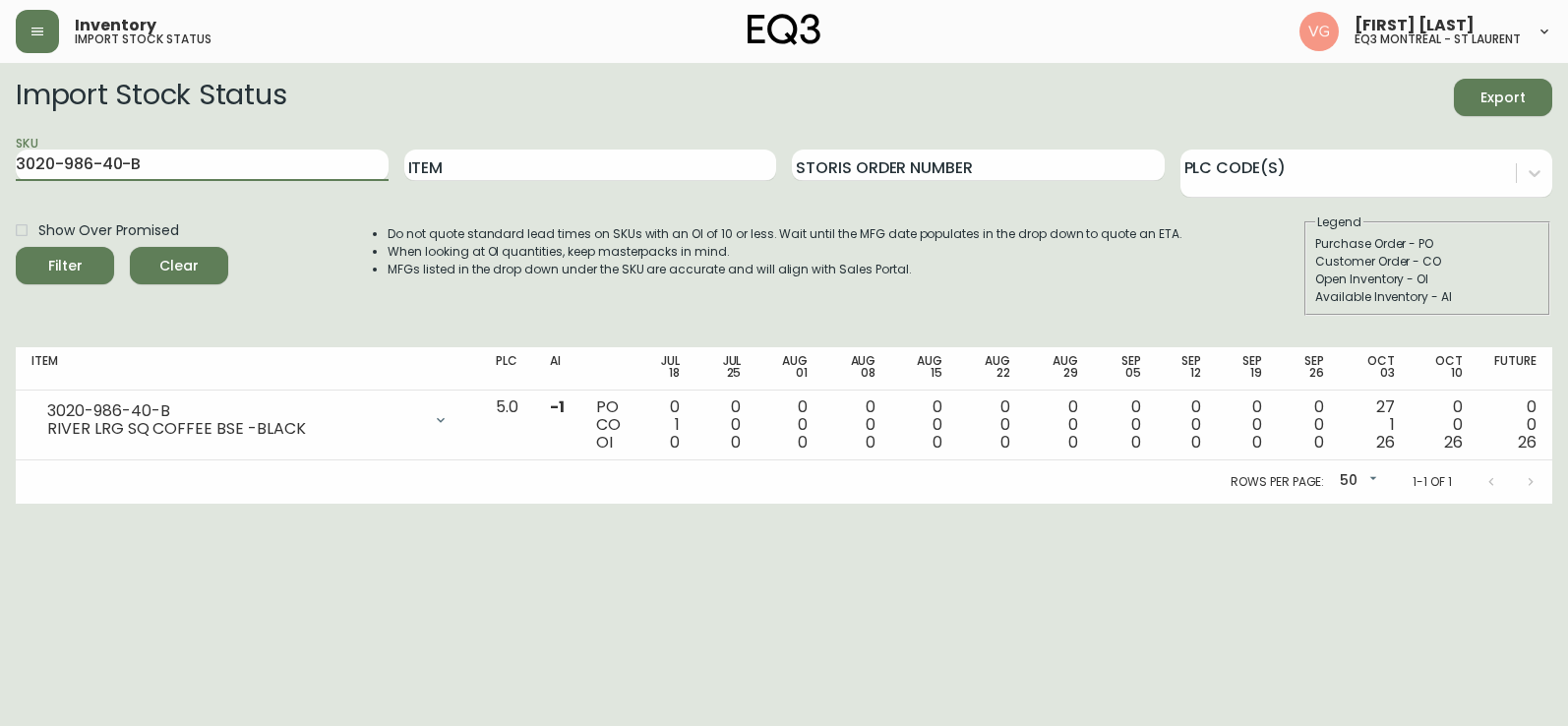 click on "Inventory import stock status [FIRST] [LAST] eq3 montréal - st laurent   Import Stock Status Export SKU [NUMBER] Item Storis Order Number PLC Code(s) Show Over Promised Filter Clear Do not quote standard lead times on SKUs with an OI of 10 or less. Wait until the MFG date populates in the drop down to quote an ETA. When looking at OI quantities, keep masterpacks in mind. MFGs listed in the drop down under the SKU are accurate and will align with Sales Portal. Legend Purchase Order - PO Customer Order - CO Open Inventory - OI Available Inventory - AI Item PLC AI Jul 18 Jul 25 Aug 01 Aug 08 Aug 15 Aug 22 Aug 29 Sep 05 Sep 12 Sep 19 Sep 26 Oct 03 Oct 10 Future [NUMBER] RIVER LRG SQ COFFEE BSE -BLACK Opening Balance 1 ( Jul 17, 2025 ) Customer Order (8518662) 1 ( Jul 11, 2025 ) Available Inventory -1 ( Jul 17, 2025 ) Customer Order (8541869) 1 ( Oct 03, 2025 ) Purchase Order (P019543) 27 ( Oct 03, 2025 ) 5.0 -1 PO CO OI 0 1 0 0 0 0 0 0 0 0 0 0 0 0 0 0 0 0 0 0 0 0 0 0 0 0 0 0 0 0 0 0 0" at bounding box center (784, 252) 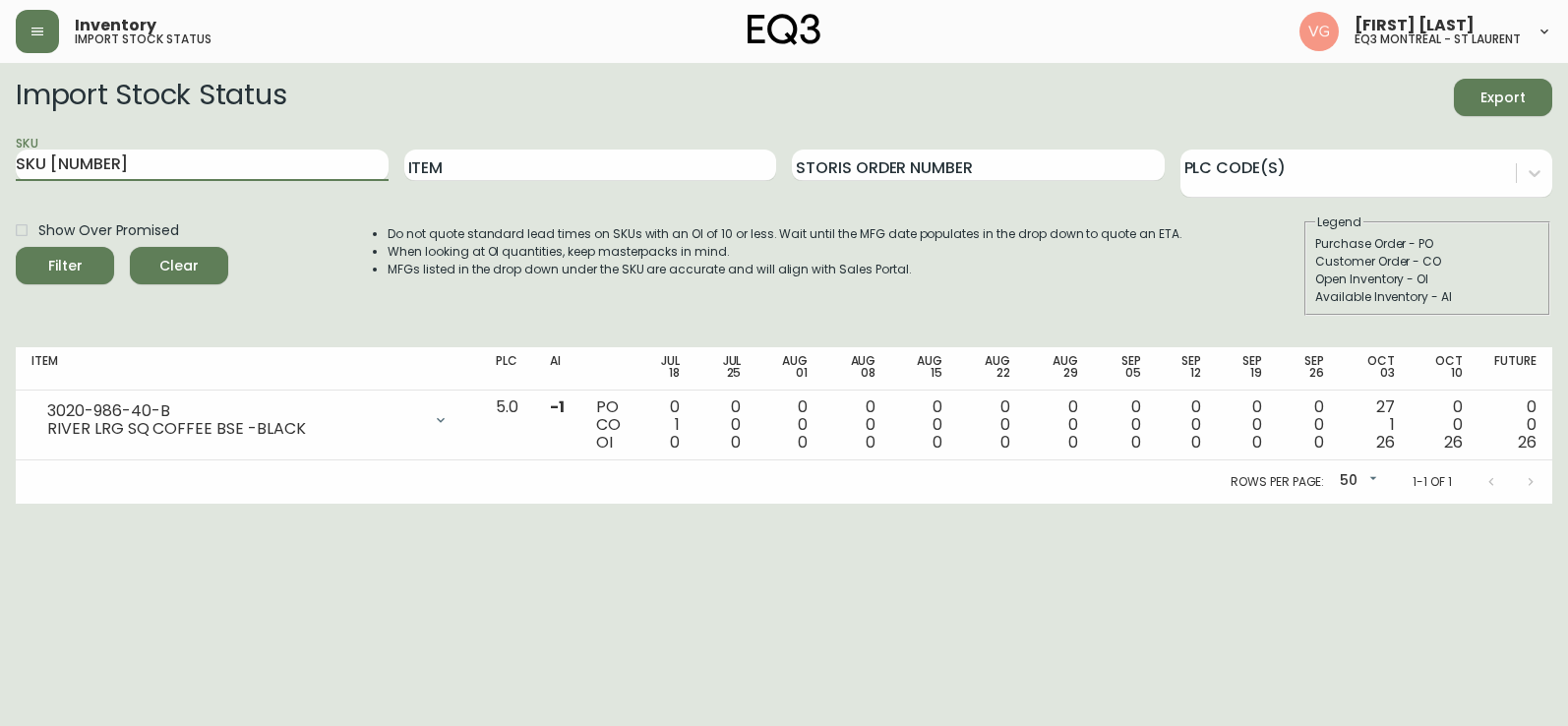click on "Filter" at bounding box center (65, 266) 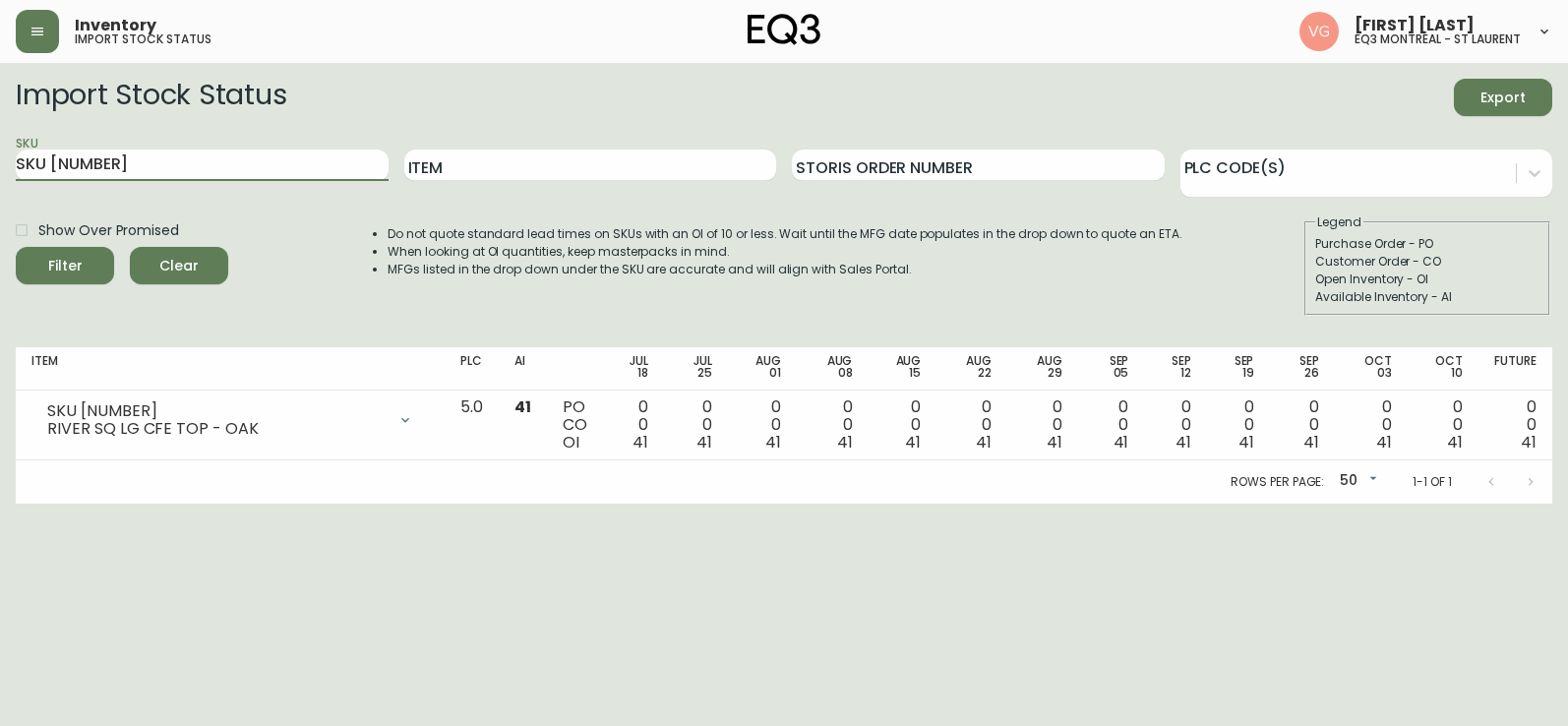 drag, startPoint x: 181, startPoint y: 167, endPoint x: -1, endPoint y: 173, distance: 182.09887 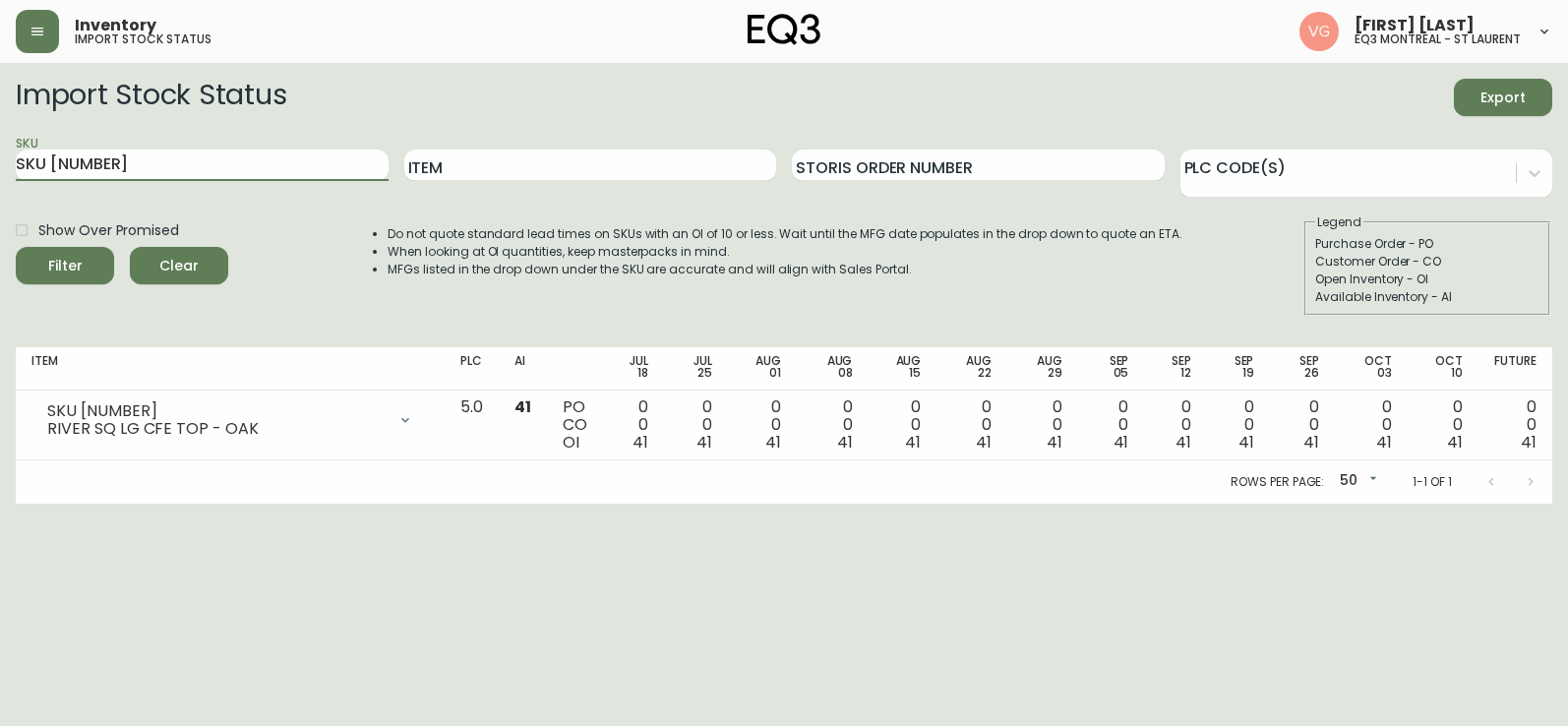 click on "Inventory import stock status Veronique Girard eq3 montréal - st laurent   Import Stock Status Export SKU 3020-986-16-A Item Storis Order Number PLC Code(s) Show Over Promised Filter Clear Do not quote standard lead times on SKUs with an OI of 10 or less. Wait until the MFG date populates in the drop down to quote an ETA. When looking at OI quantities, keep masterpacks in mind. MFGs listed in the drop down under the SKU are accurate and will align with Sales Portal. Legend Purchase Order - PO Customer Order - CO Open Inventory - OI Available Inventory - AI Item PLC AI Jul 18 Jul 25 Aug 01 Aug 08 Aug 15 Aug 22 Aug 29 Sep 05 Sep 12 Sep 19 Sep 26 Oct 03 Oct 10 Future 3020-986-16-A RIVER SQ LG CFE TOP - OAK Opening Balance 41 ( Jul 17, 2025 ) Available Inventory 41 ( Jul 17, 2025 ) 5.0 41 PO CO OI 0 0 41 0 0 41 0 0 41 0 0 41 0 0 41 0 0 41 0 0 41 0 0 41 0 0 41 0 0 41 0 0 41 0 0 41 0 0 41 Rows per page: 50 50 1-1 of 1" at bounding box center (784, 252) 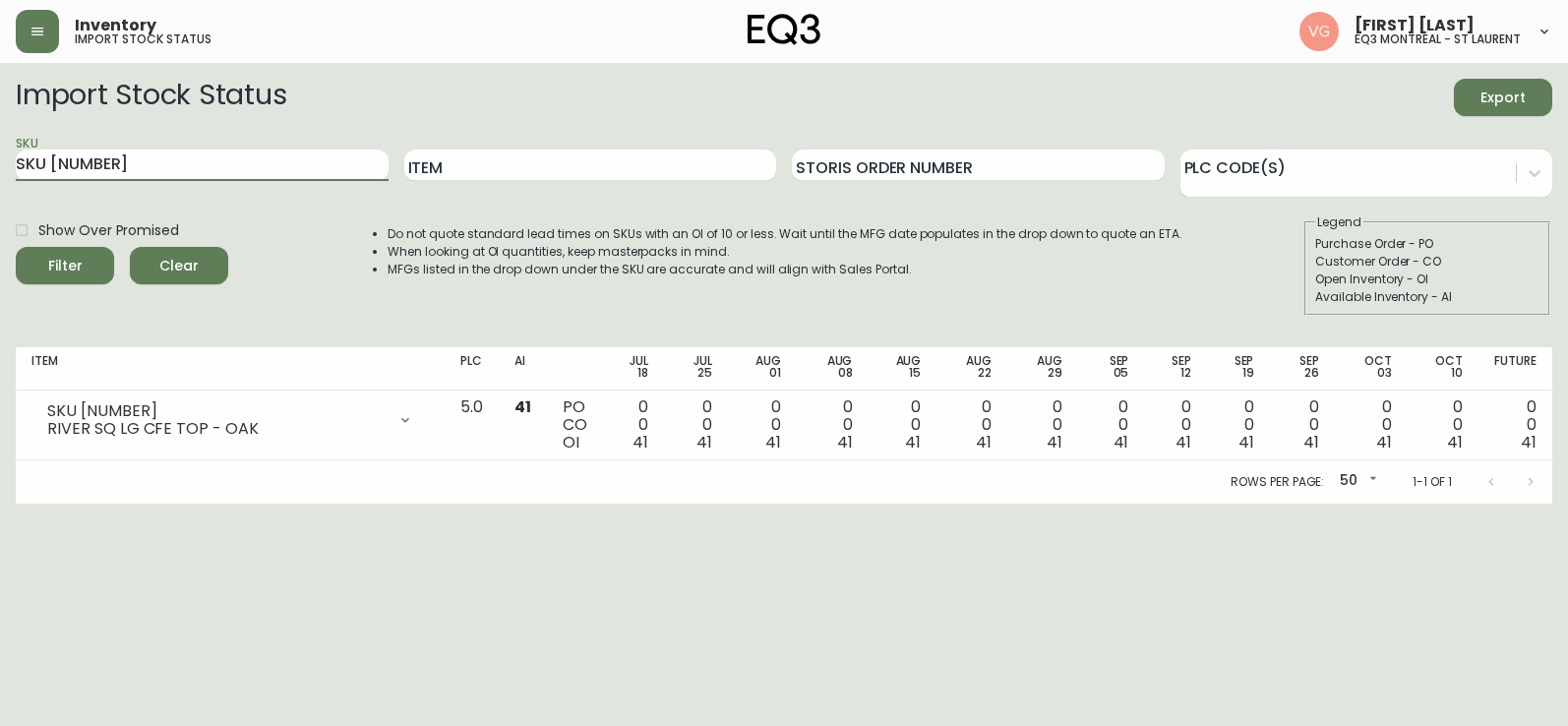 paste on "40-B" 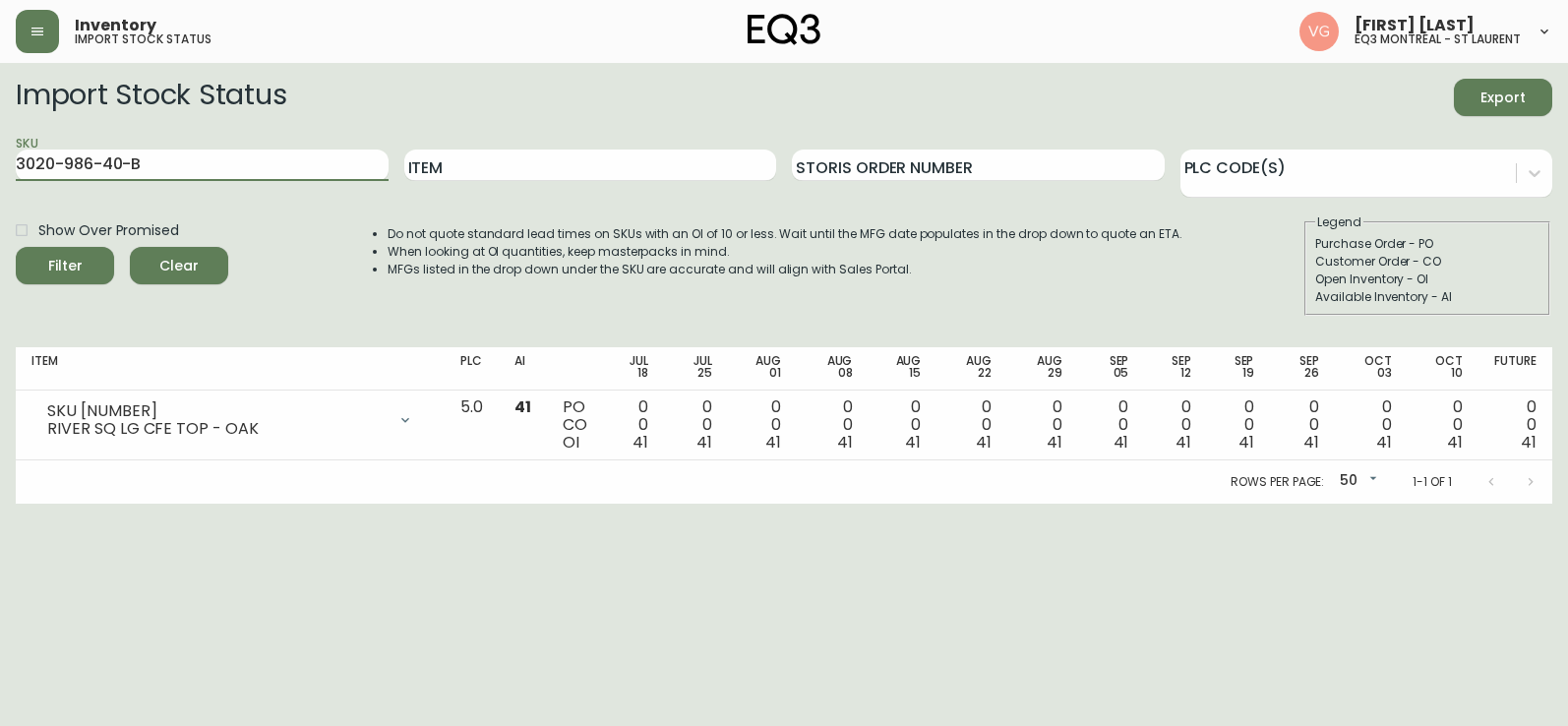 type on "3020-986-40-B" 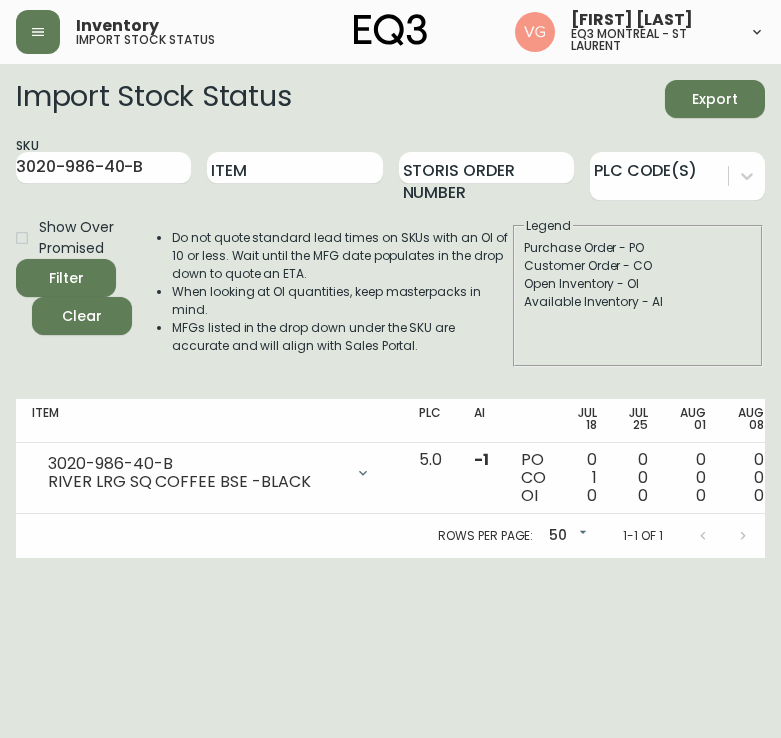click on "SKU [NUMBER]" at bounding box center [103, 168] 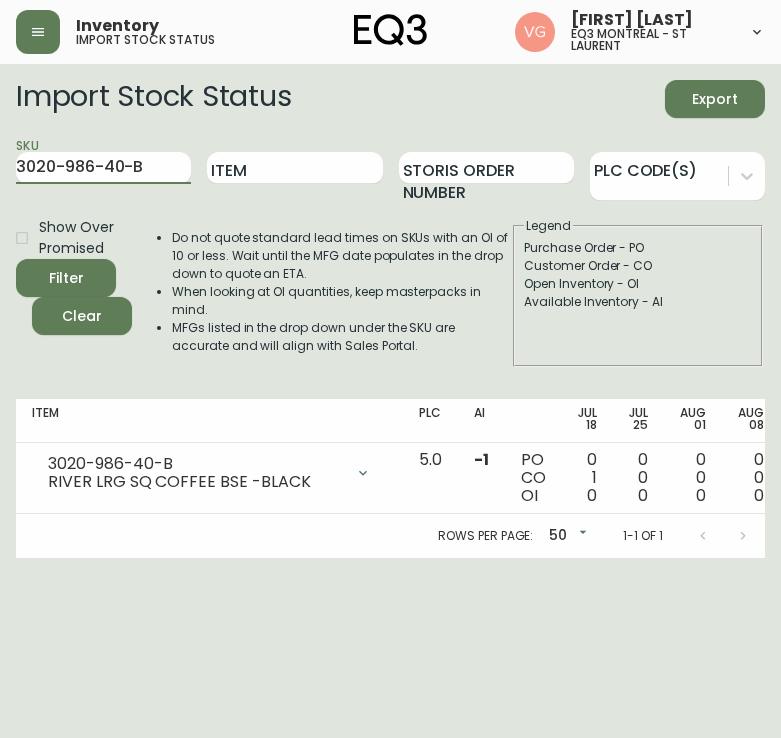 drag, startPoint x: 173, startPoint y: 156, endPoint x: -1, endPoint y: 162, distance: 174.10342 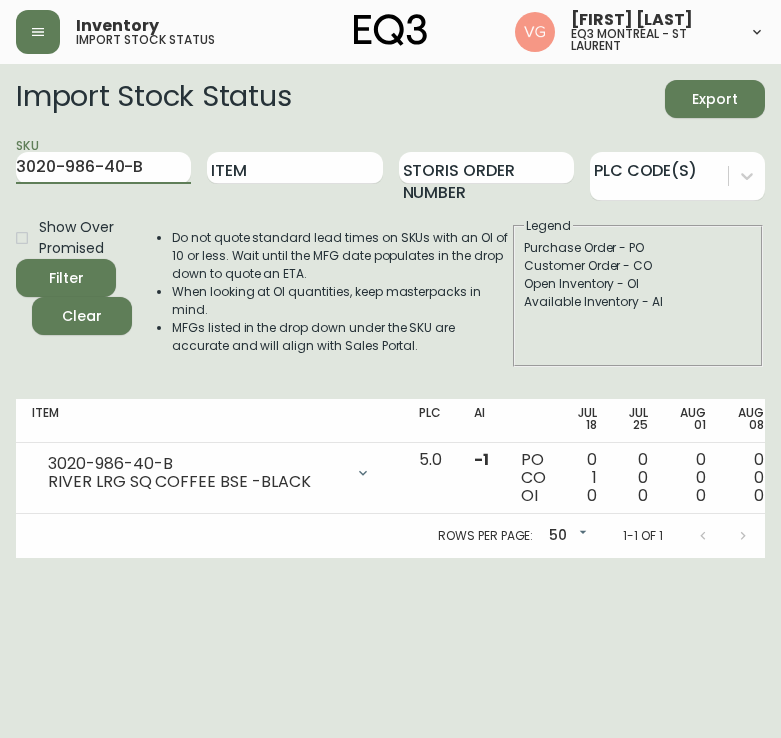 click on "Inventory import stock status [FIRST] [LAST] eq3 montréal - st laurent   Import Stock Status Export SKU [NUMBER] Item Storis Order Number PLC Code(s) Show Over Promised Filter Clear Do not quote standard lead times on SKUs with an OI of 10 or less. Wait until the MFG date populates in the drop down to quote an ETA. When looking at OI quantities, keep masterpacks in mind. MFGs listed in the drop down under the SKU are accurate and will align with Sales Portal. Legend Purchase Order - PO Customer Order - CO Open Inventory - OI Available Inventory - AI Item PLC AI Jul 18 Jul 25 Aug 01 Aug 08 Aug 15 Aug 22 Aug 29 Sep 05 Sep 12 Sep 19 Sep 26 Oct 03 Oct 10 Future [NUMBER] RIVER LRG SQ COFFEE BSE -BLACK Opening Balance 1 ( Jul 17, 2025 ) Customer Order (8518662) 1 ( Jul 11, 2025 ) Available Inventory -1 ( Jul 17, 2025 ) Customer Order (8541869) 1 ( Oct 03, 2025 ) Purchase Order (P019543) 27 ( Oct 03, 2025 ) 5.0 -1 PO CO OI 0 1 0 0 0 0 0 0 0 0 0 0 0 0 0 0 0 0 0 0 0 0 0 0 0 0 0 0 0 0 0 0 0" at bounding box center [390, 279] 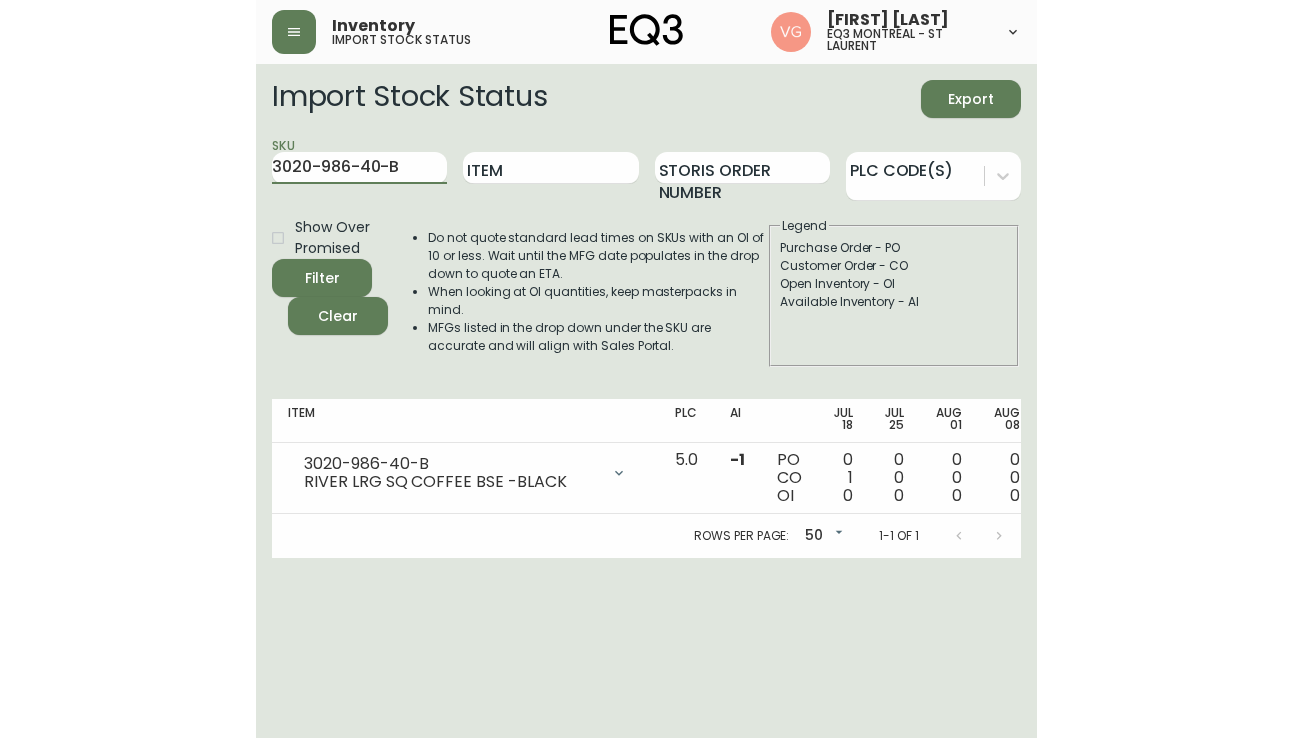 scroll, scrollTop: 0, scrollLeft: 567, axis: horizontal 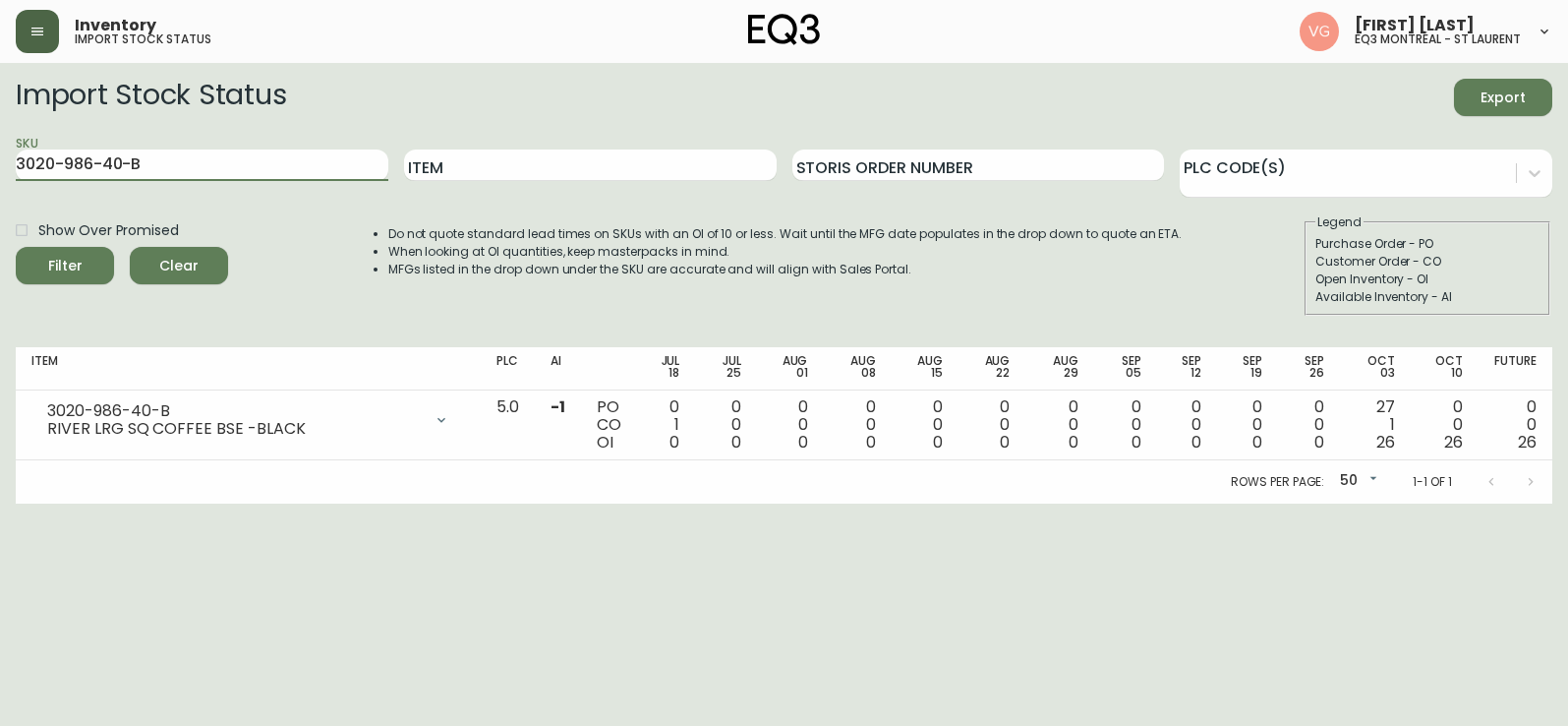 click at bounding box center (37, 31) 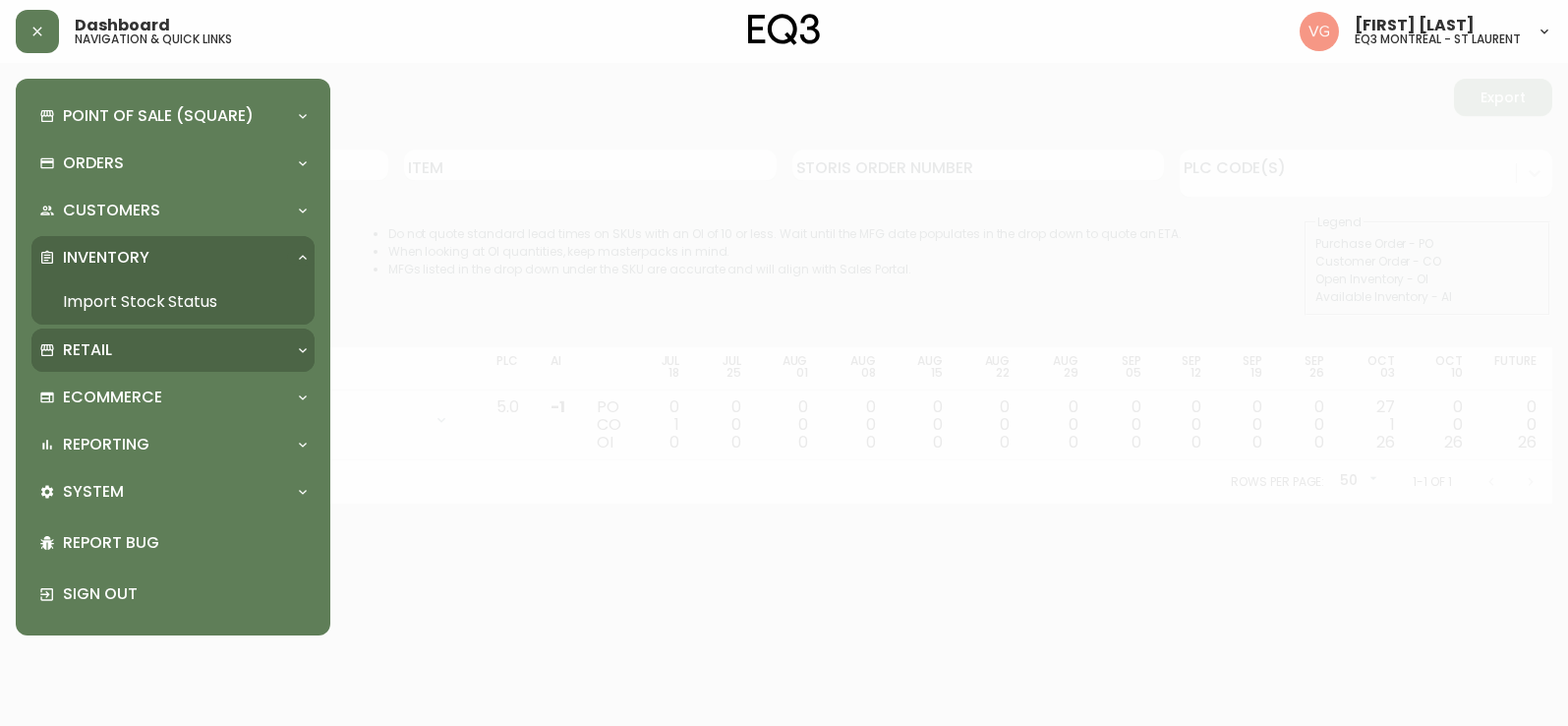 click on "Retail" at bounding box center [163, 350] 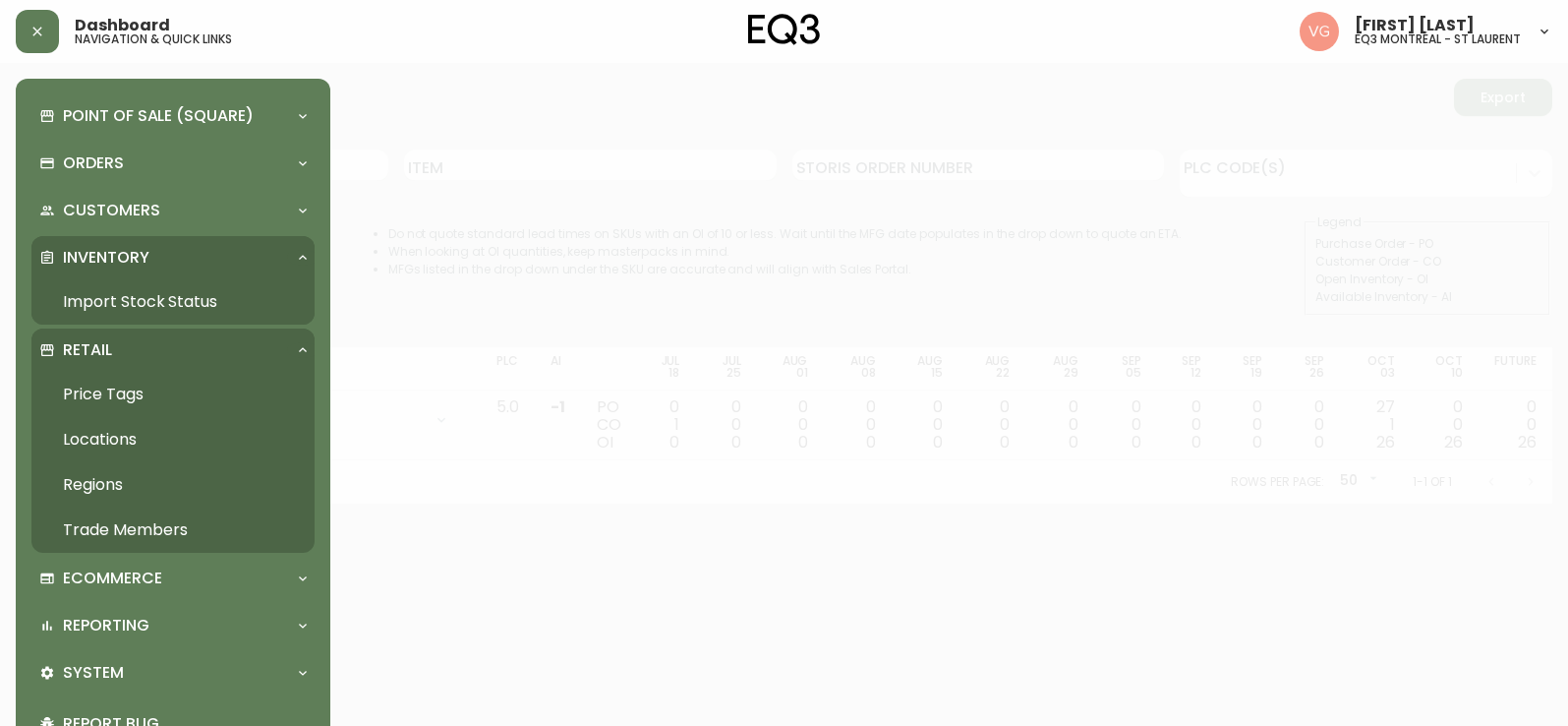 click on "Trade Members" at bounding box center (173, 530) 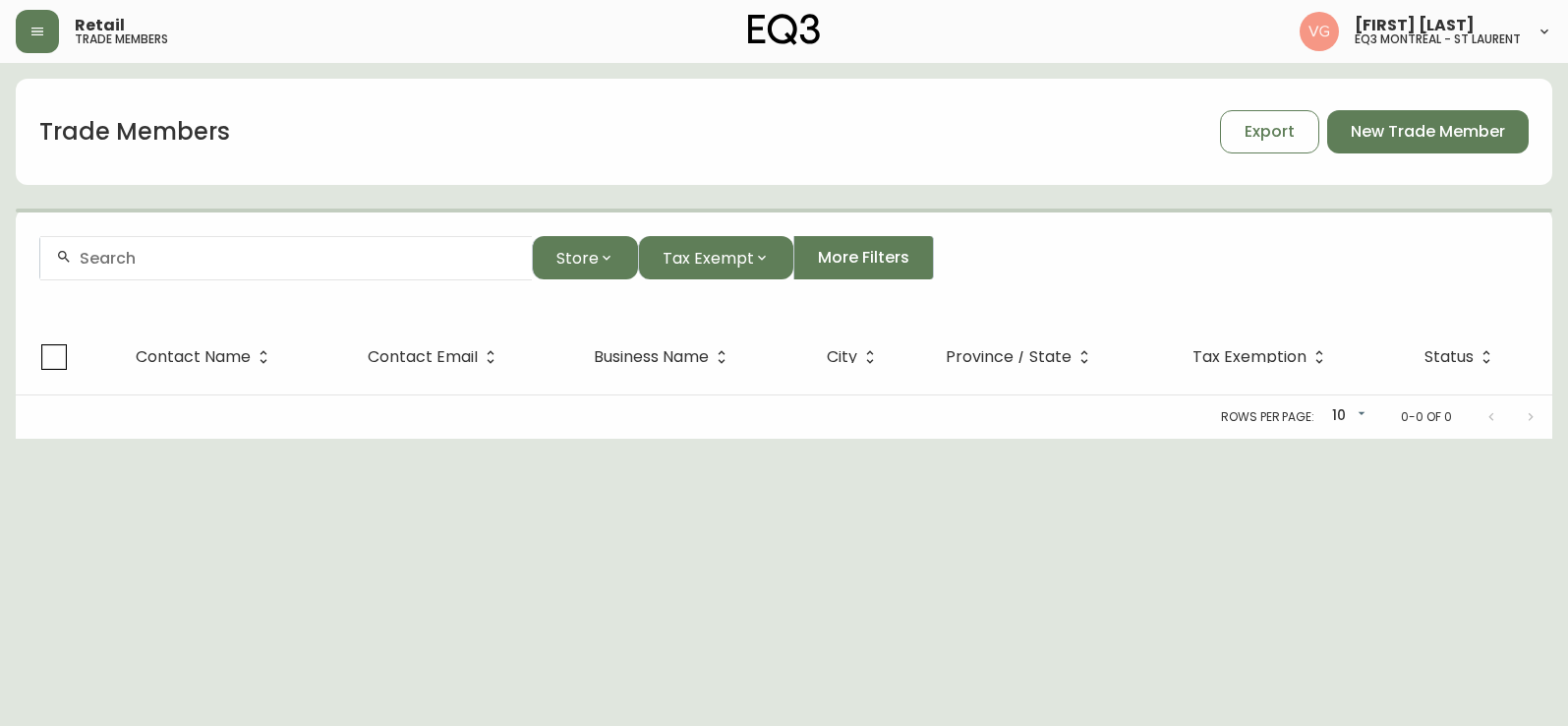 click at bounding box center [286, 258] 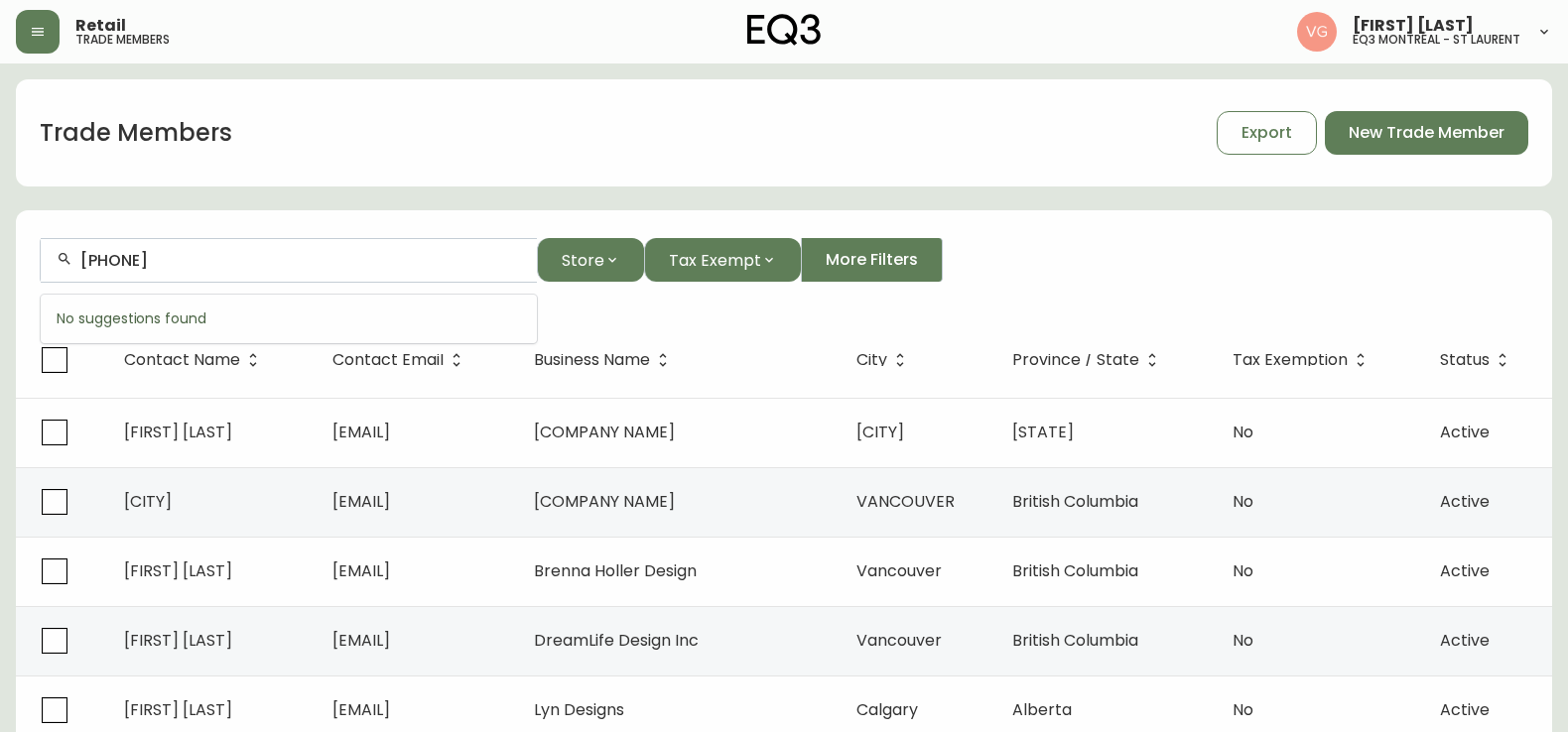 drag, startPoint x: 210, startPoint y: 251, endPoint x: -1, endPoint y: 251, distance: 211 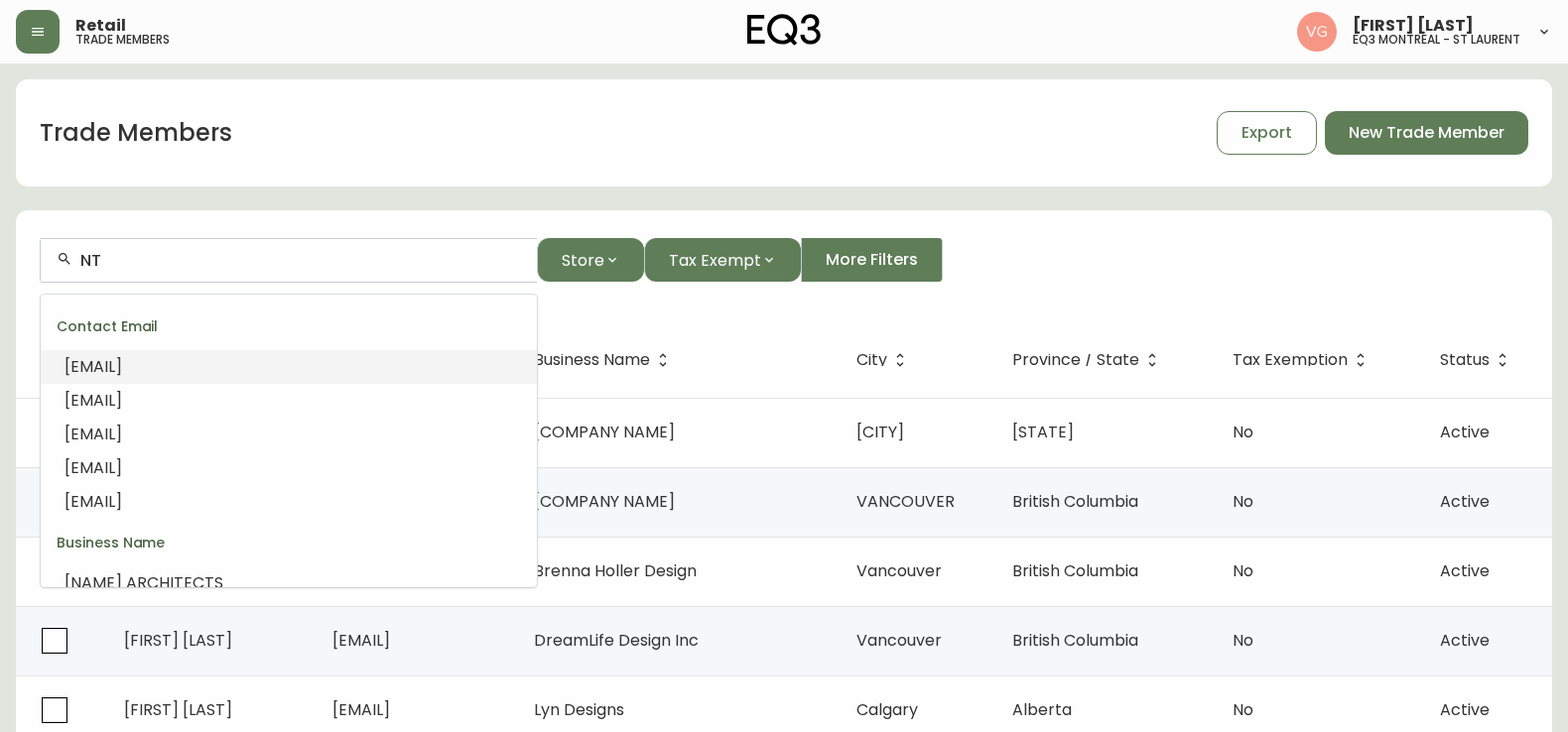 type on "N" 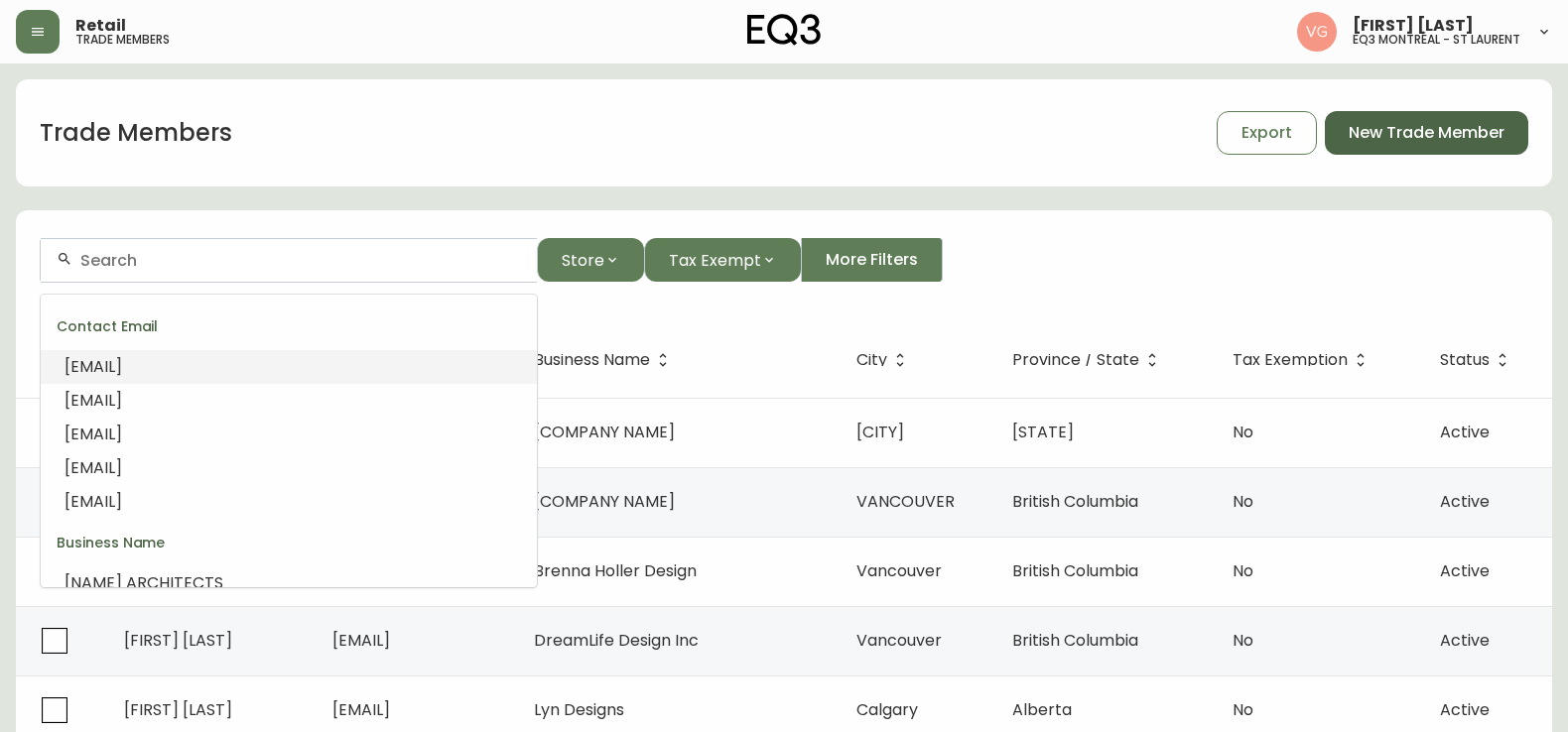 type 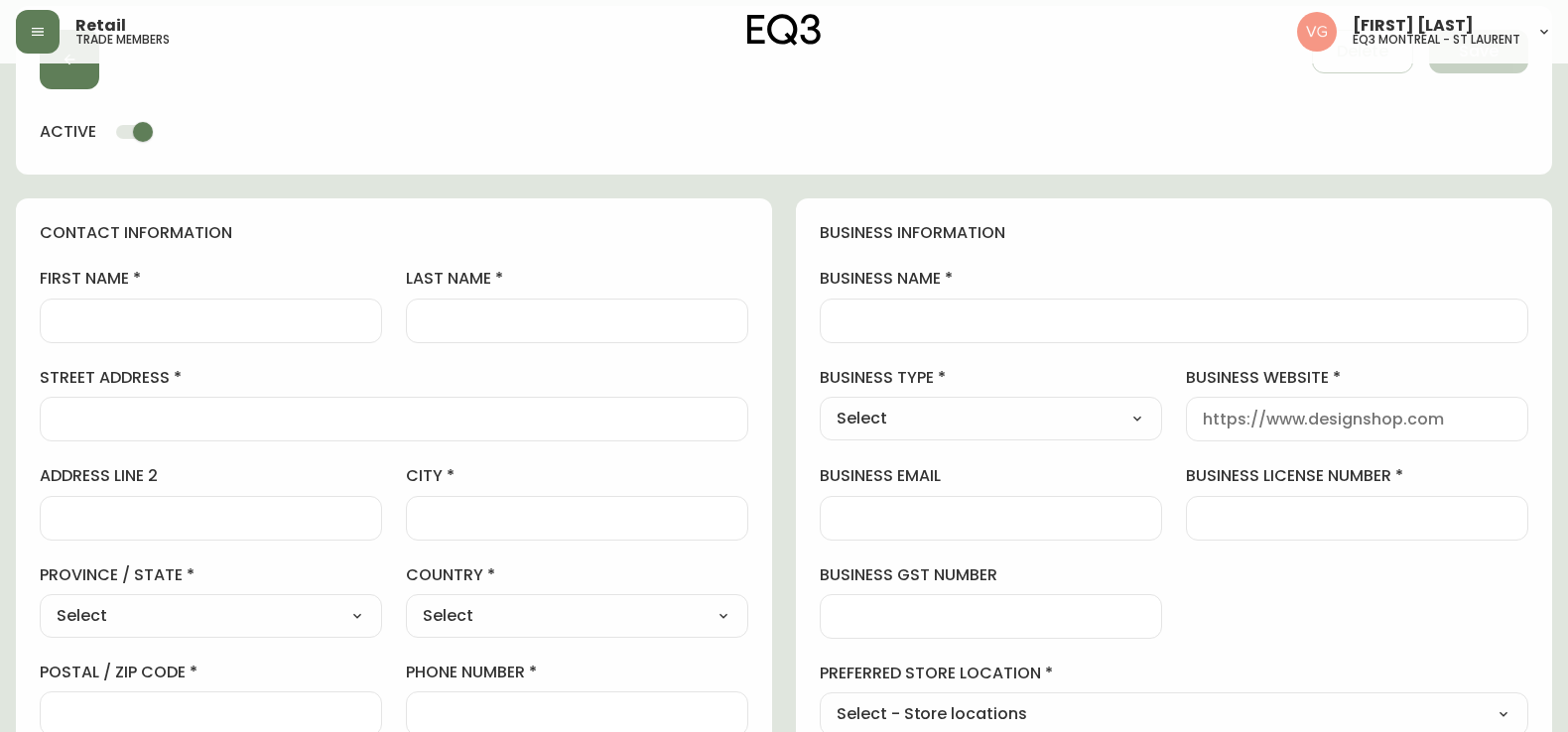 scroll, scrollTop: 0, scrollLeft: 0, axis: both 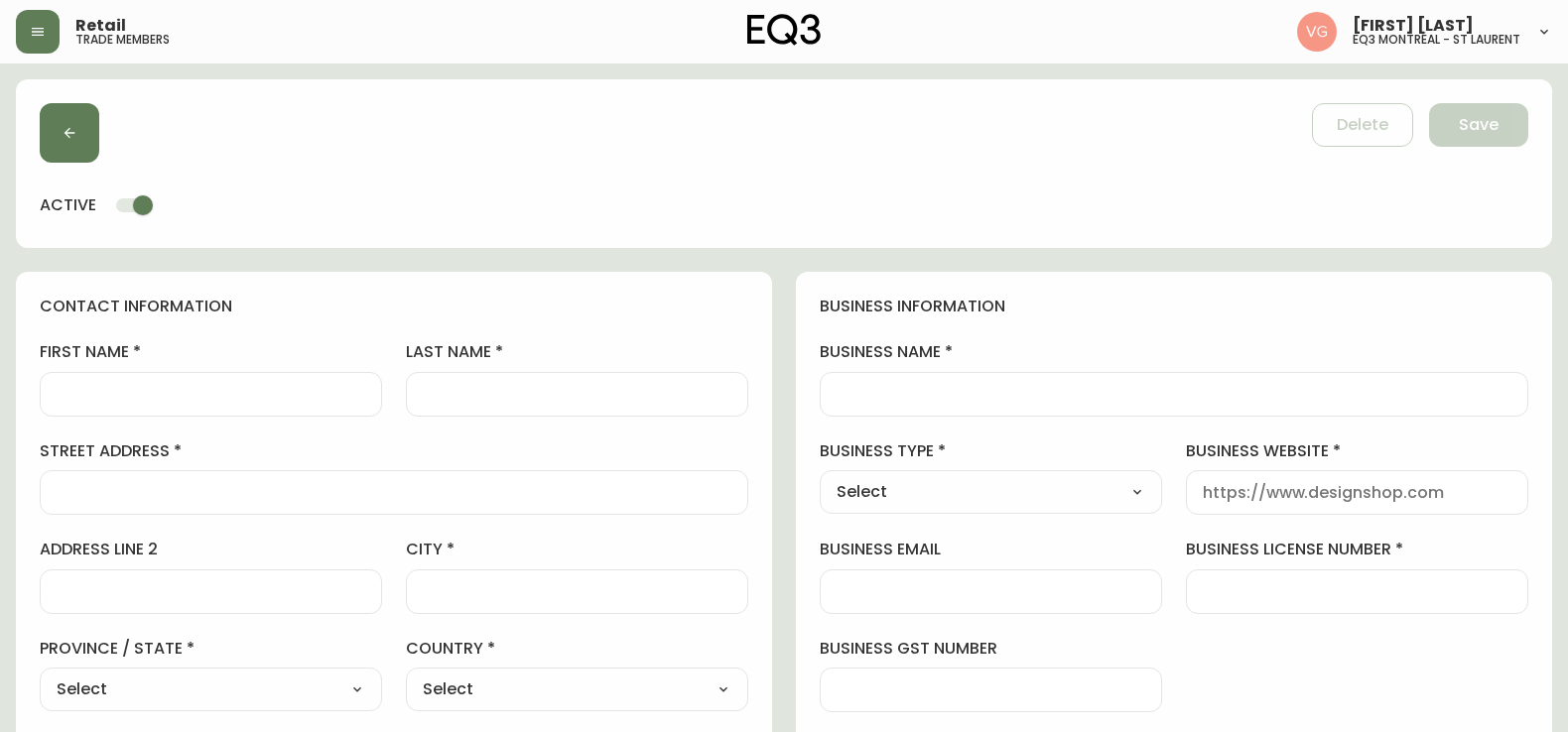 click at bounding box center [210, 394] 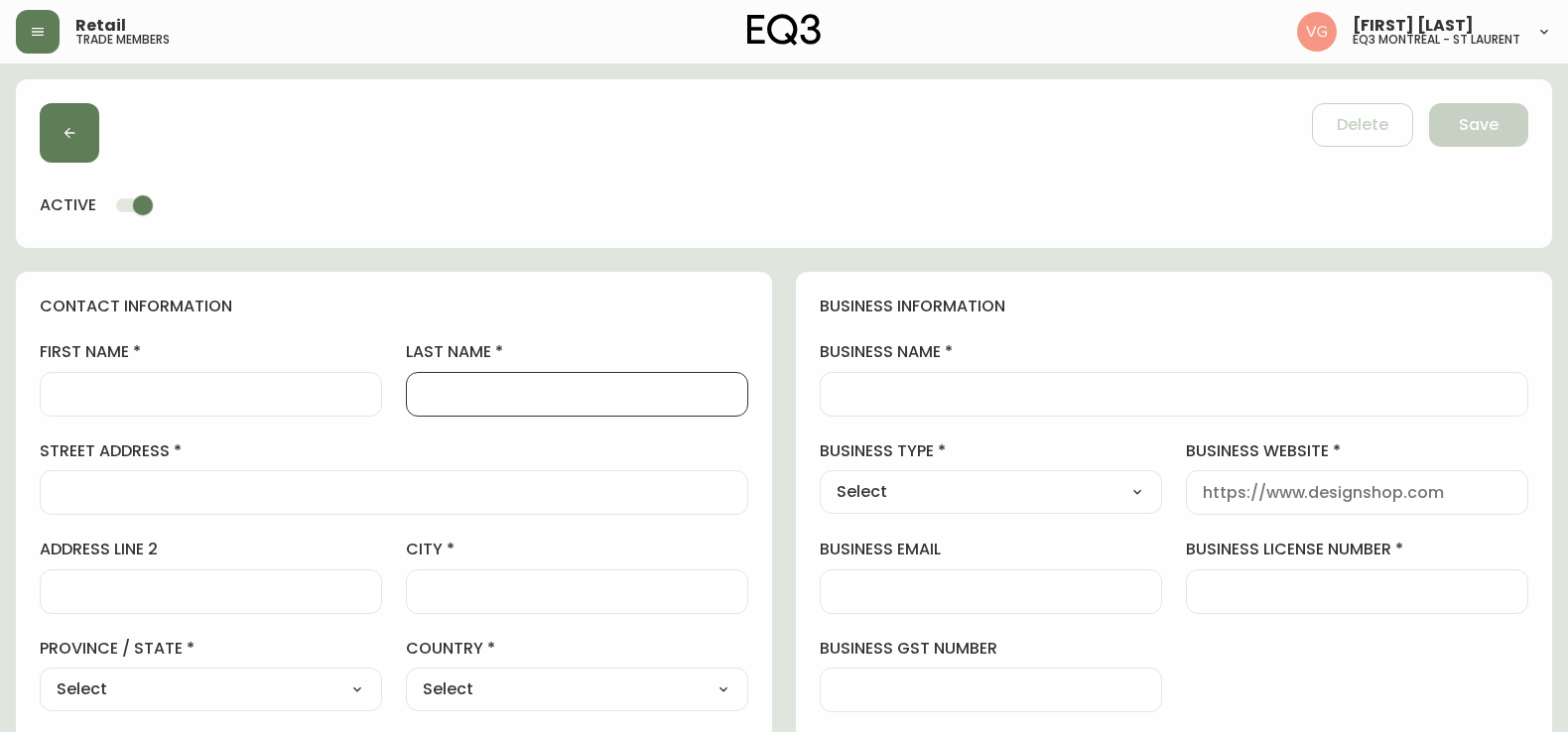 click on "last name" at bounding box center [577, 394] 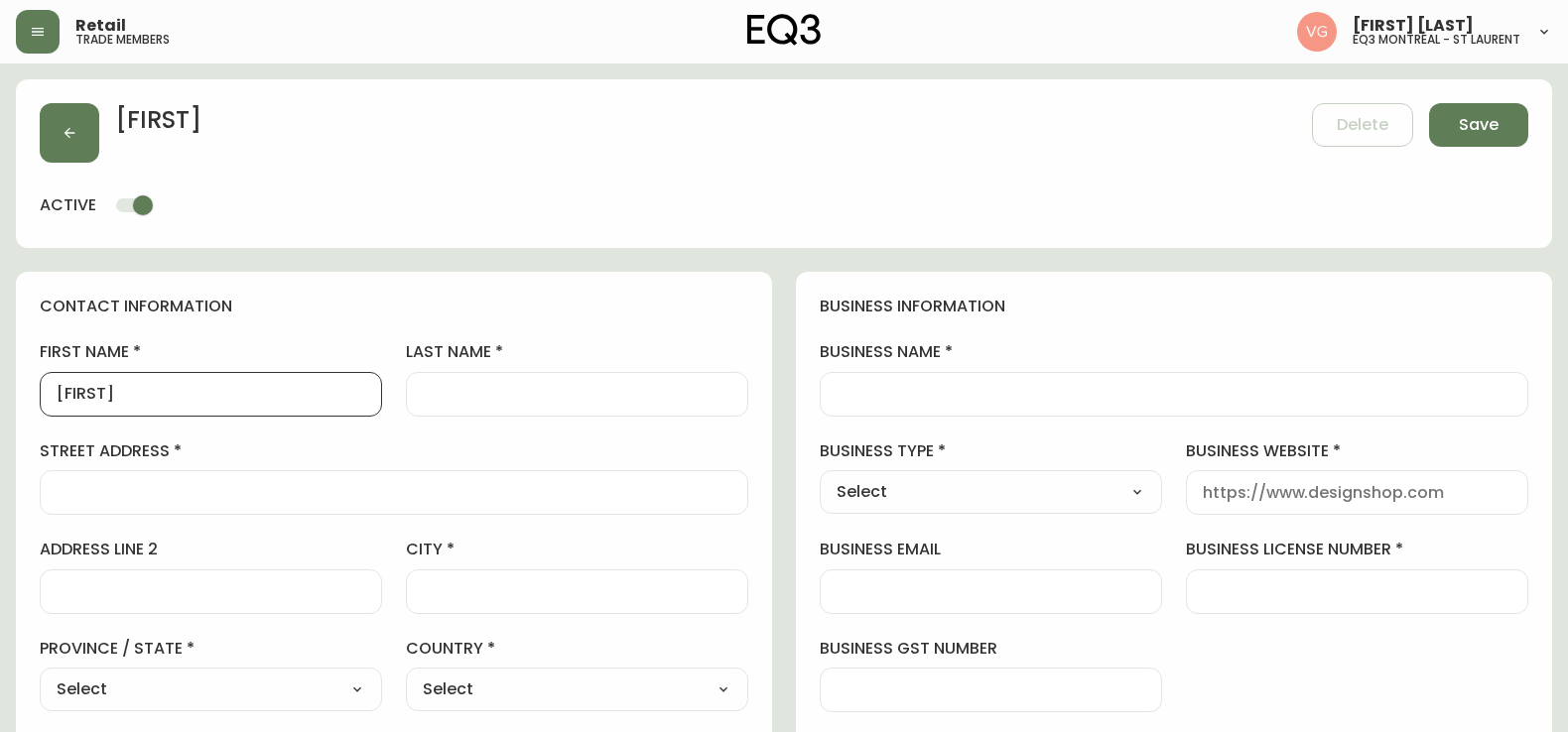 type on "[FIRST]" 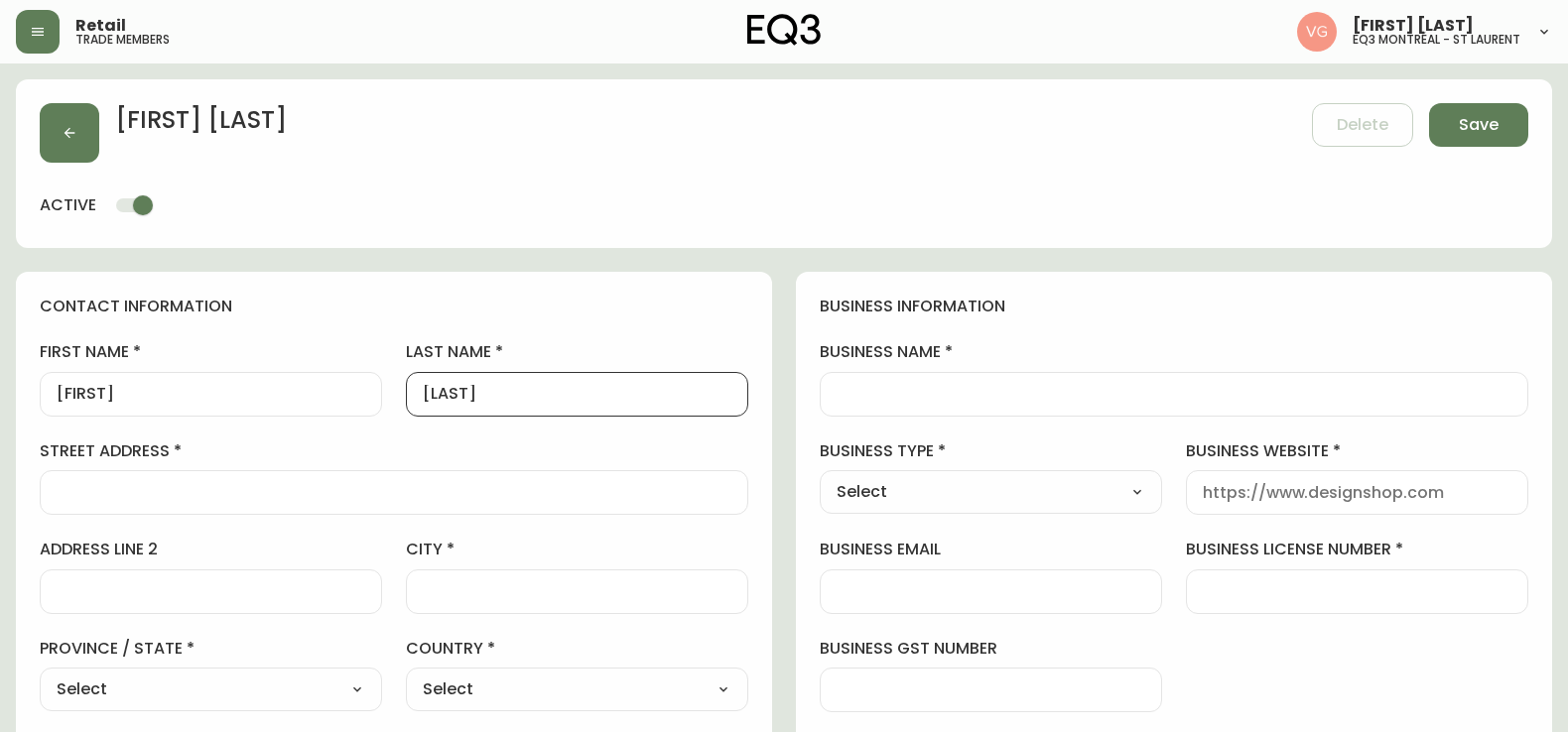 type on "[LAST]" 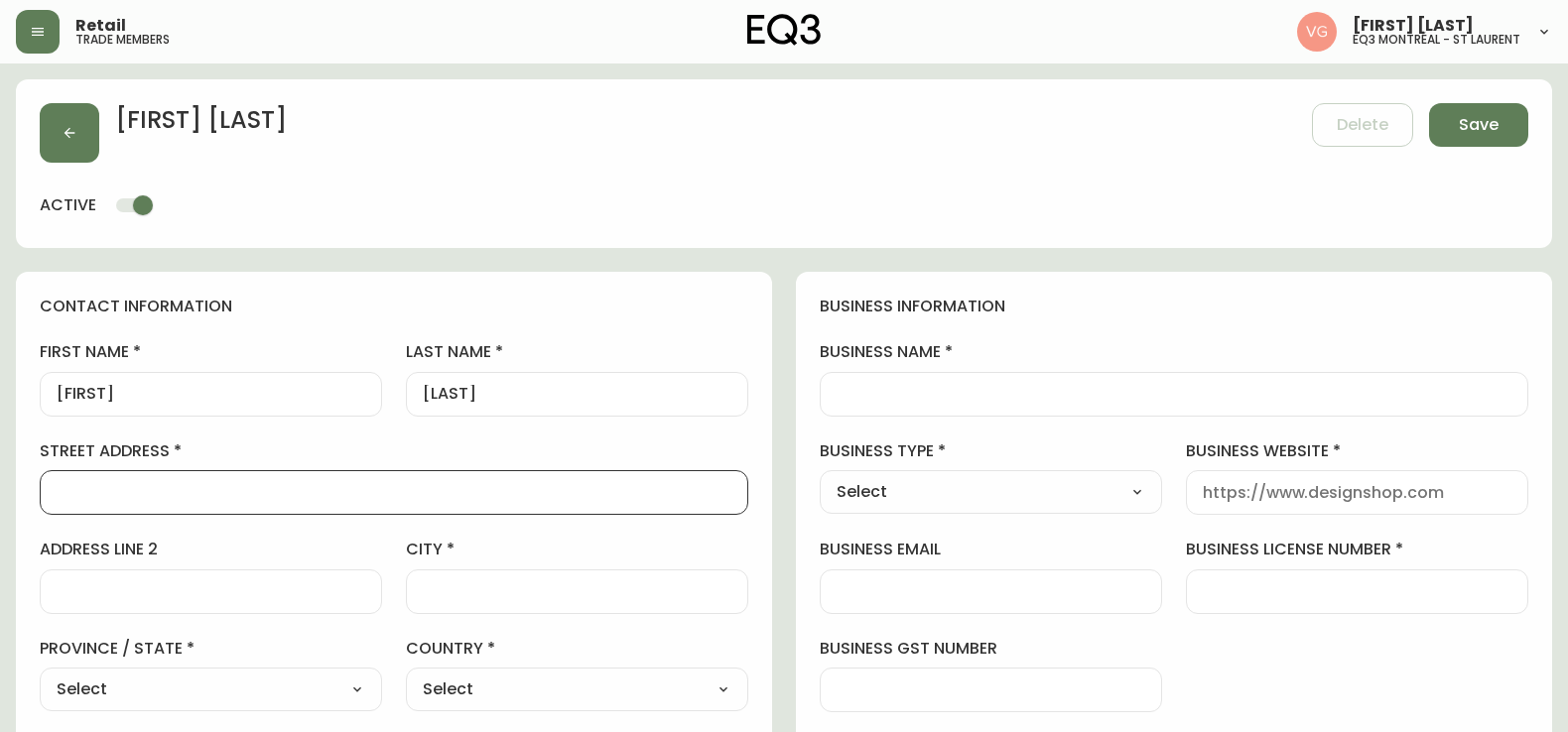 drag, startPoint x: 303, startPoint y: 494, endPoint x: 348, endPoint y: 494, distance: 45 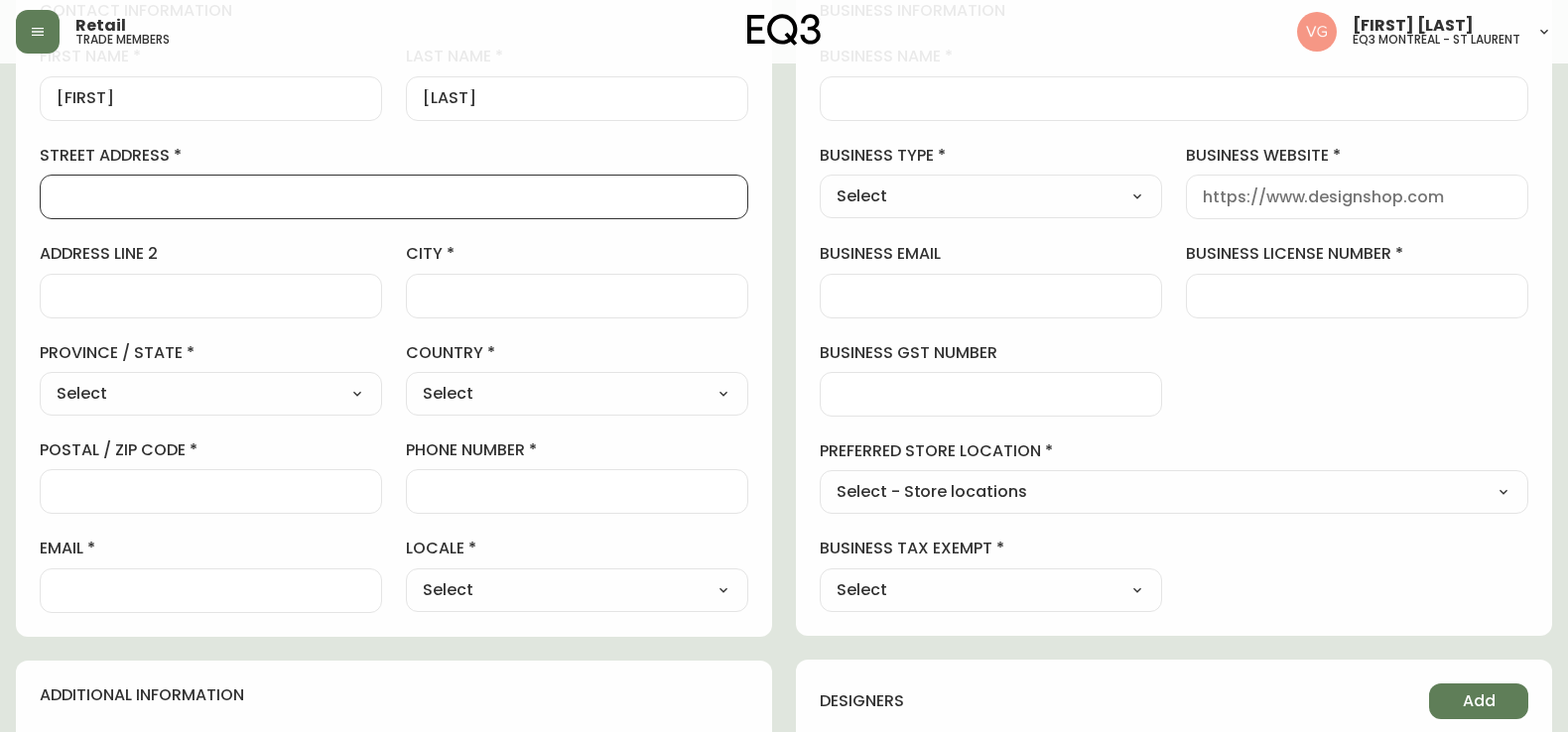 scroll, scrollTop: 298, scrollLeft: 0, axis: vertical 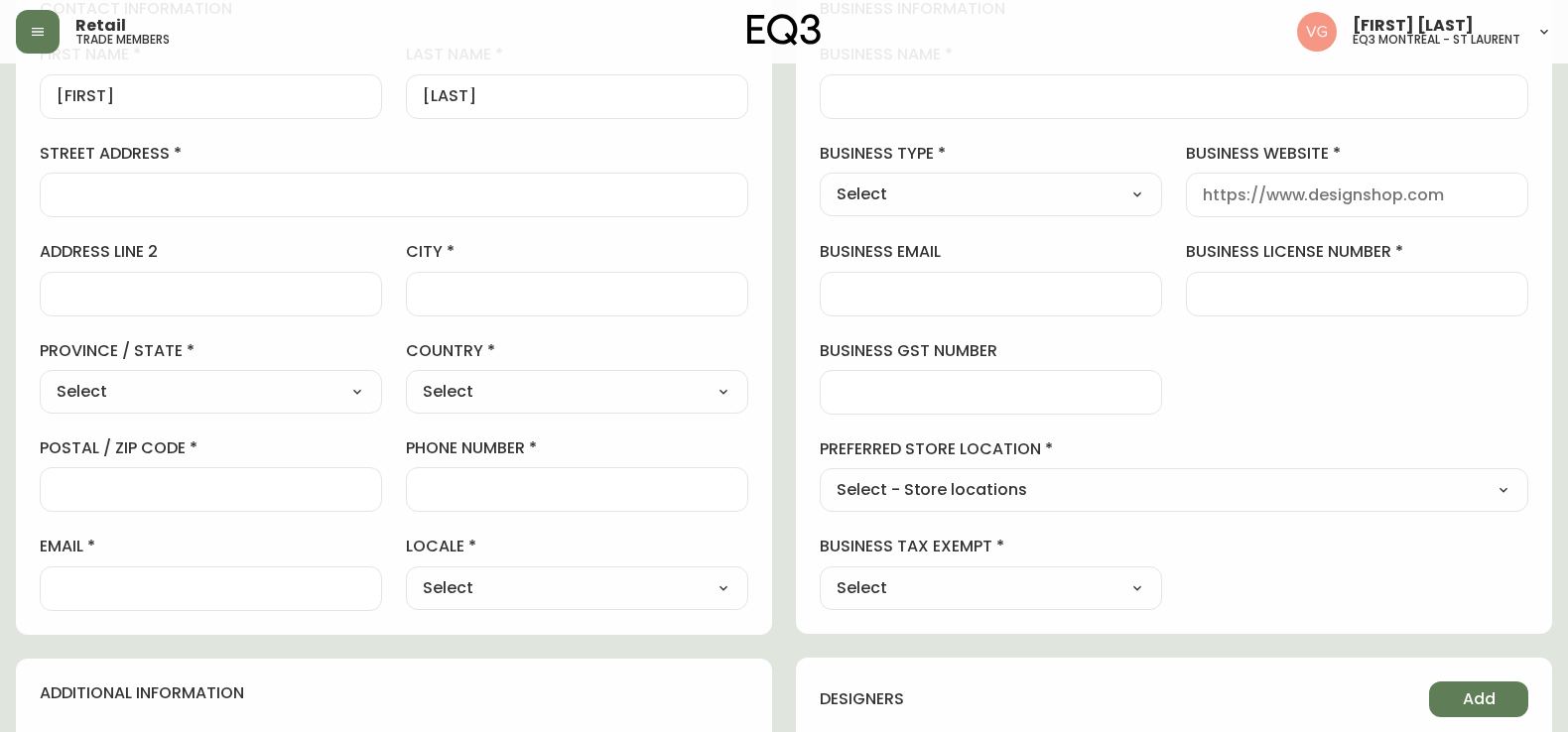 click at bounding box center [394, 194] 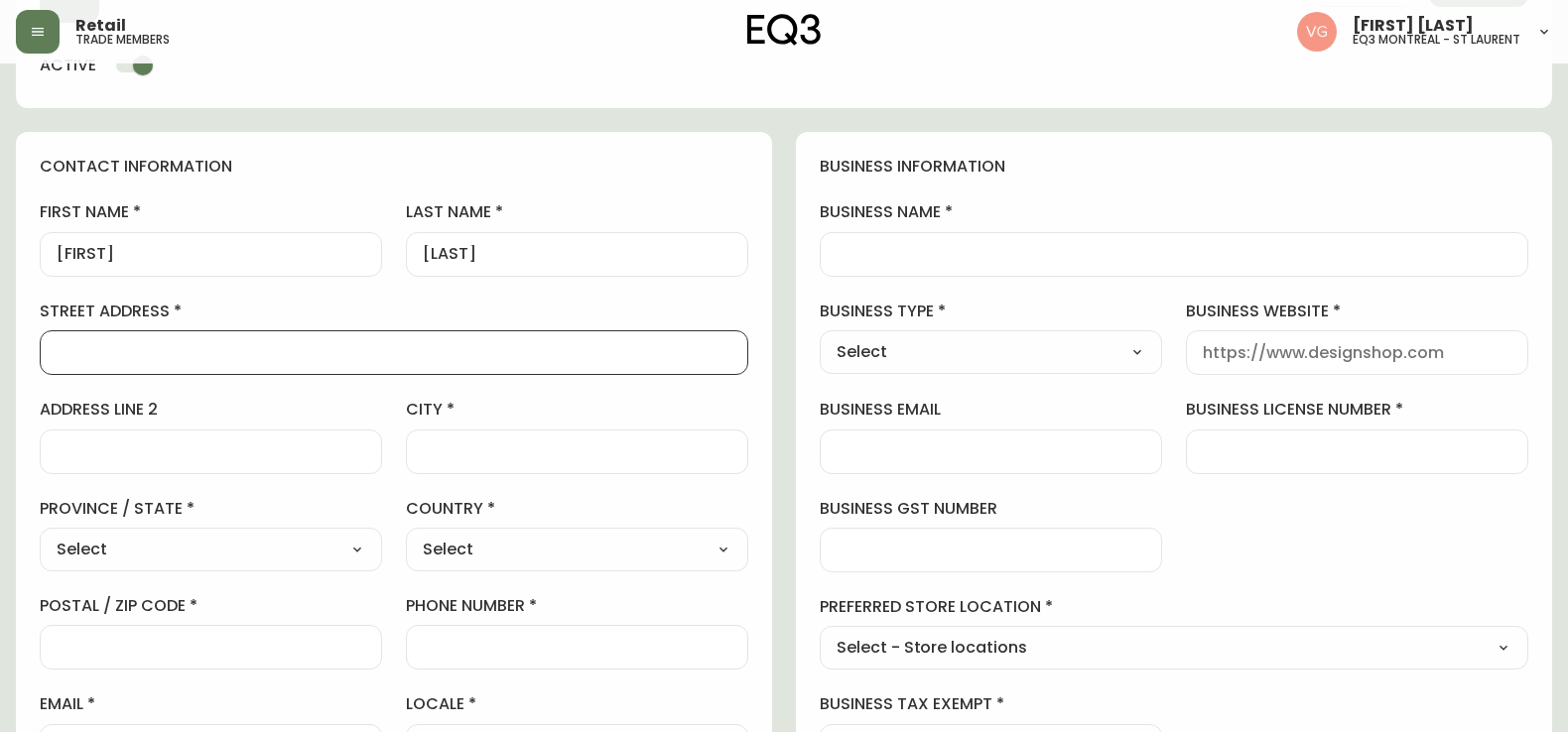 scroll, scrollTop: 99, scrollLeft: 0, axis: vertical 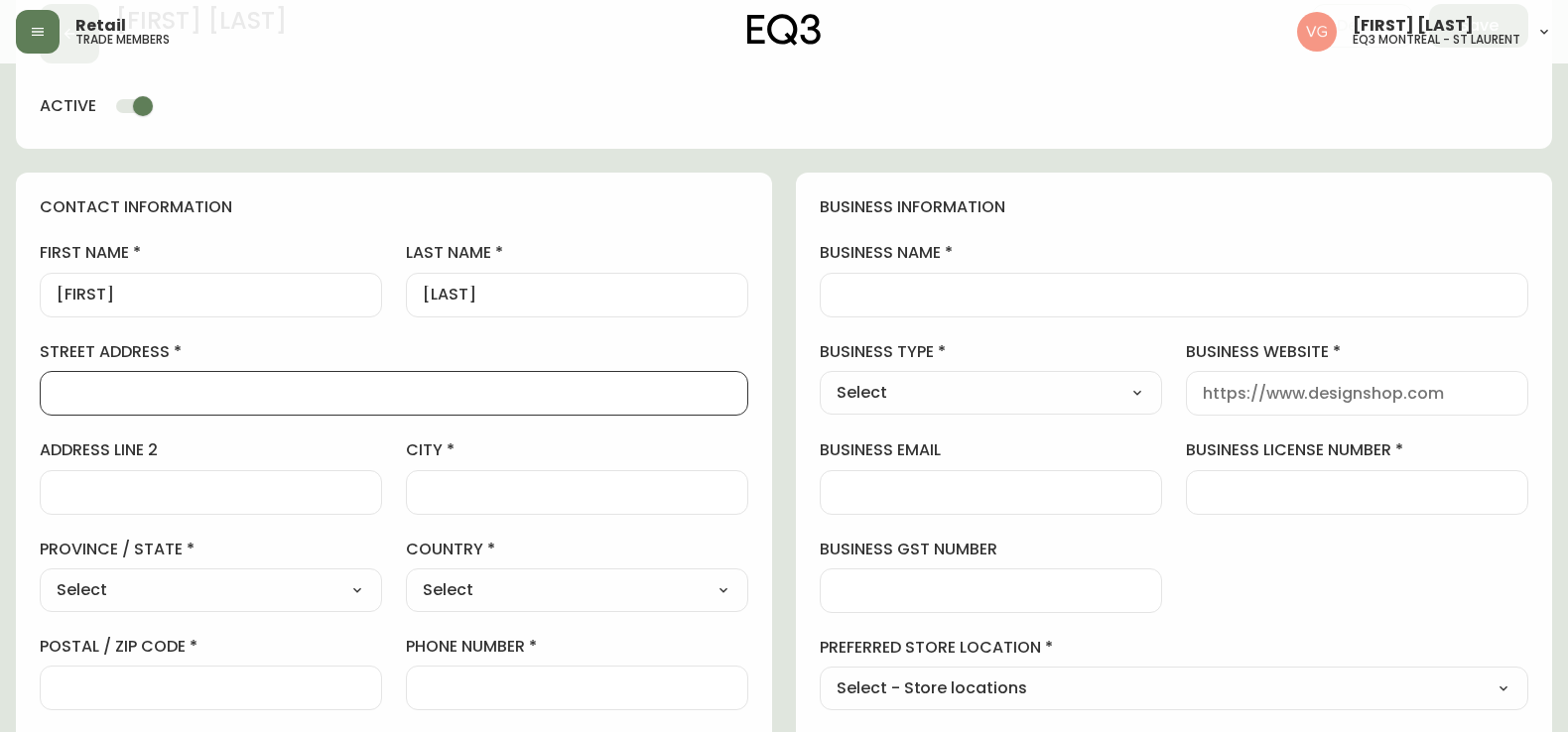 click on "street address" at bounding box center [394, 393] 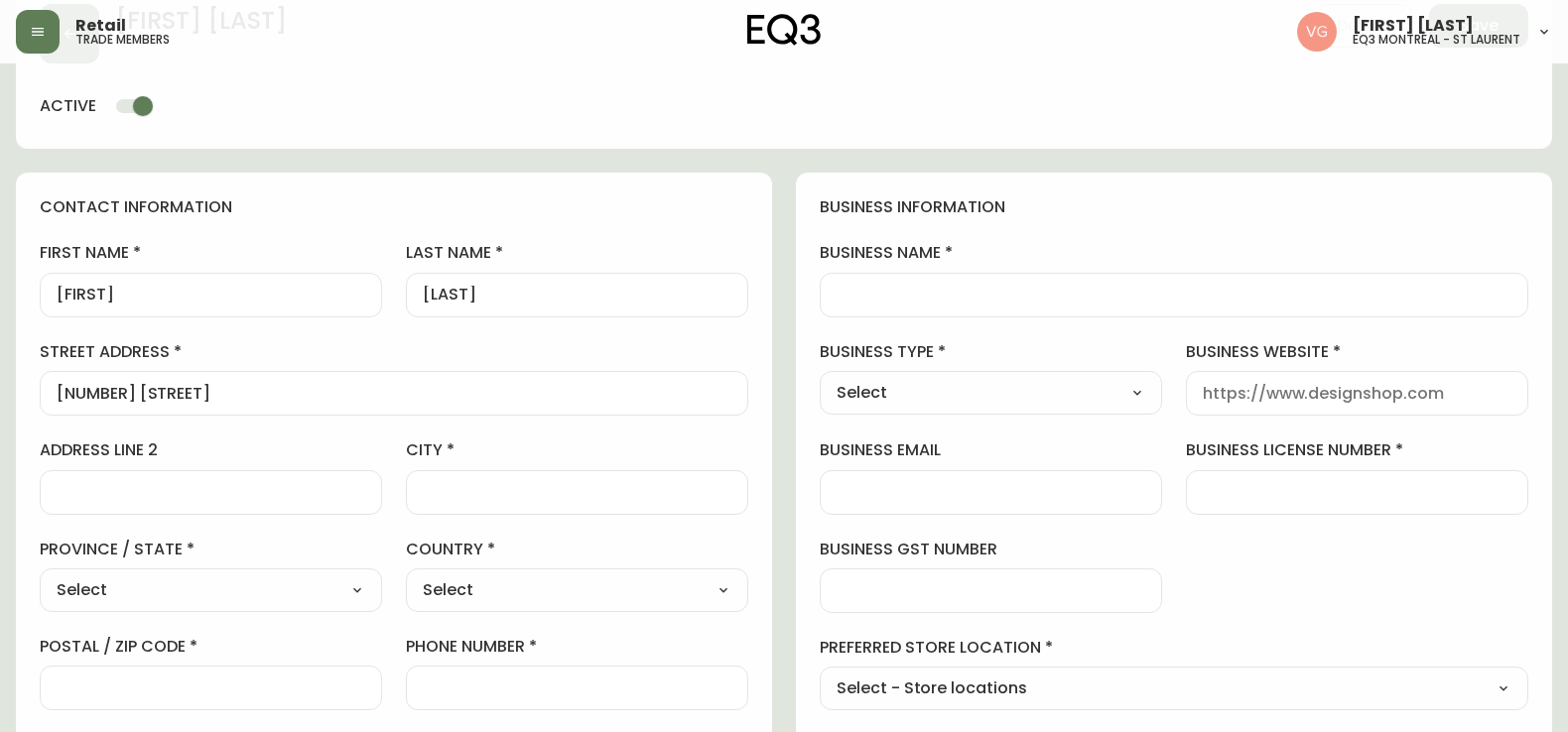 drag, startPoint x: 331, startPoint y: 407, endPoint x: 125, endPoint y: 386, distance: 207.0676 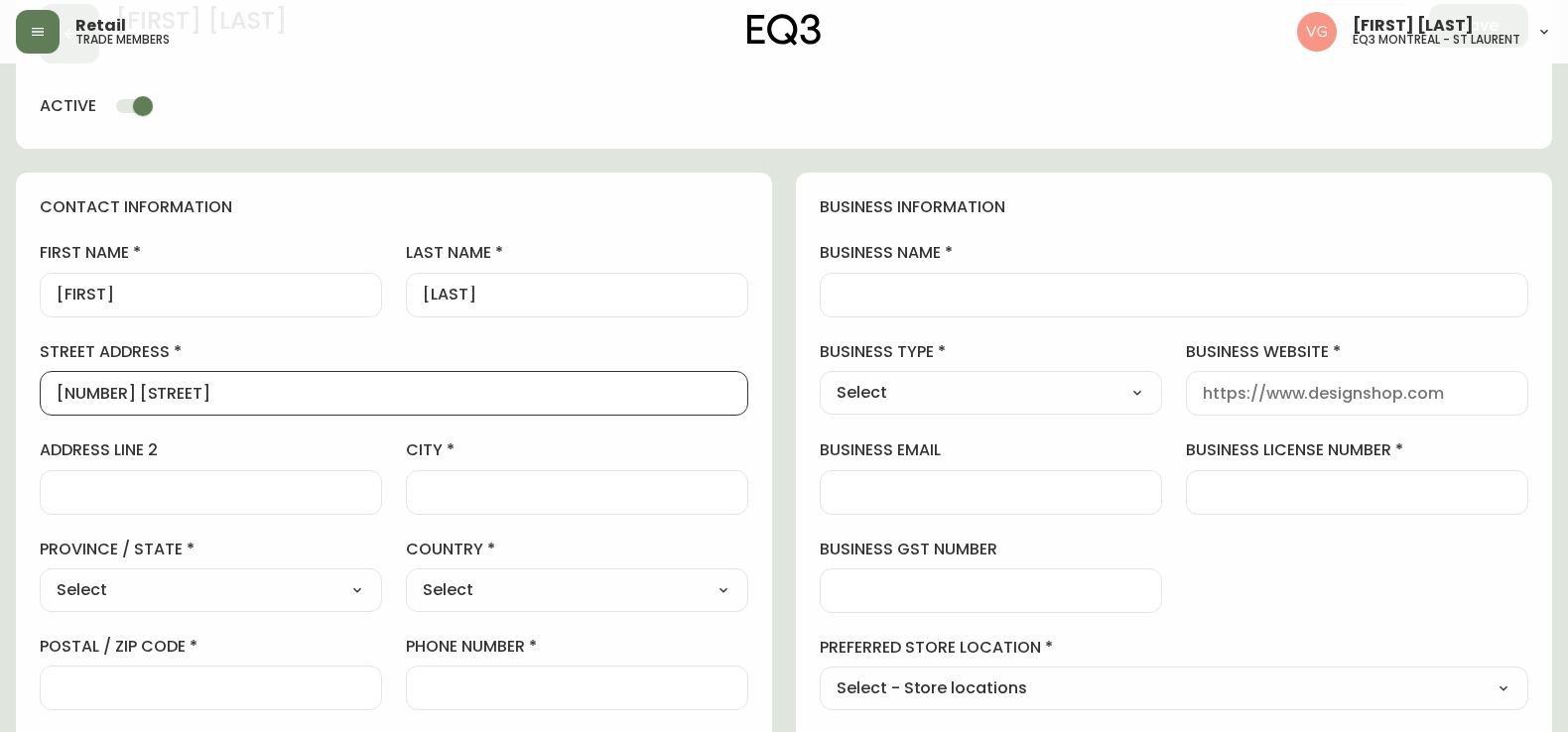 click on "[NUMBER] [STREET]" at bounding box center (394, 393) 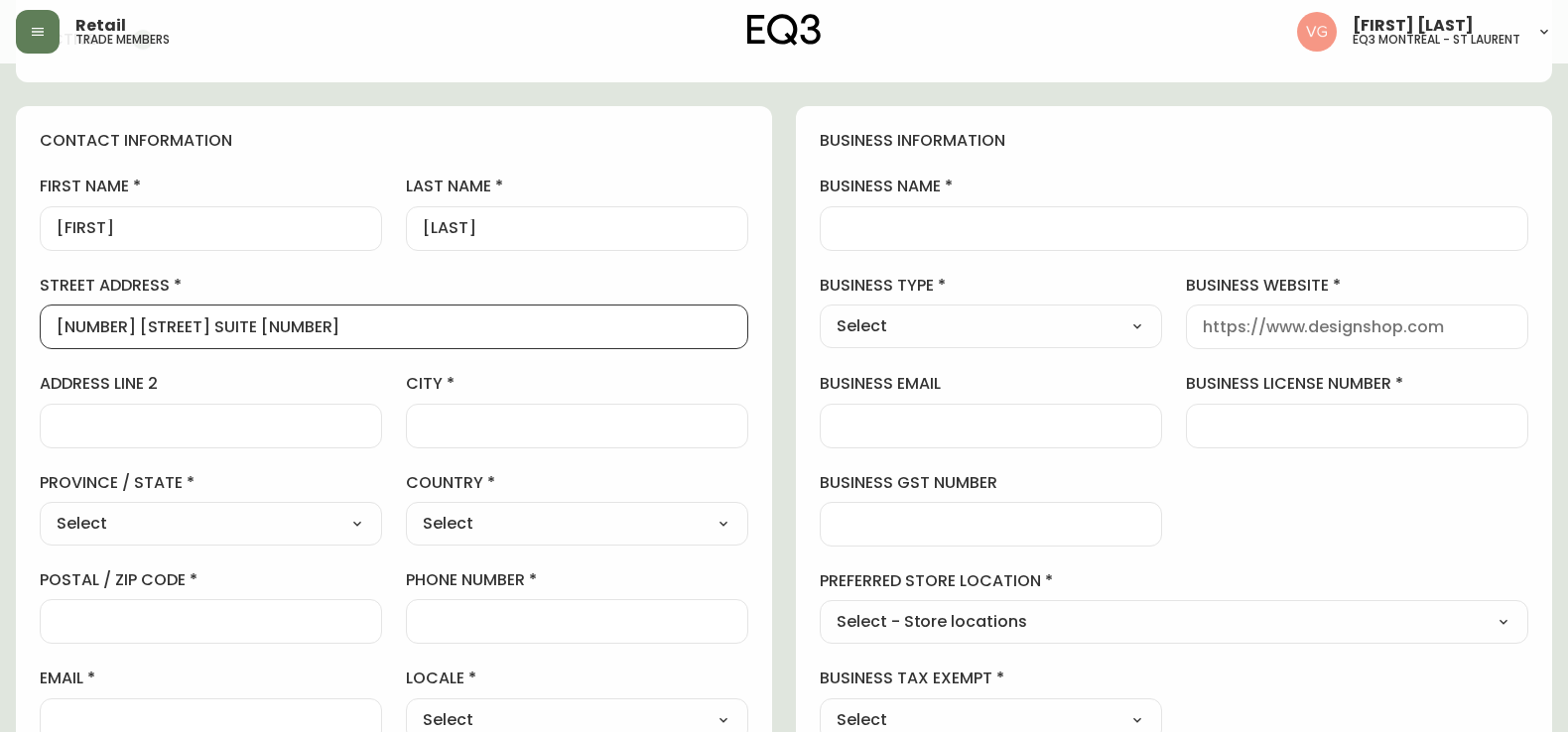 scroll, scrollTop: 198, scrollLeft: 0, axis: vertical 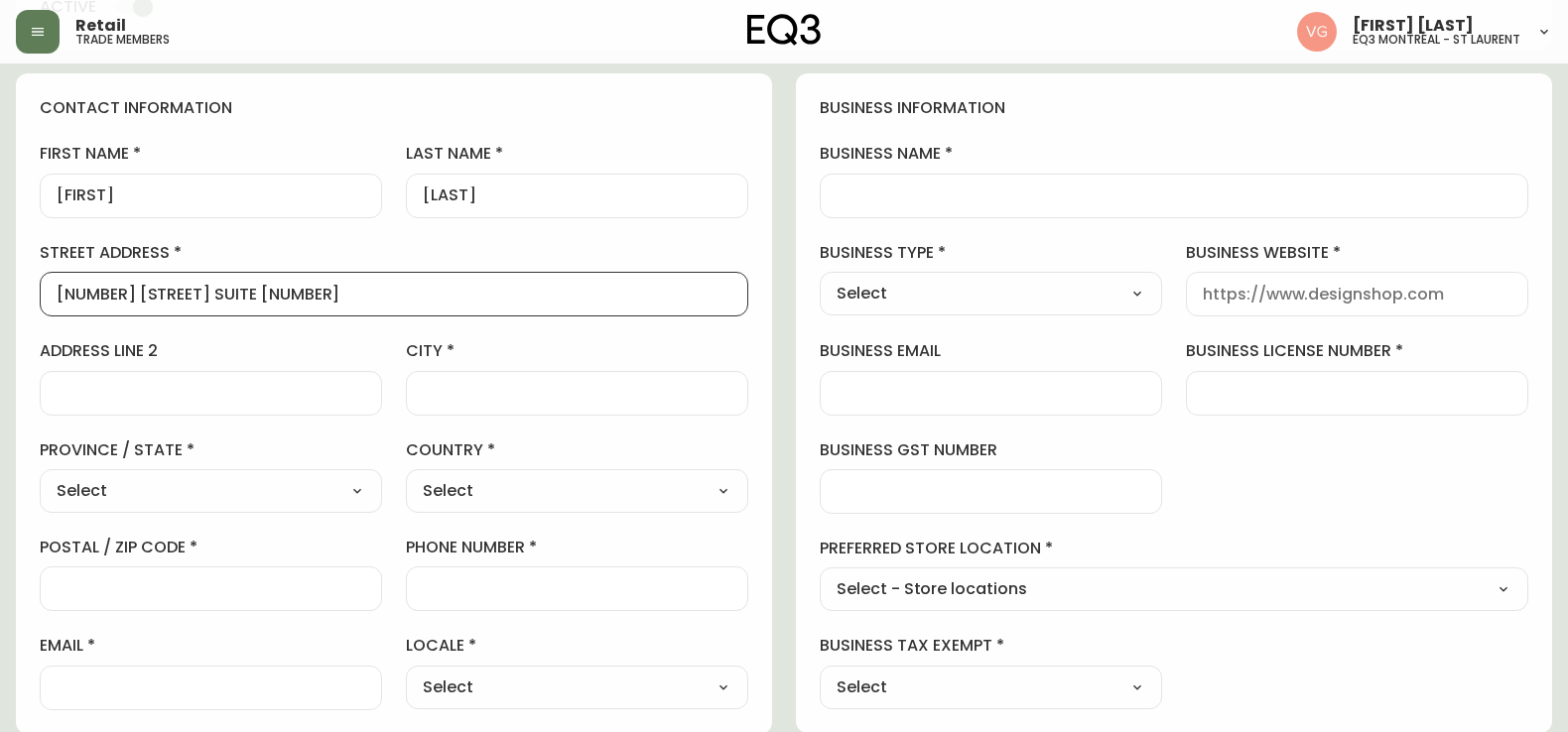 type on "[NUMBER] [STREET] SUITE [NUMBER]" 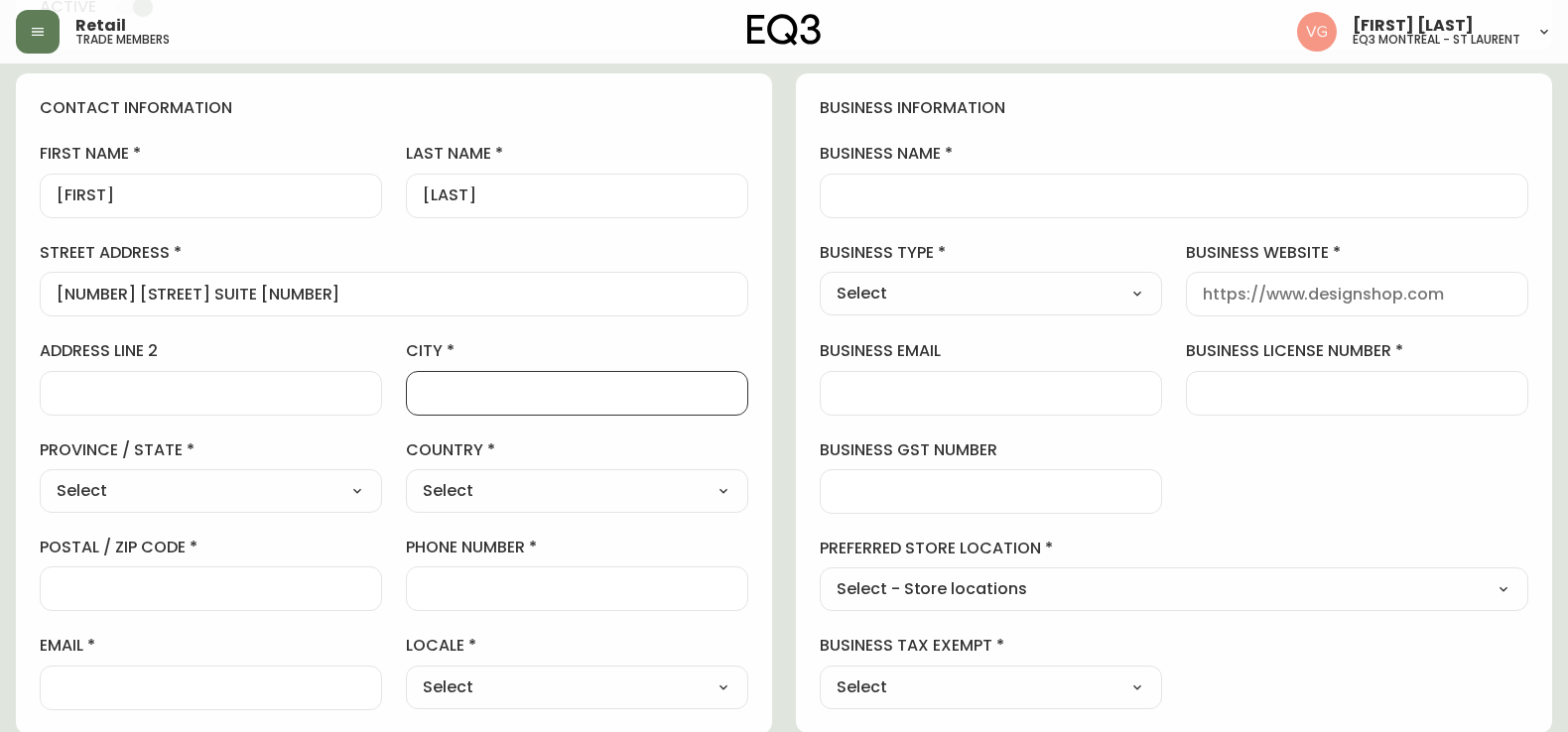 type on "Montréal" 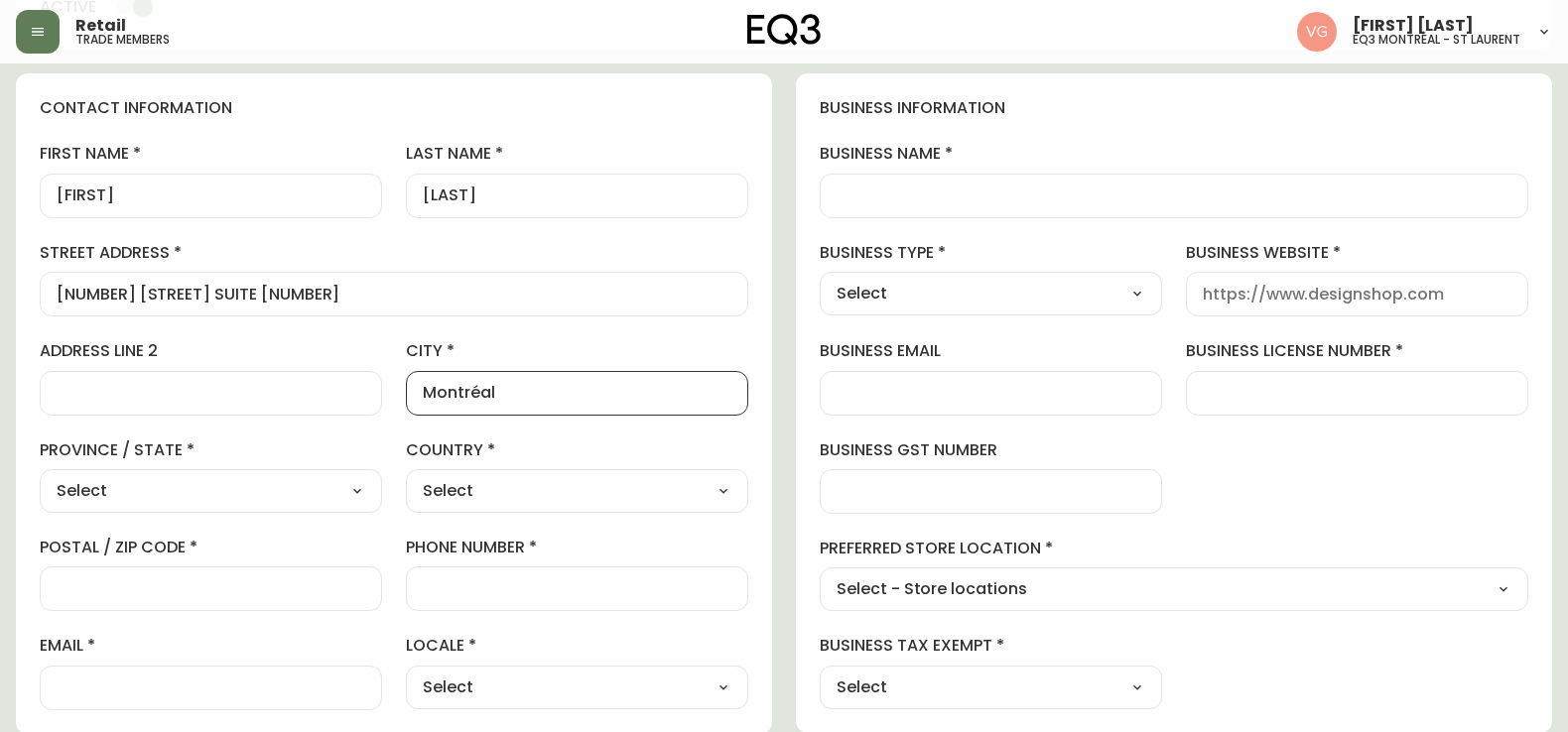 type on "apt. [NUMBER] ([TEXT])" 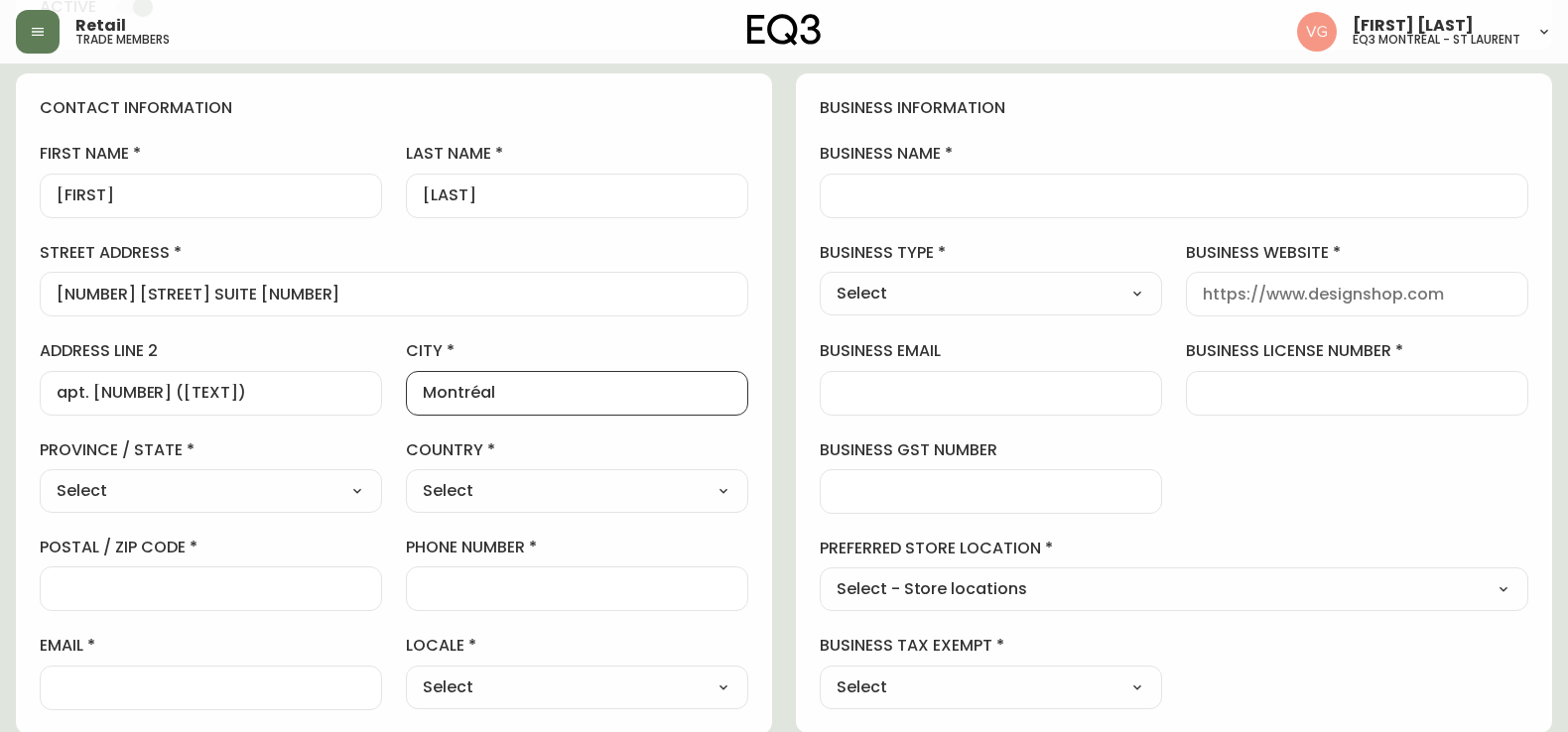 select on "QC" 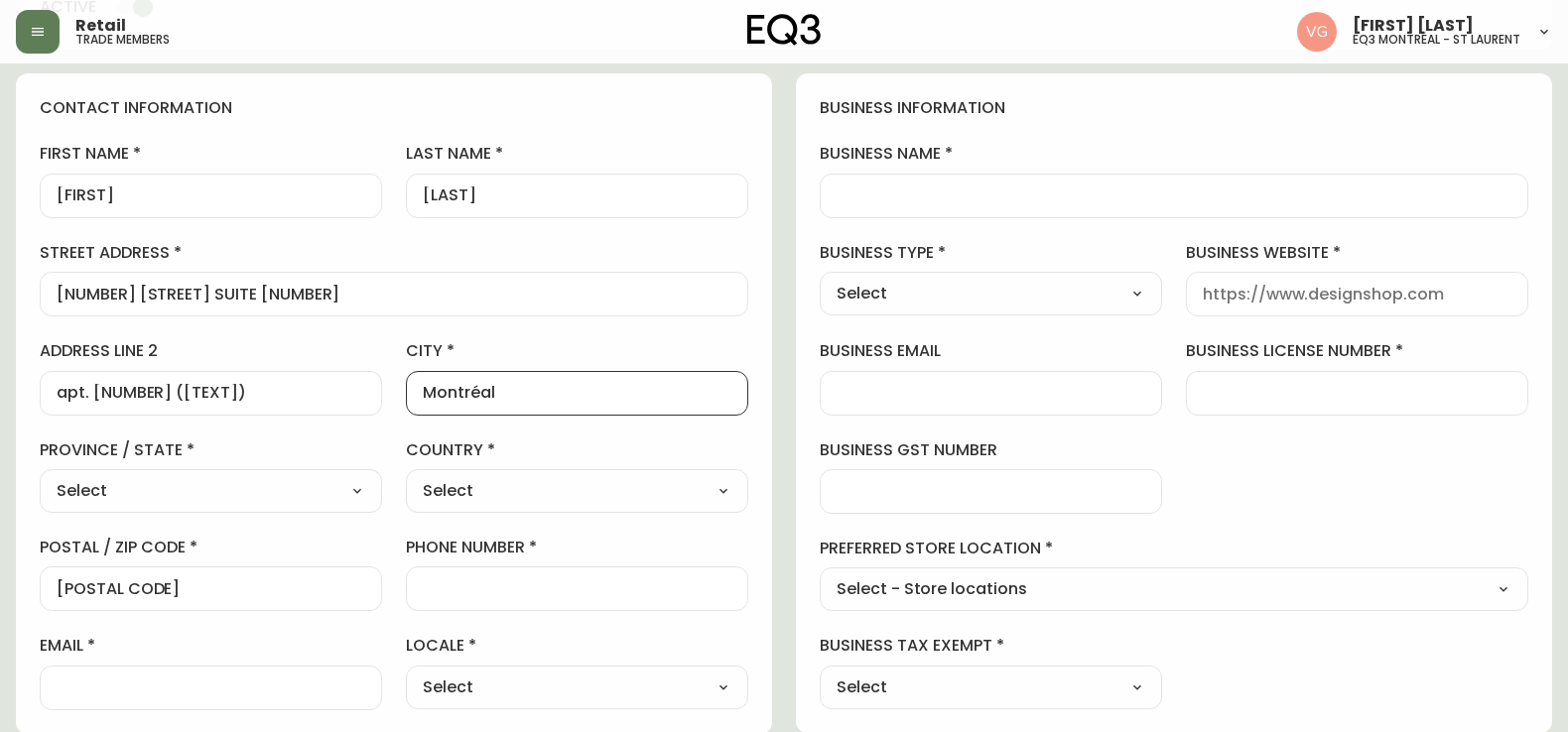 type on "[PHONE]" 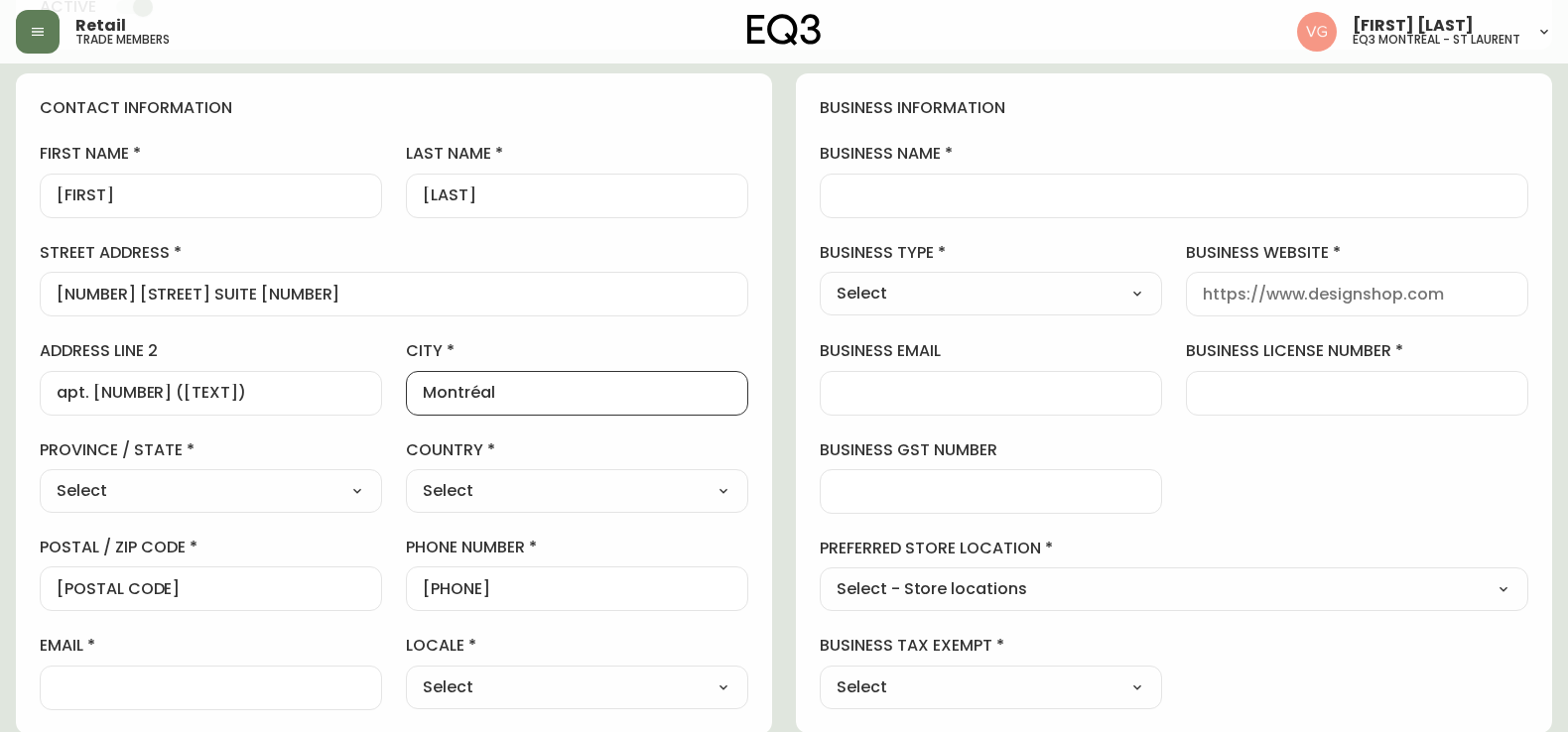 type on "[EMAIL]" 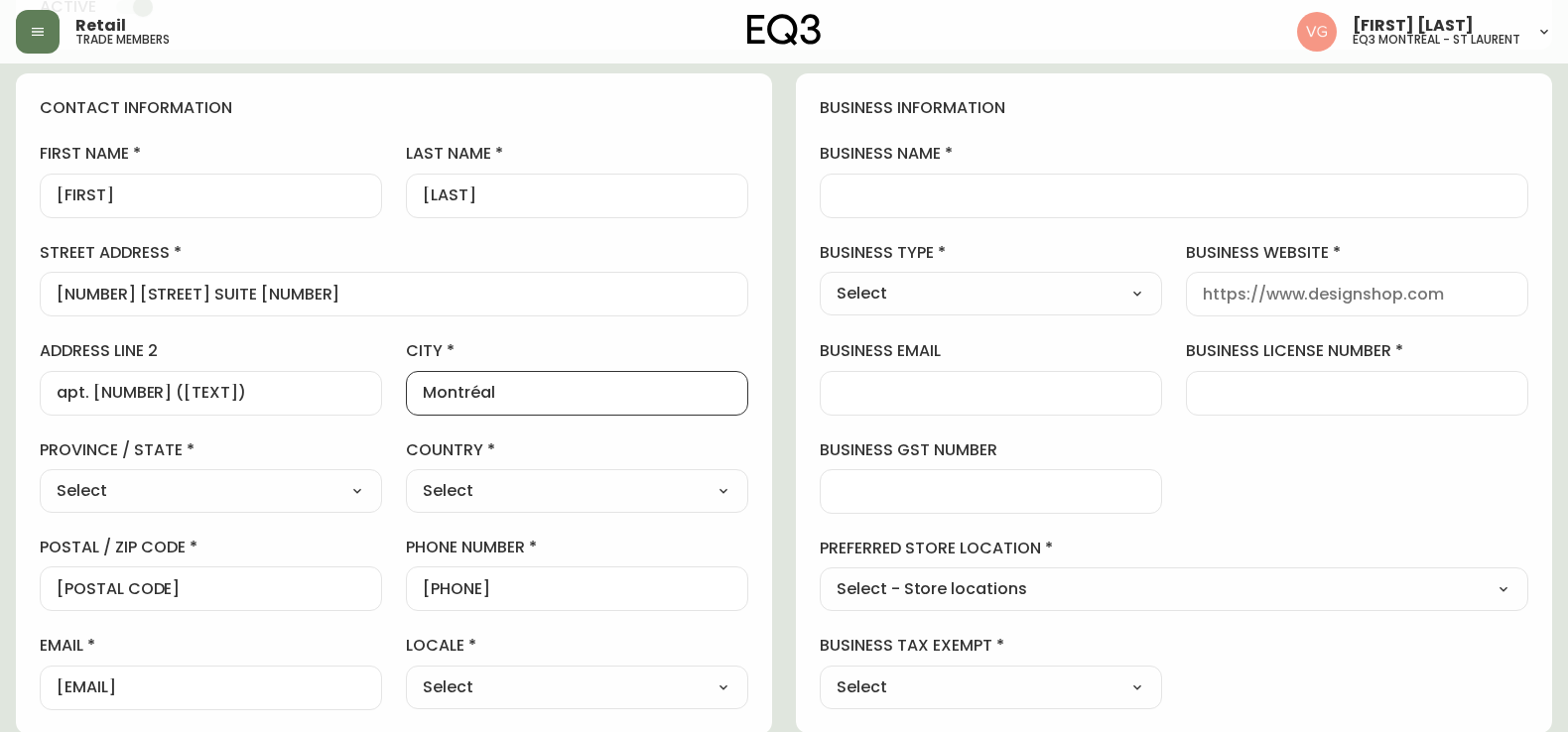 type on "Quebec" 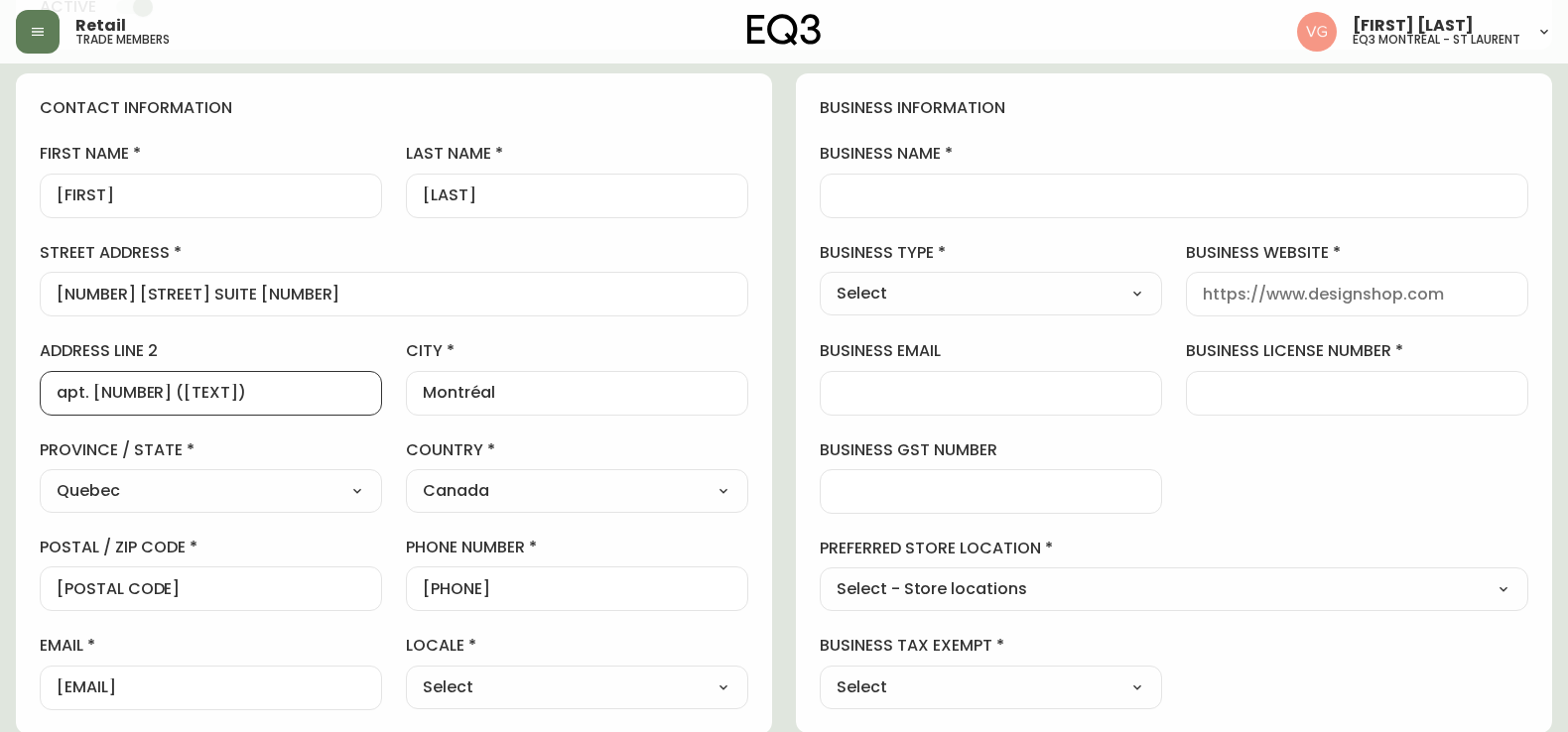 drag, startPoint x: 259, startPoint y: 385, endPoint x: 14, endPoint y: 385, distance: 245 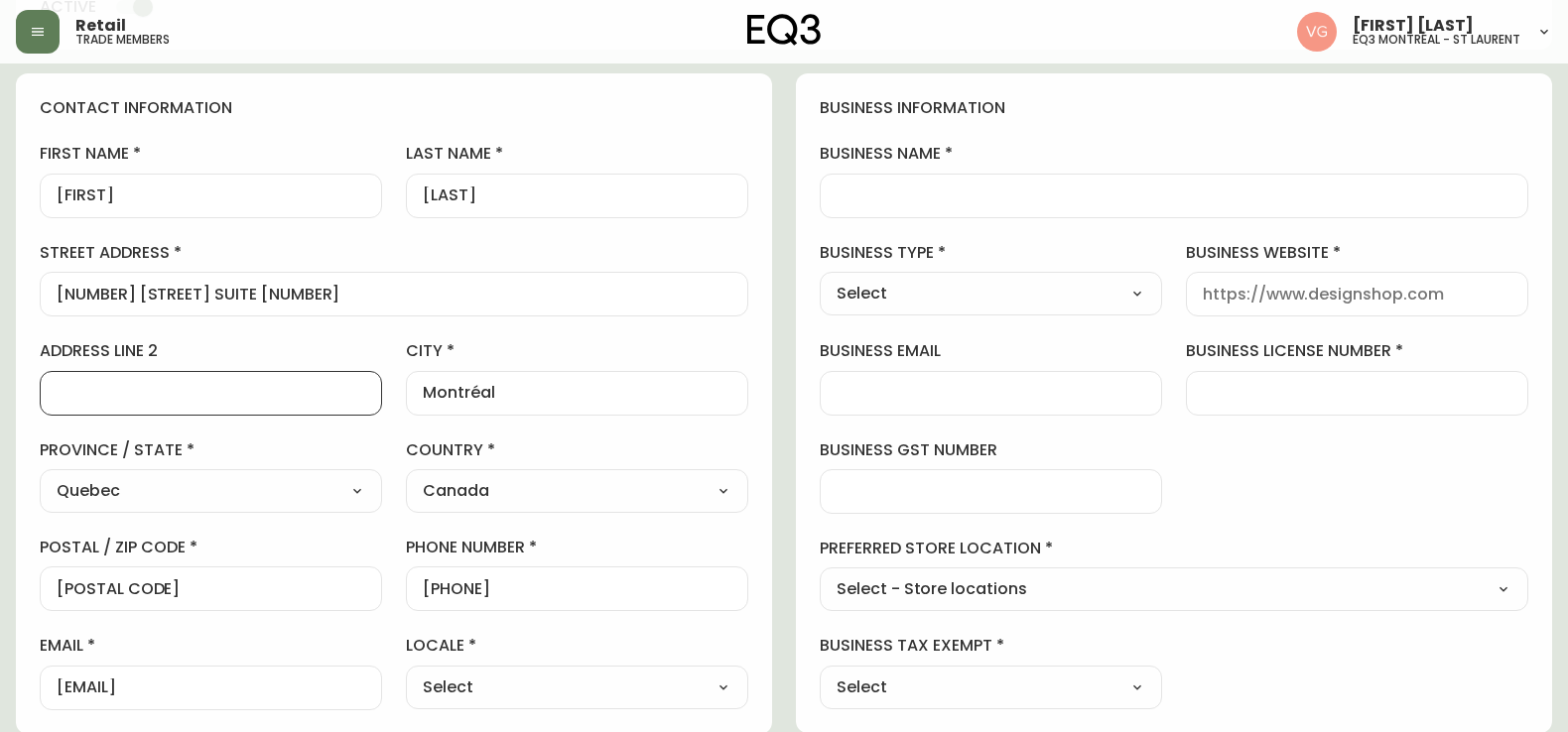 type 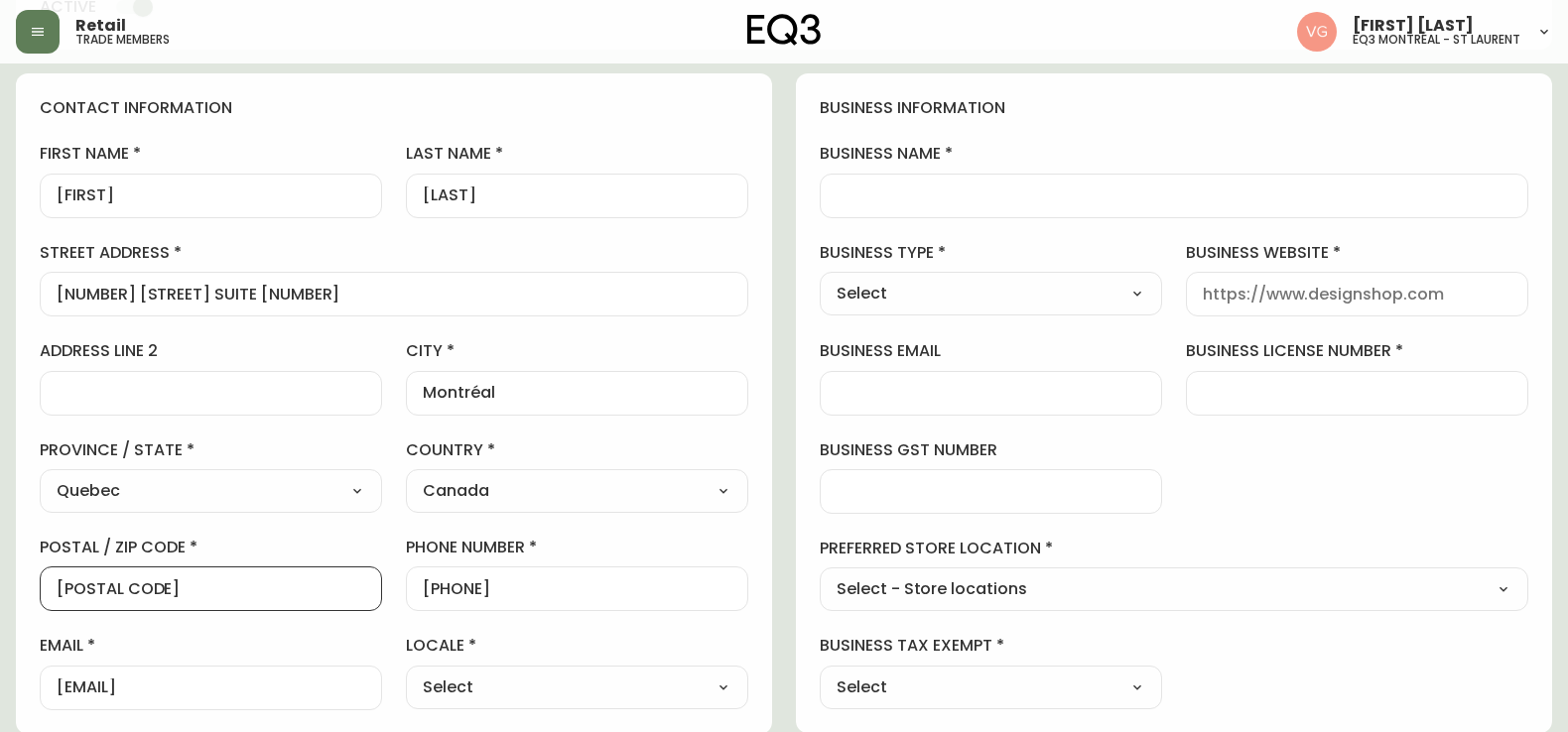 drag, startPoint x: 168, startPoint y: 585, endPoint x: -1, endPoint y: 584, distance: 169.00296 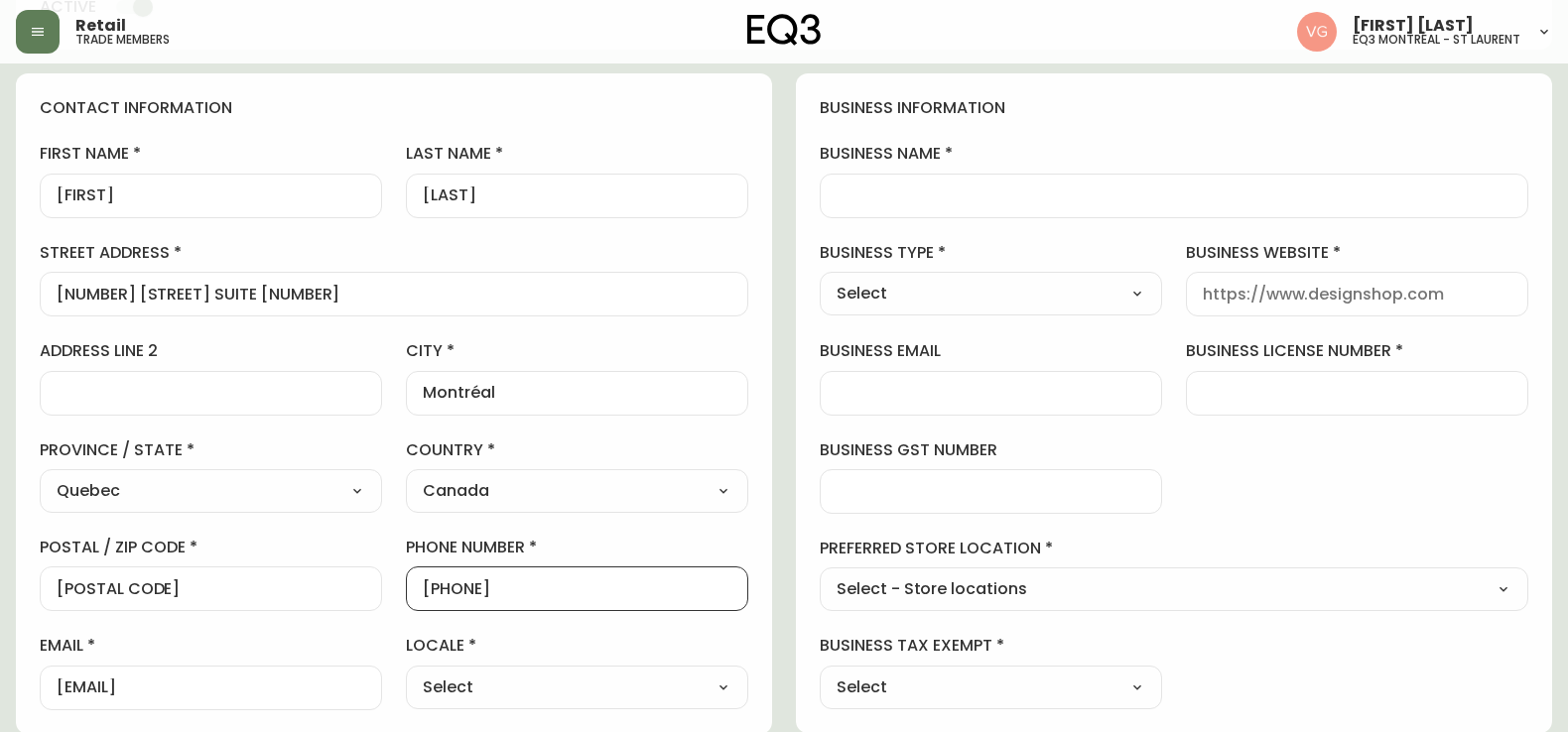 drag, startPoint x: 541, startPoint y: 592, endPoint x: 285, endPoint y: 592, distance: 256 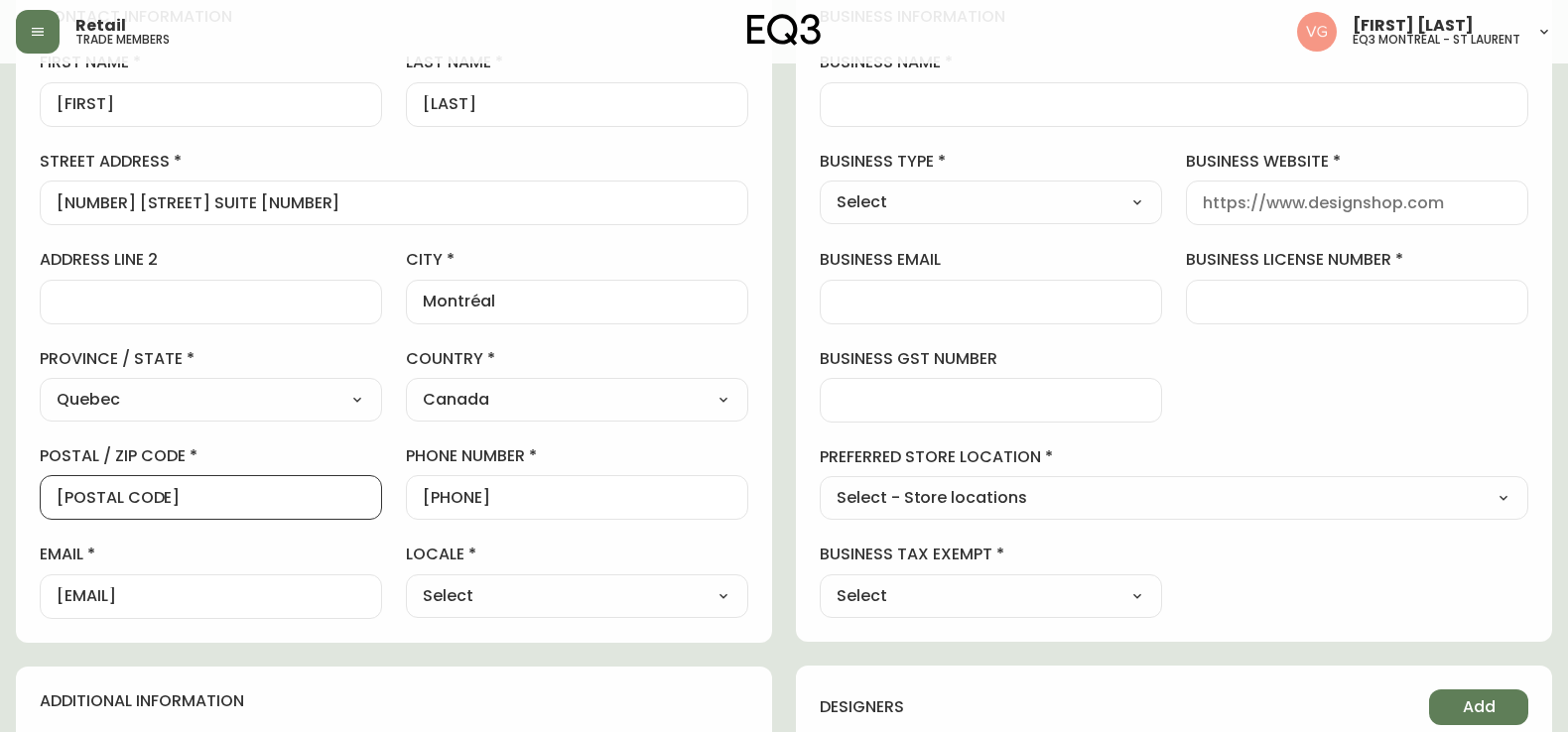 scroll, scrollTop: 298, scrollLeft: 0, axis: vertical 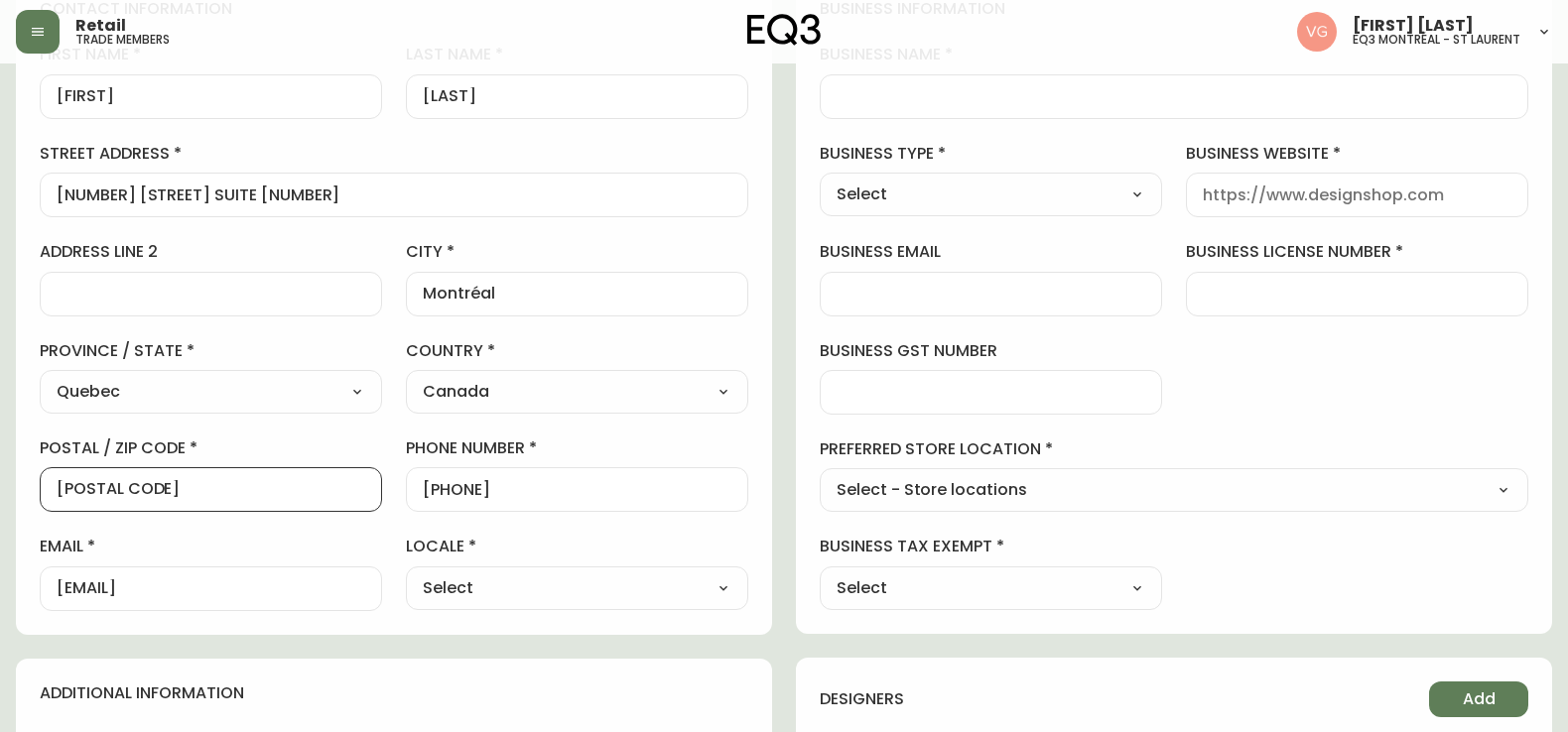 drag, startPoint x: 199, startPoint y: 490, endPoint x: -1, endPoint y: 488, distance: 200.01 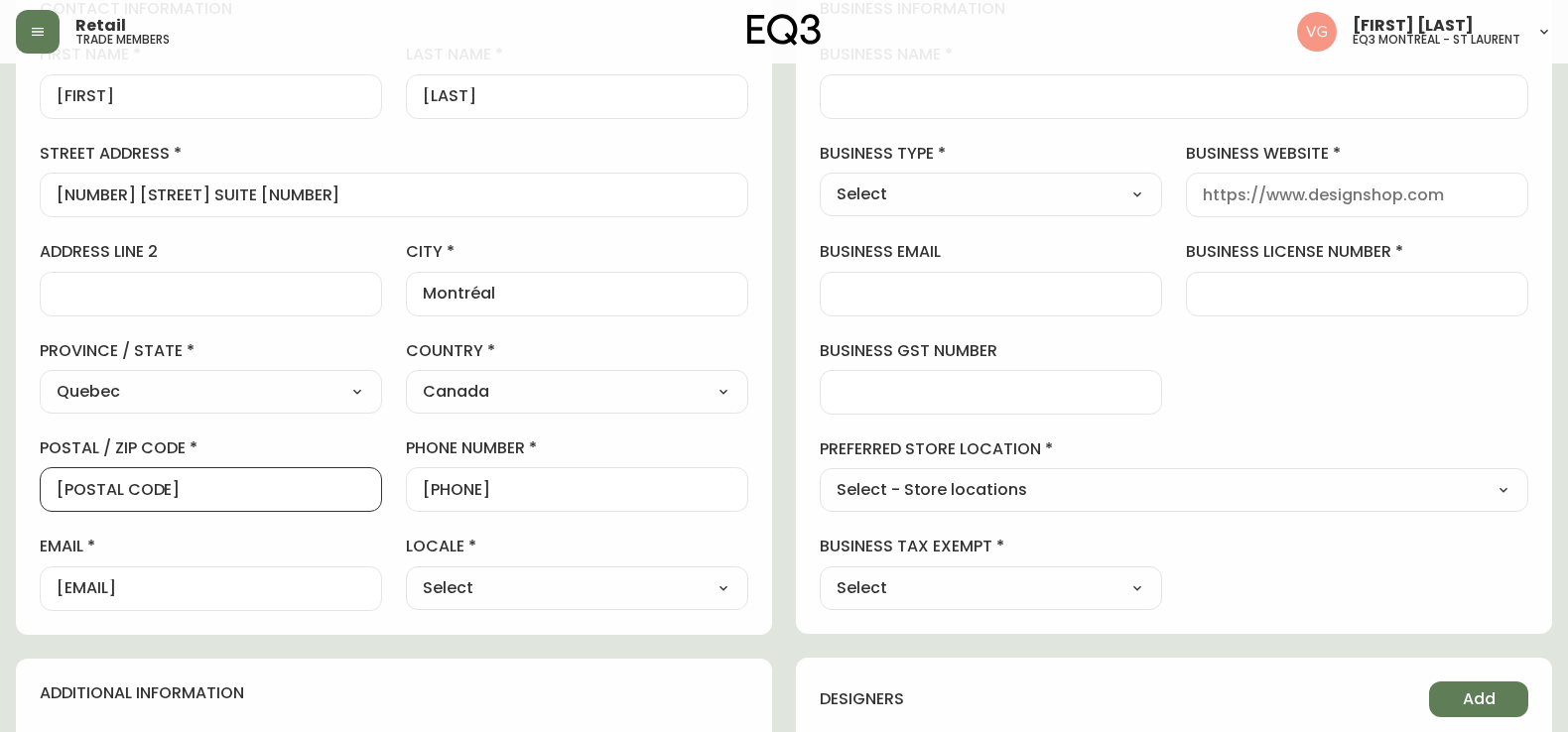 type on "[POSTAL CODE]" 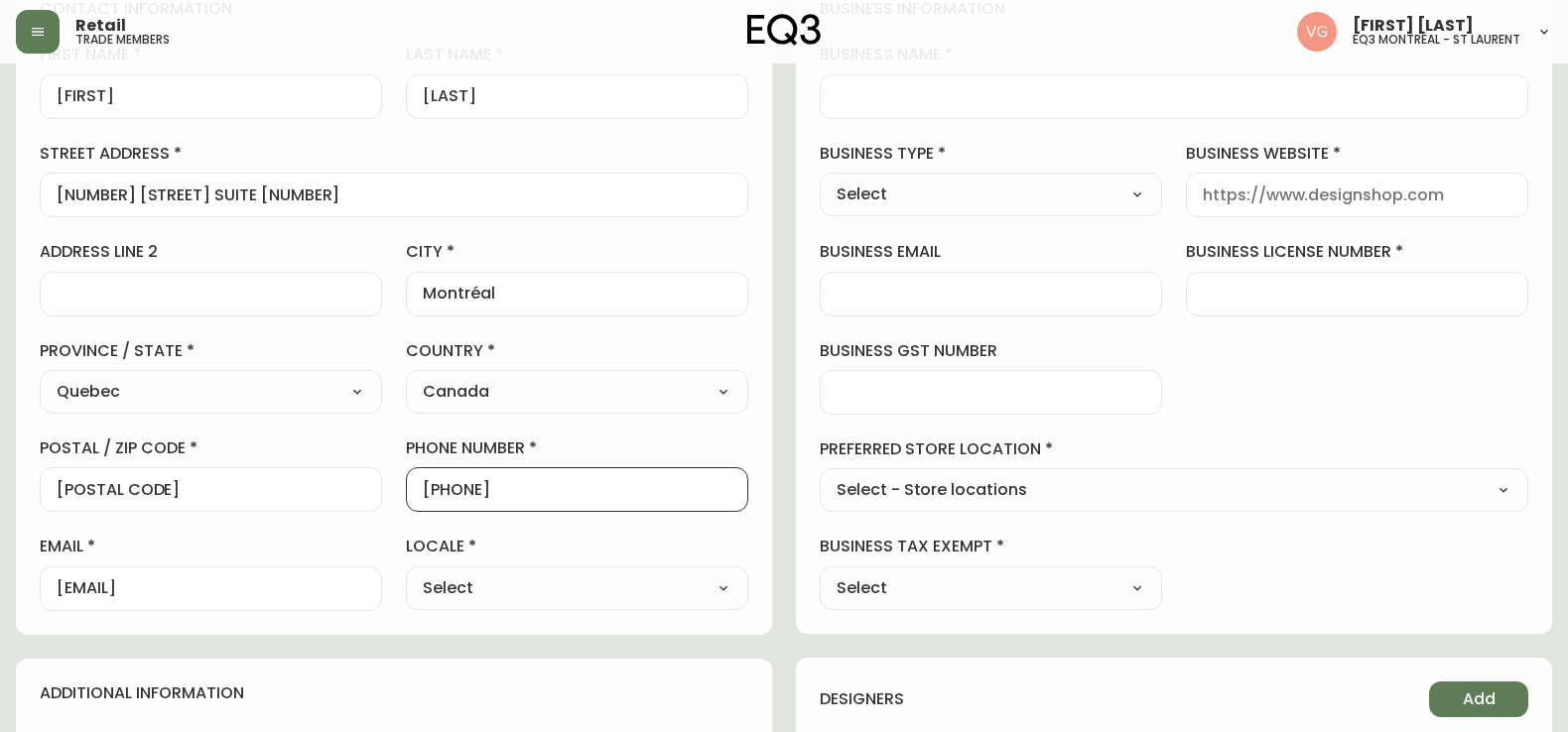 drag, startPoint x: 552, startPoint y: 495, endPoint x: 296, endPoint y: 493, distance: 256.00781 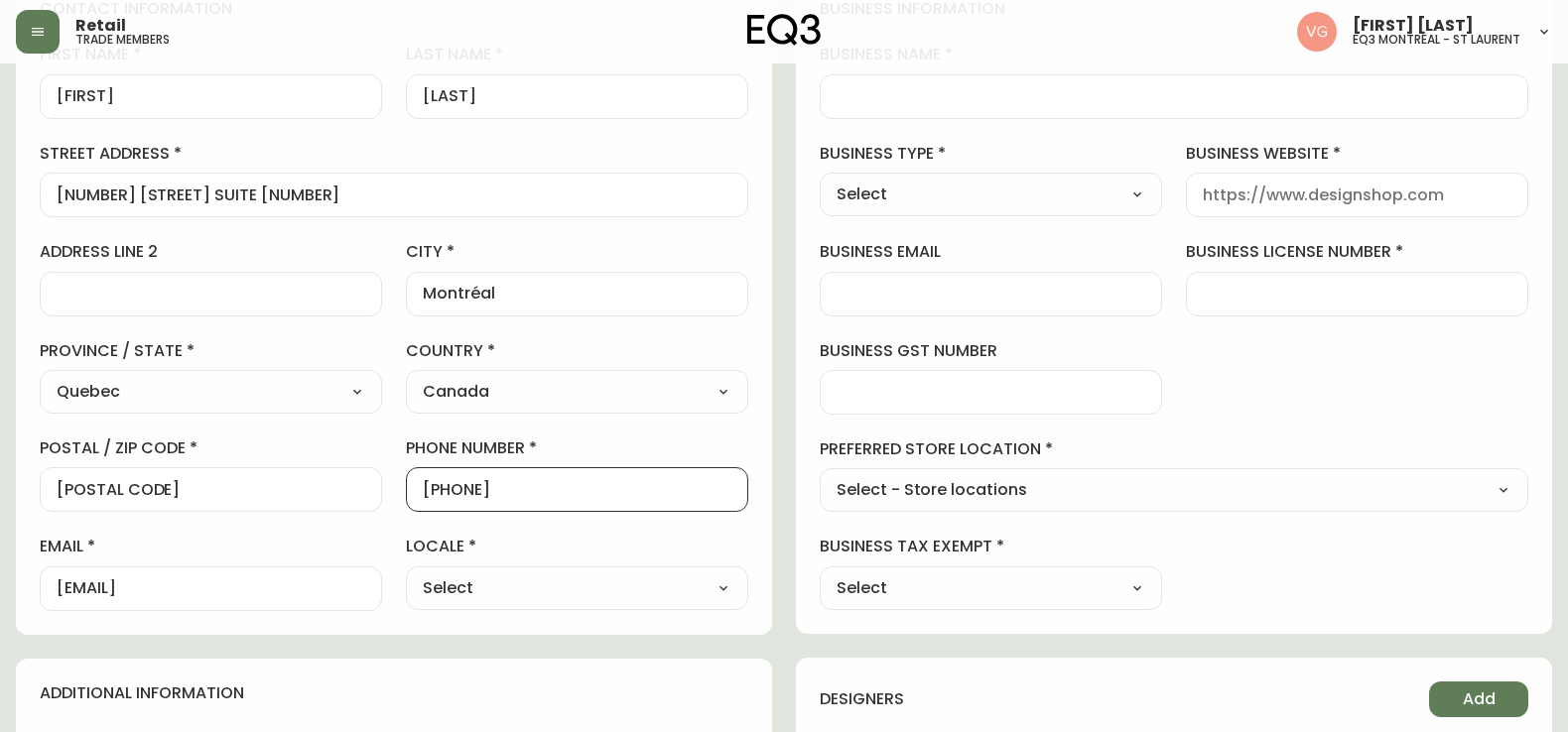 type on "[PHONE]" 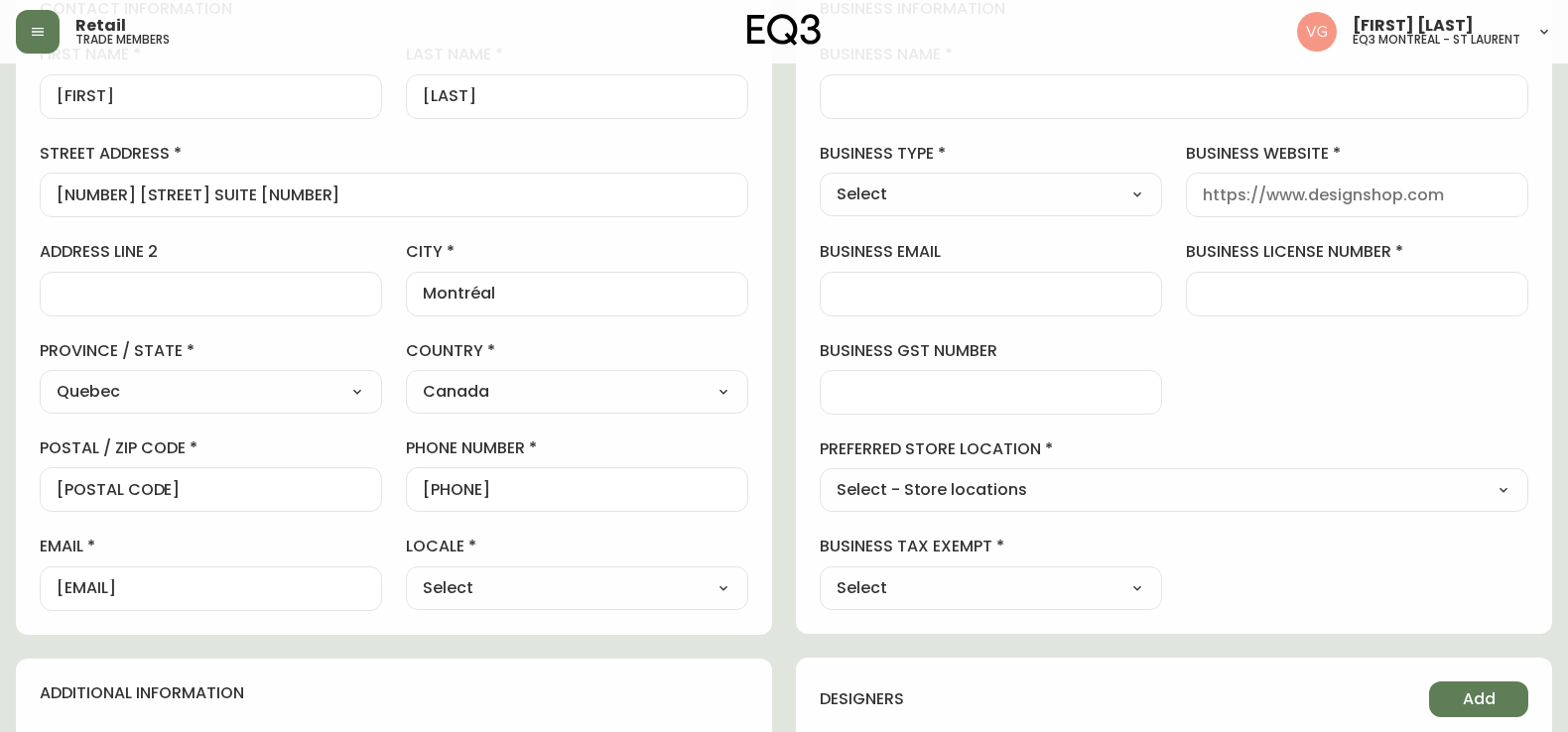 drag, startPoint x: 329, startPoint y: 601, endPoint x: -1, endPoint y: 600, distance: 330.0015 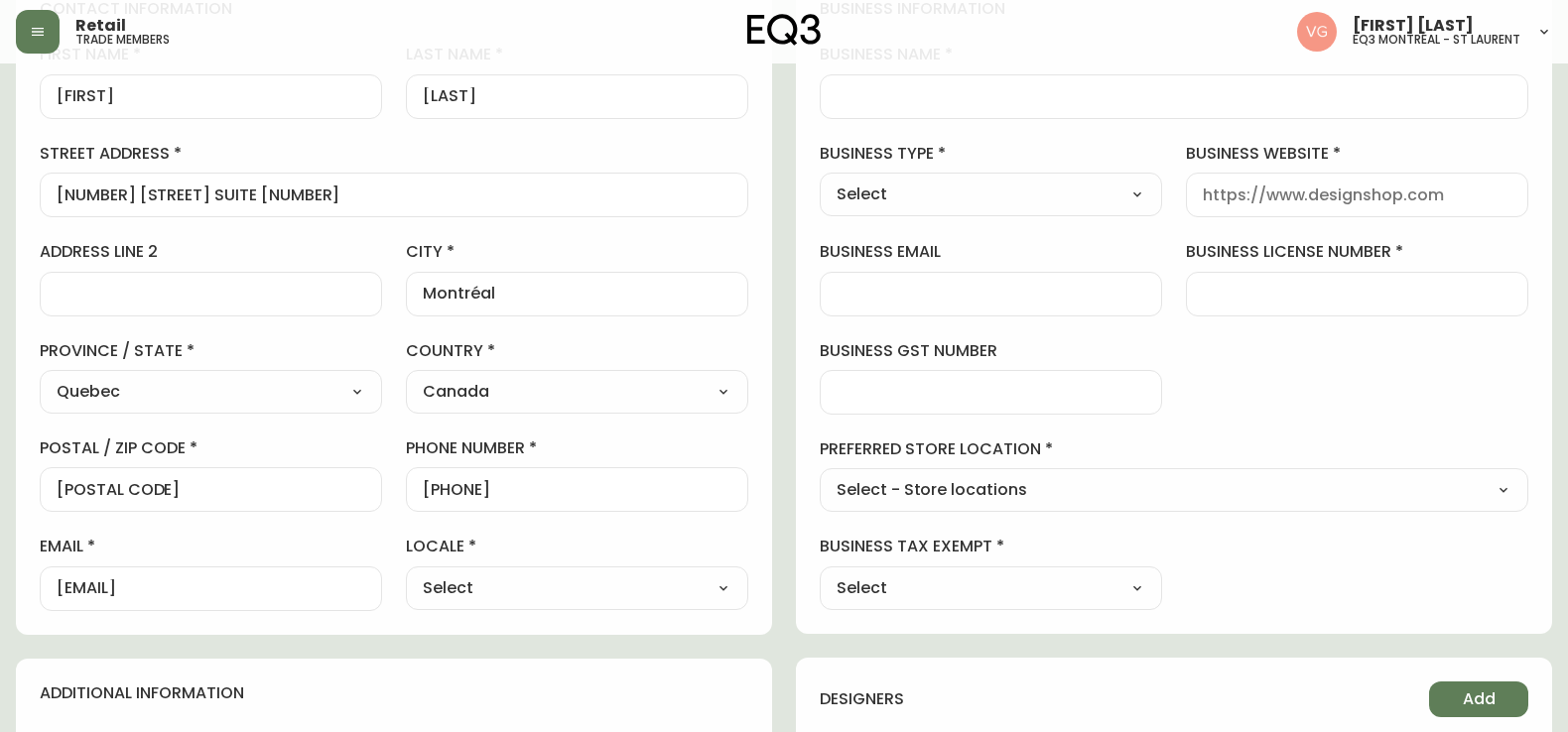click on "[EMAIL]" at bounding box center (210, 588) 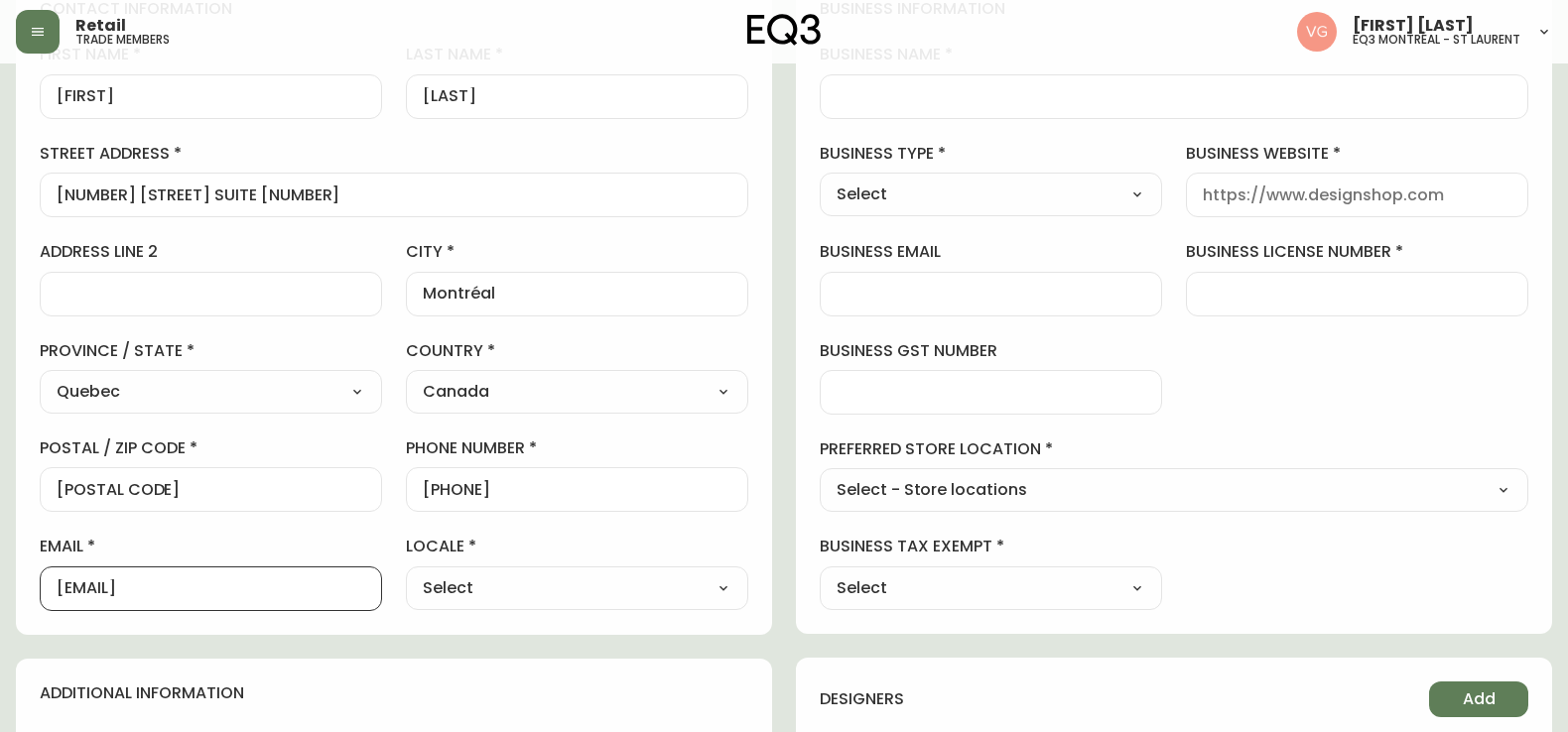 drag, startPoint x: 302, startPoint y: 581, endPoint x: -1, endPoint y: 562, distance: 303.59513 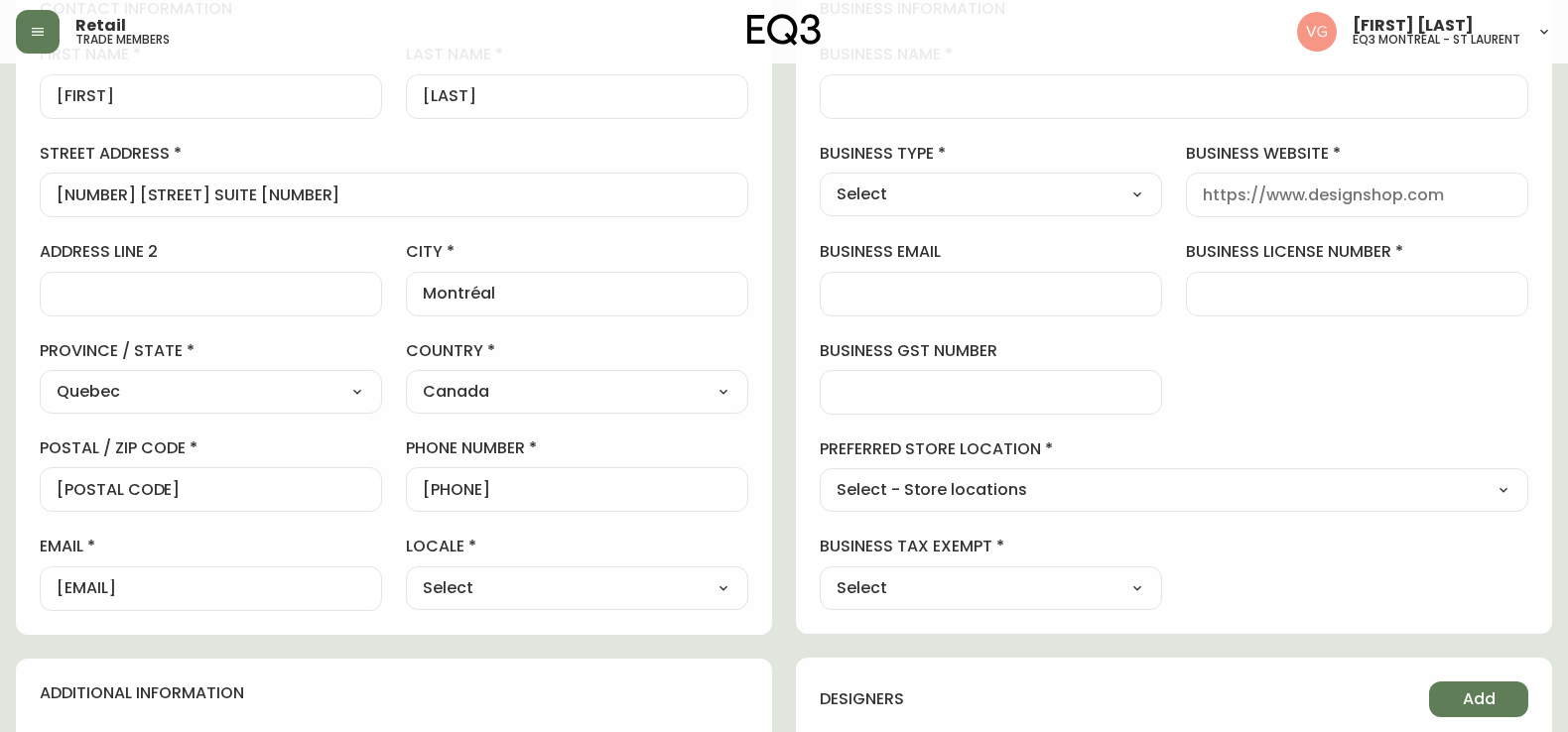 select on "CA_FR" 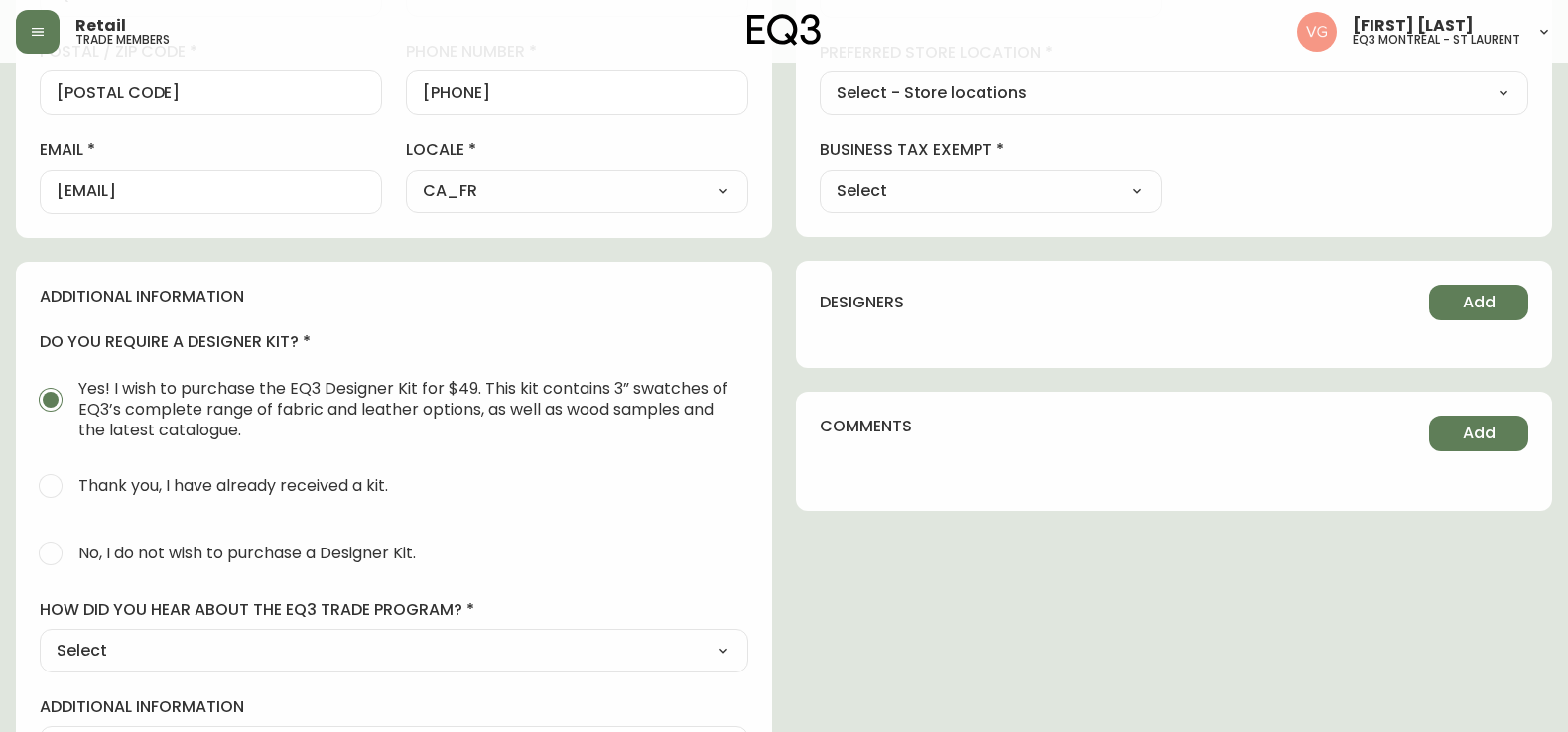 click on "No, I do not wish to purchase a Designer Kit." at bounding box center (247, 552) 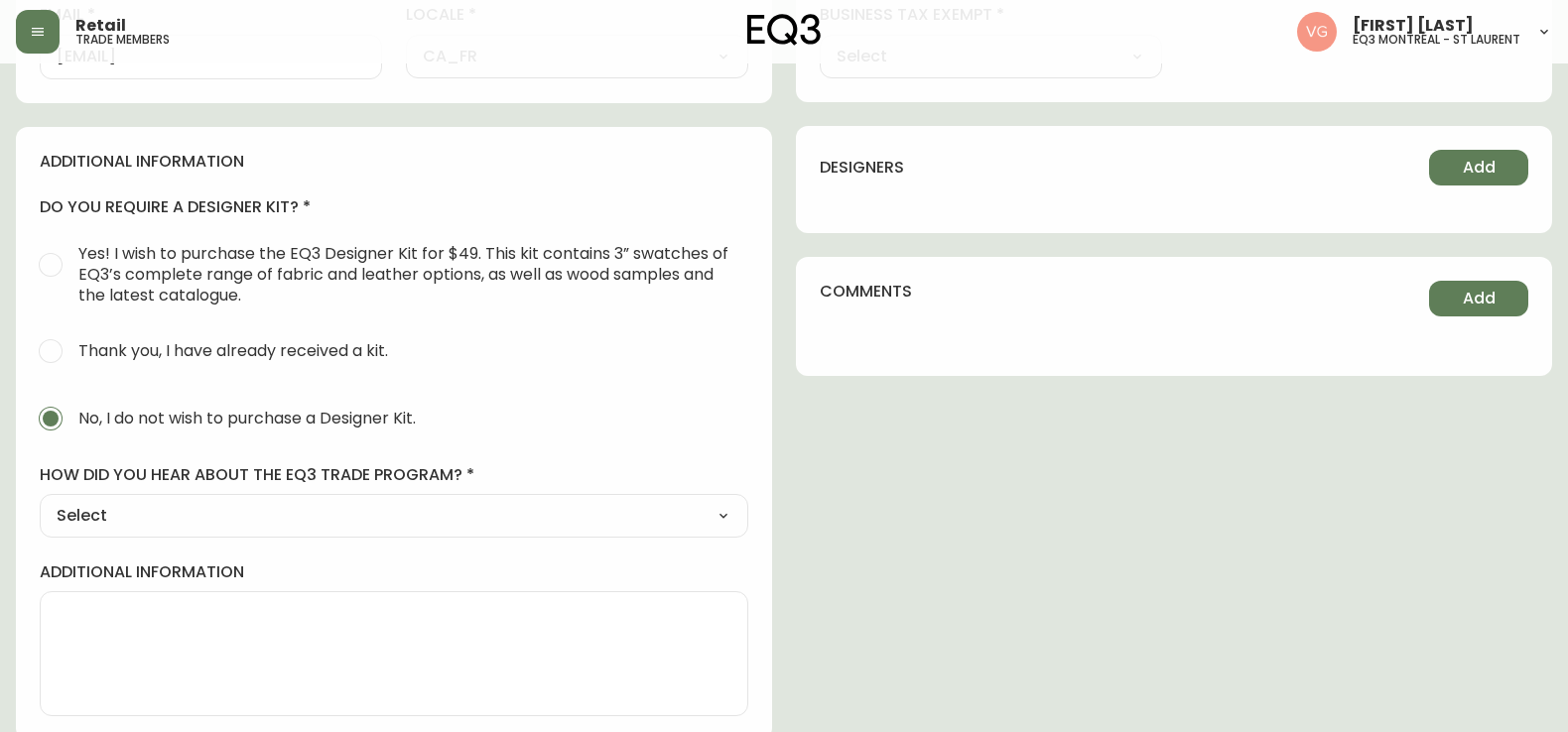 scroll, scrollTop: 837, scrollLeft: 0, axis: vertical 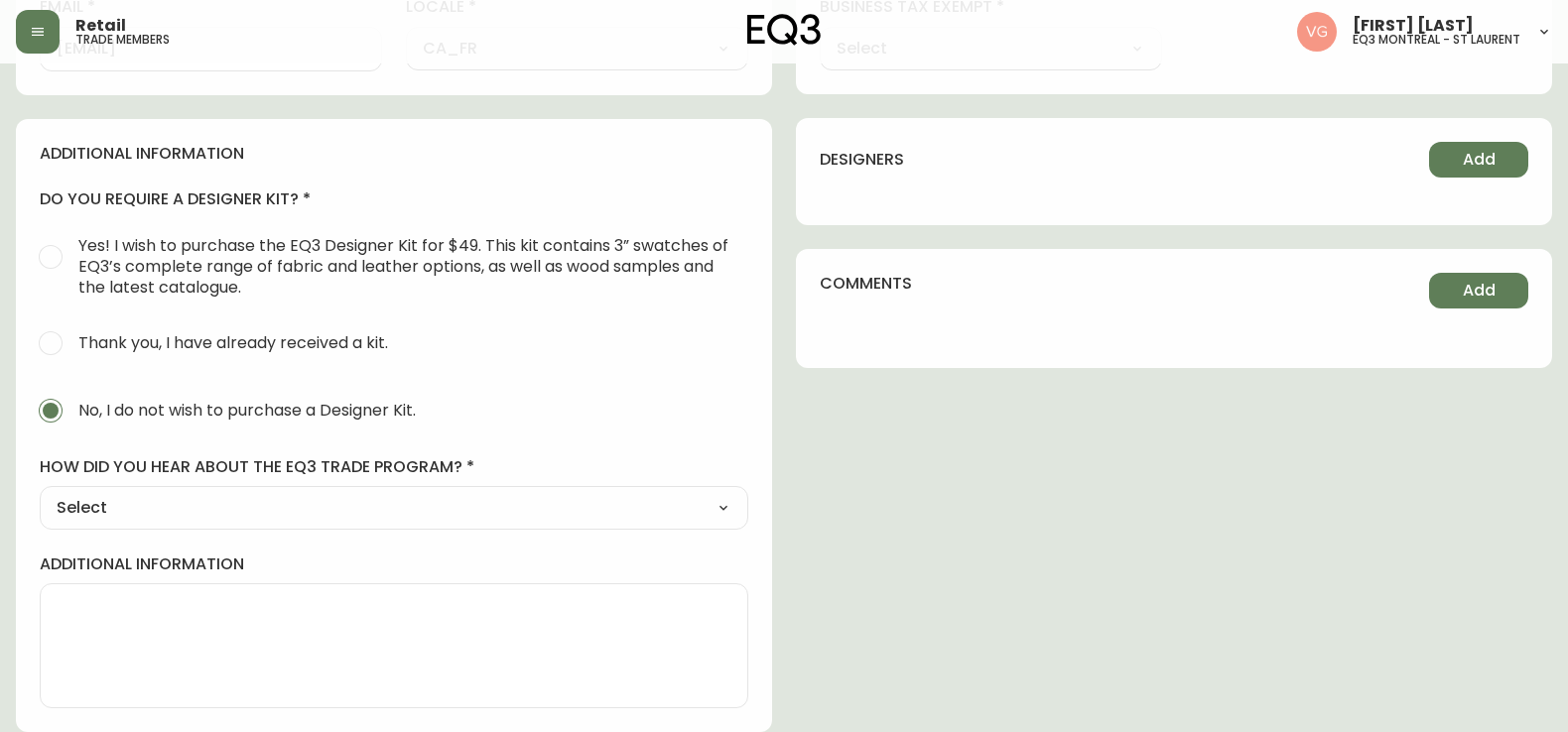 click on "Select Social Media Advertisement Trade Show Outreach from a Trade Rep Other" at bounding box center (394, 508) 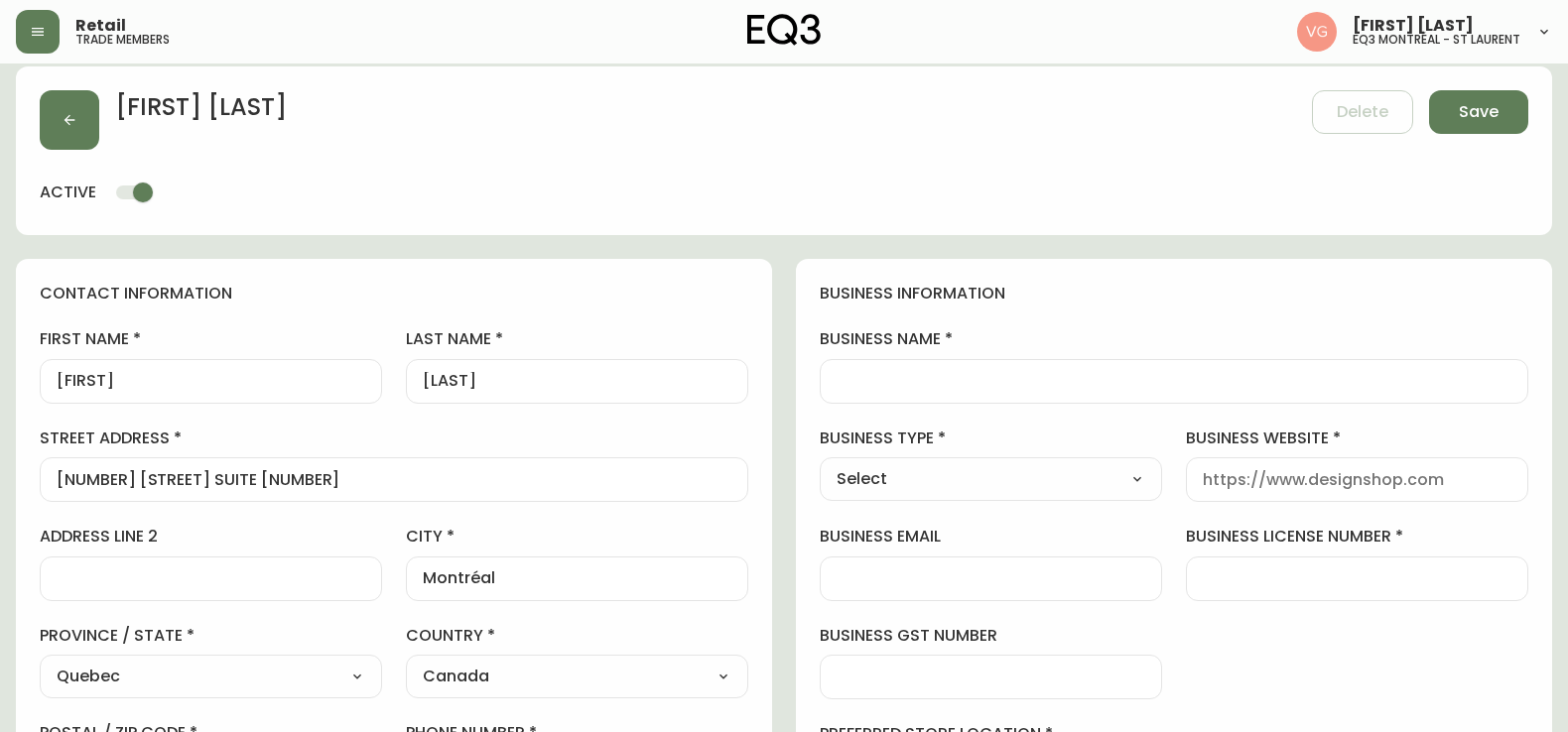 scroll, scrollTop: 0, scrollLeft: 0, axis: both 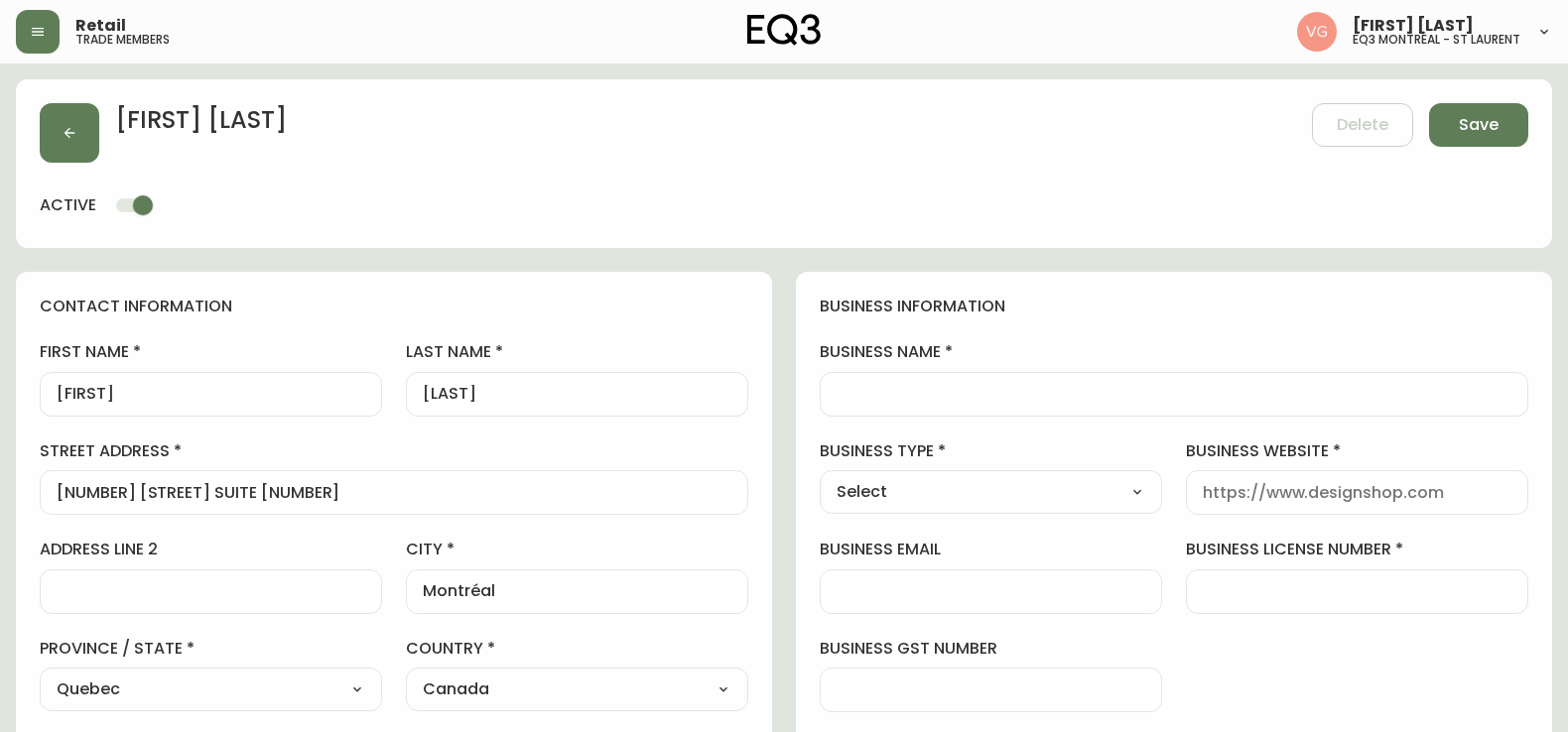 click on "business name" at bounding box center (1174, 394) 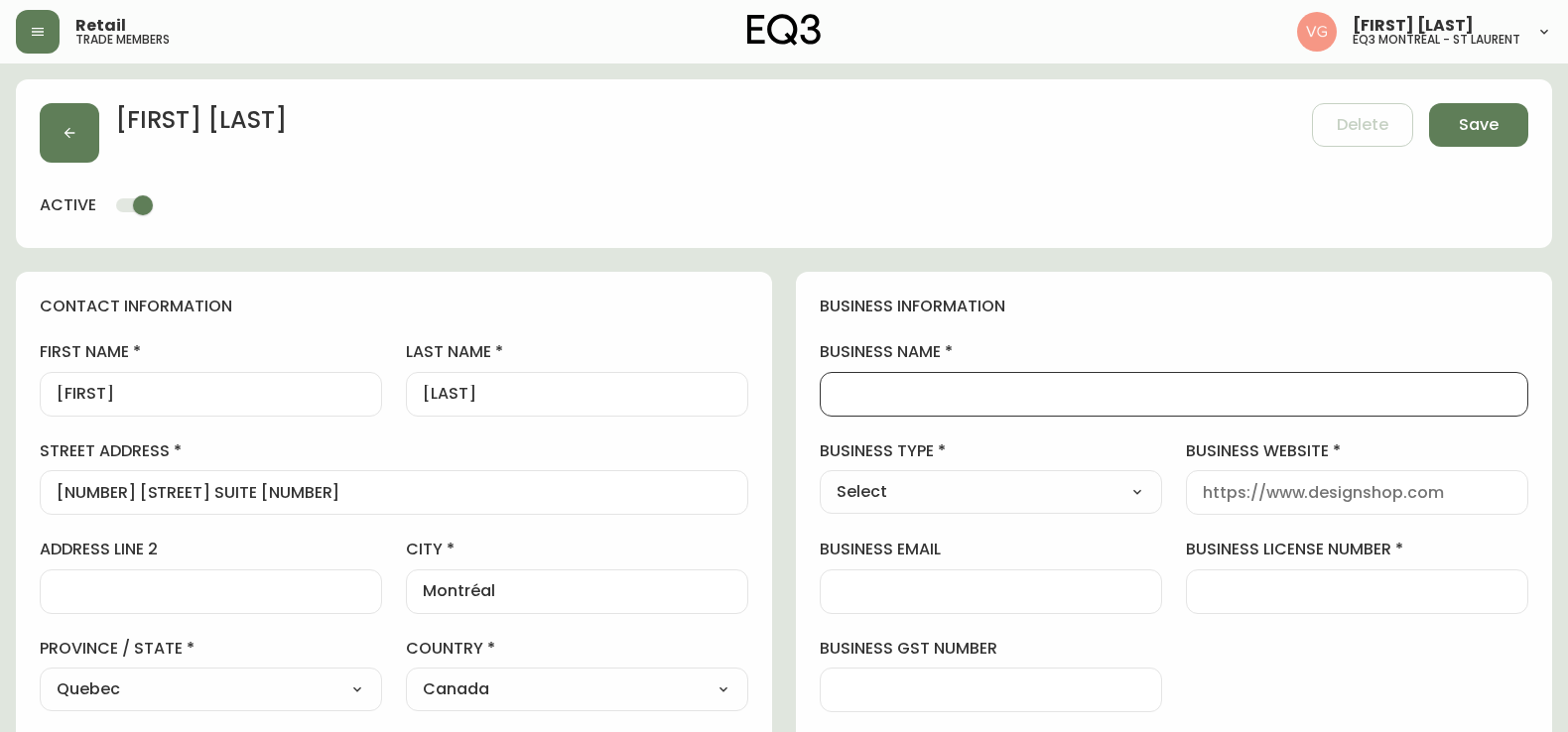 click on "business name" at bounding box center (1174, 394) 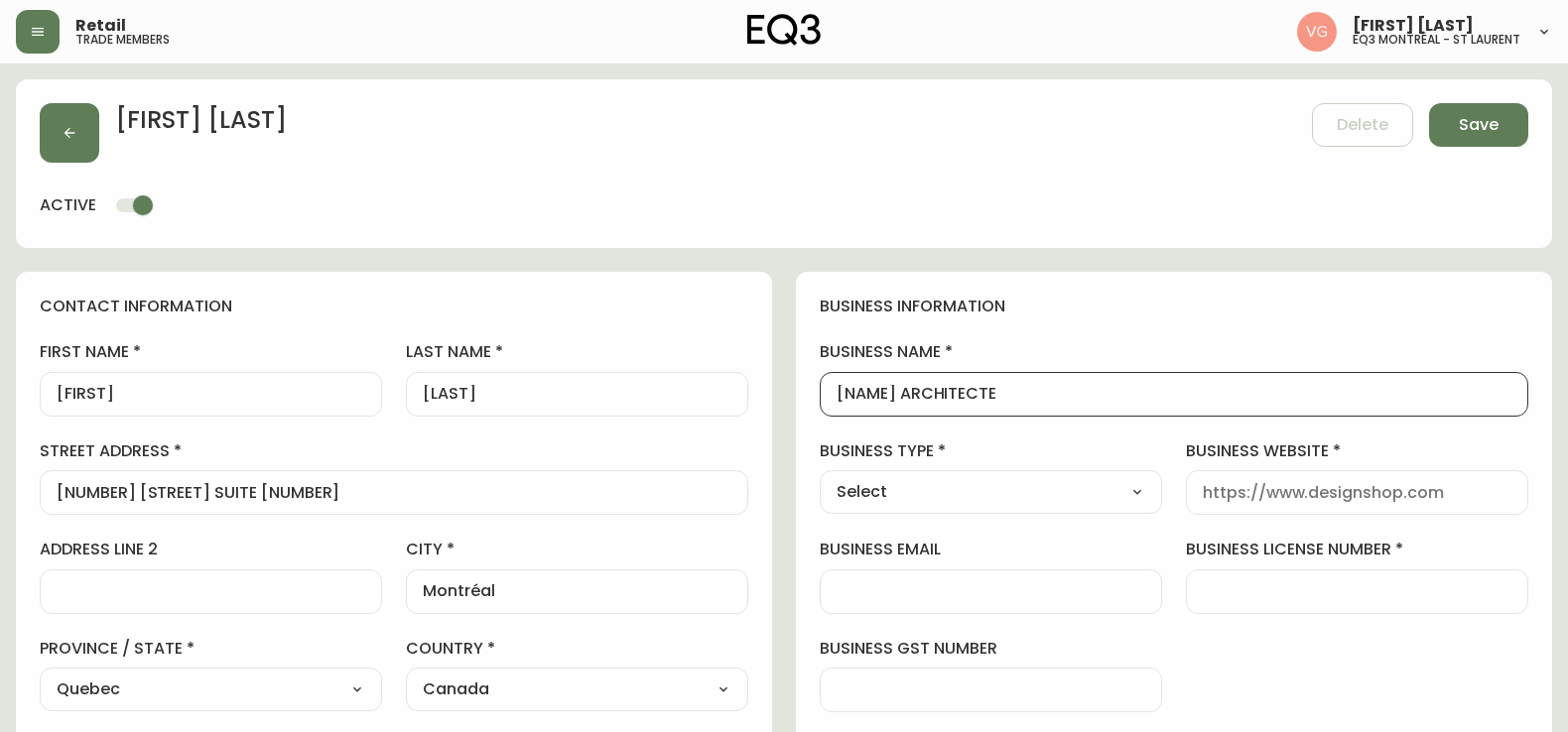 click on "[NAME] ARCHITECTE" at bounding box center [1174, 394] 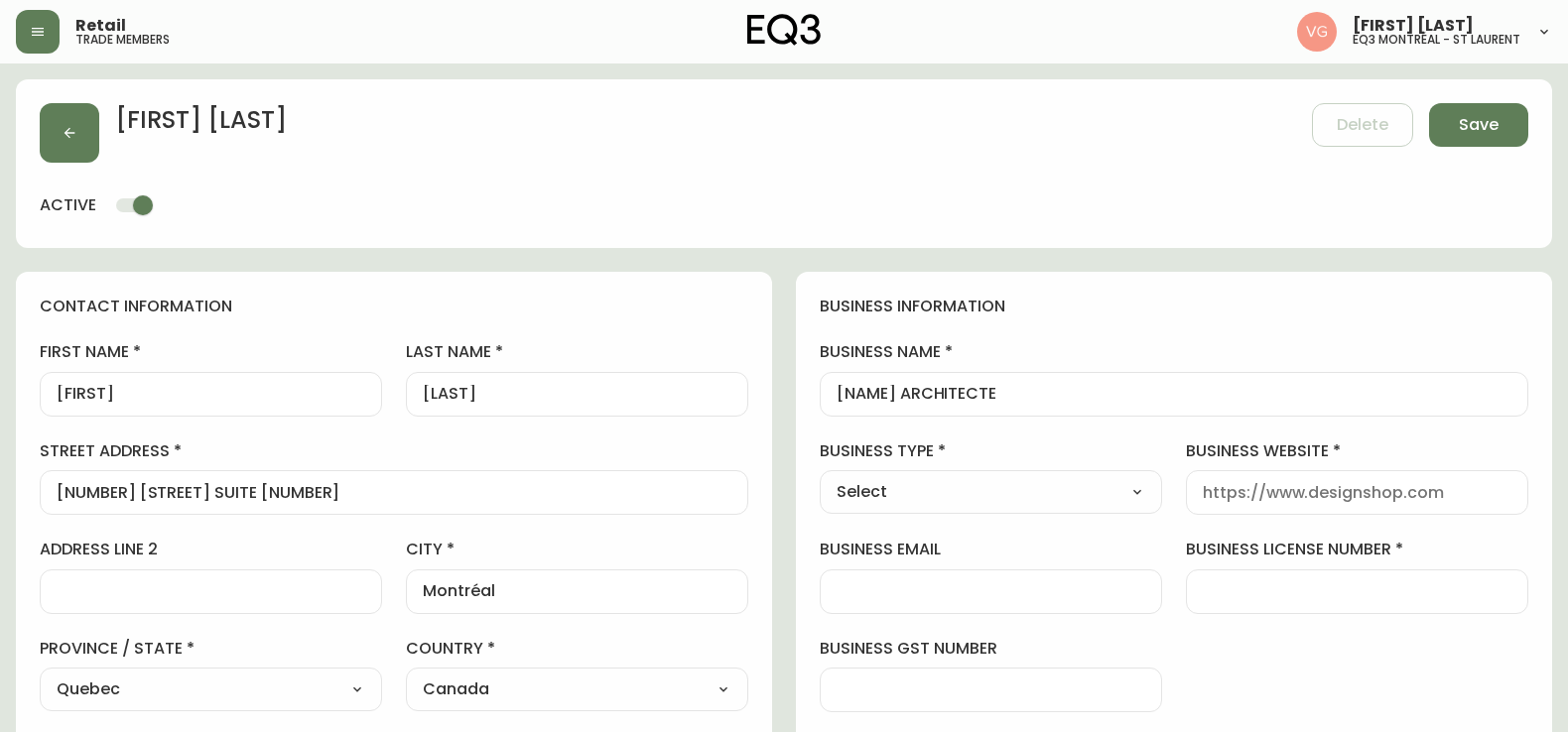 select on "Architect" 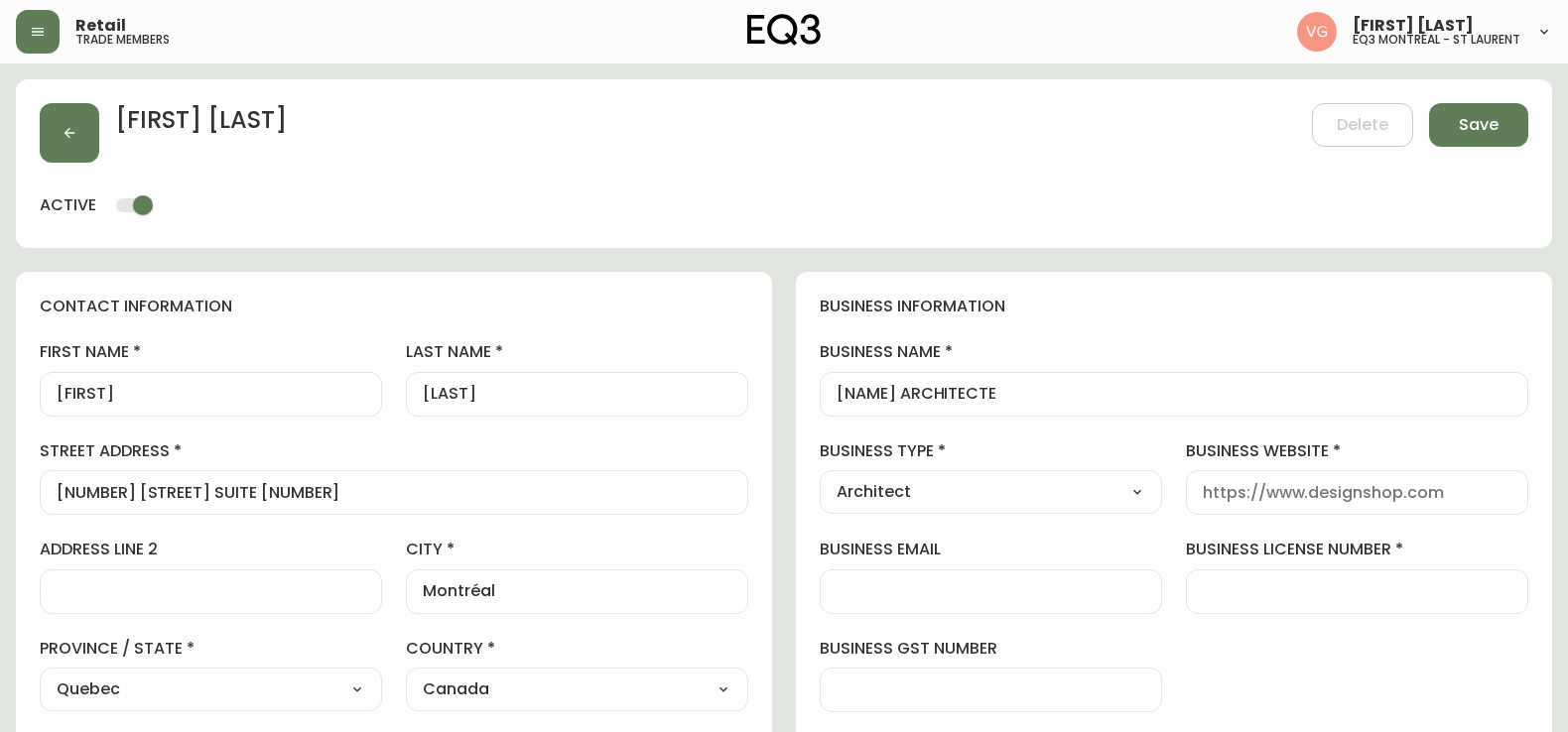 click on "business website" at bounding box center (1357, 492) 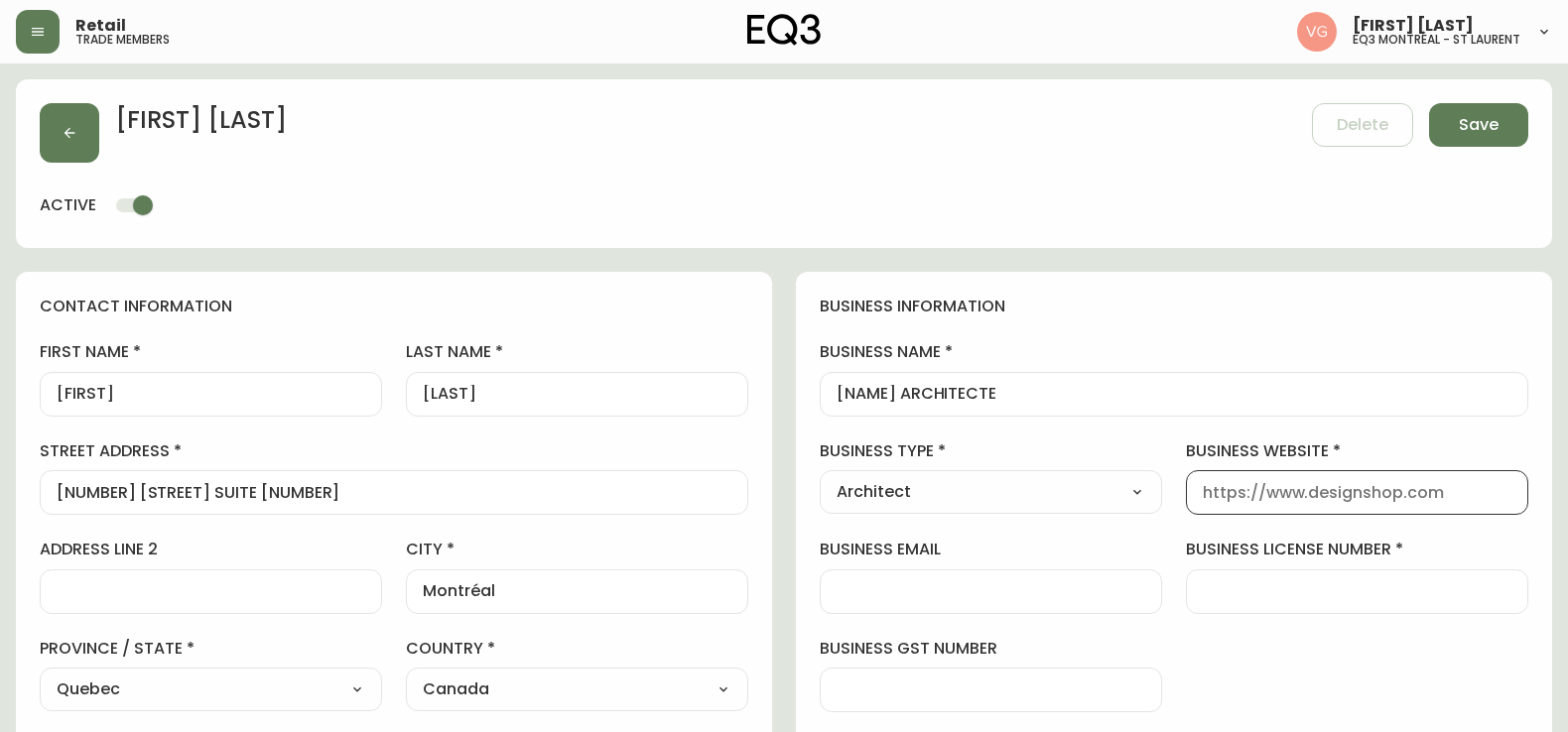 click on "business website" at bounding box center (1357, 492) 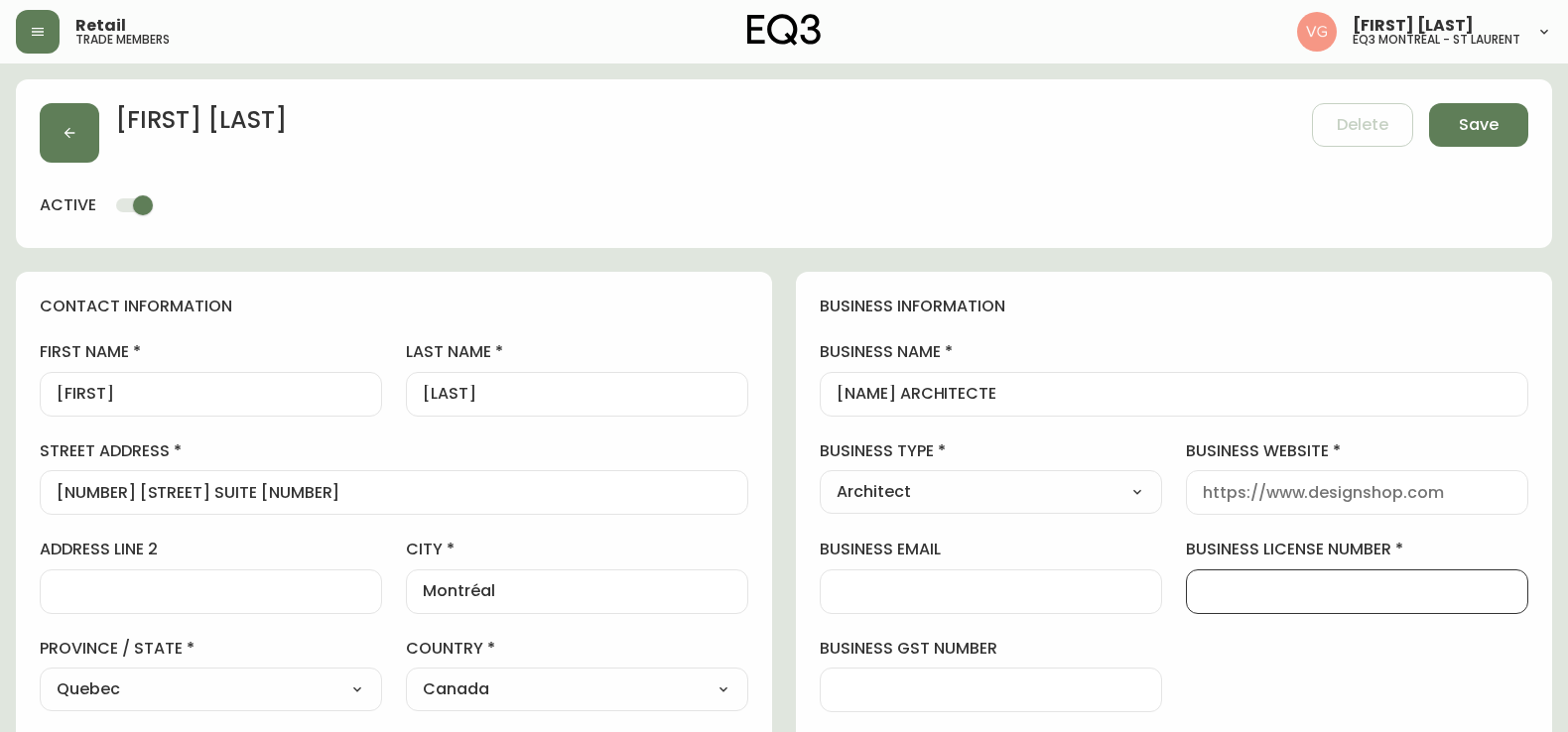 click on "business license number" at bounding box center [1357, 591] 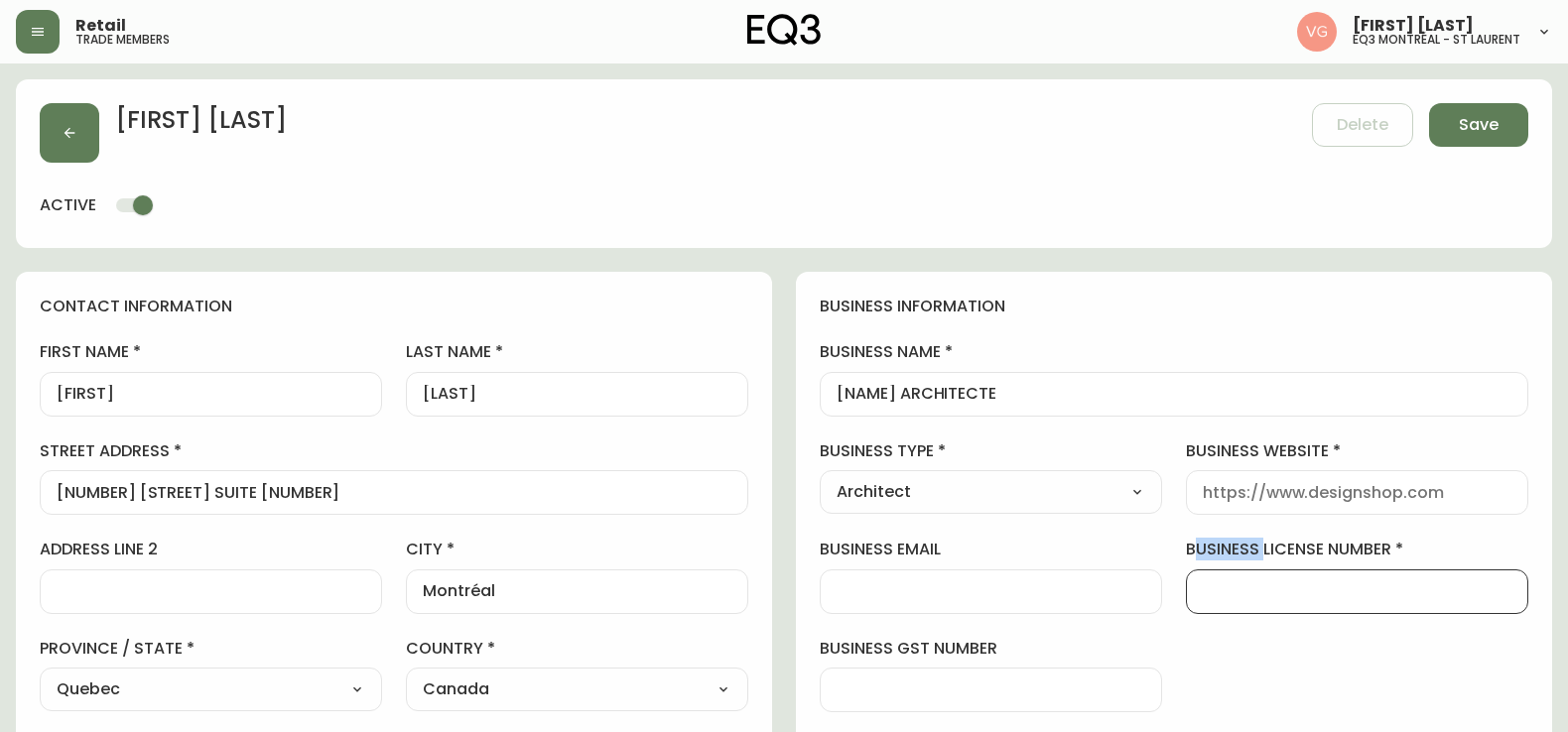 drag, startPoint x: 1194, startPoint y: 549, endPoint x: 1273, endPoint y: 546, distance: 79.05694 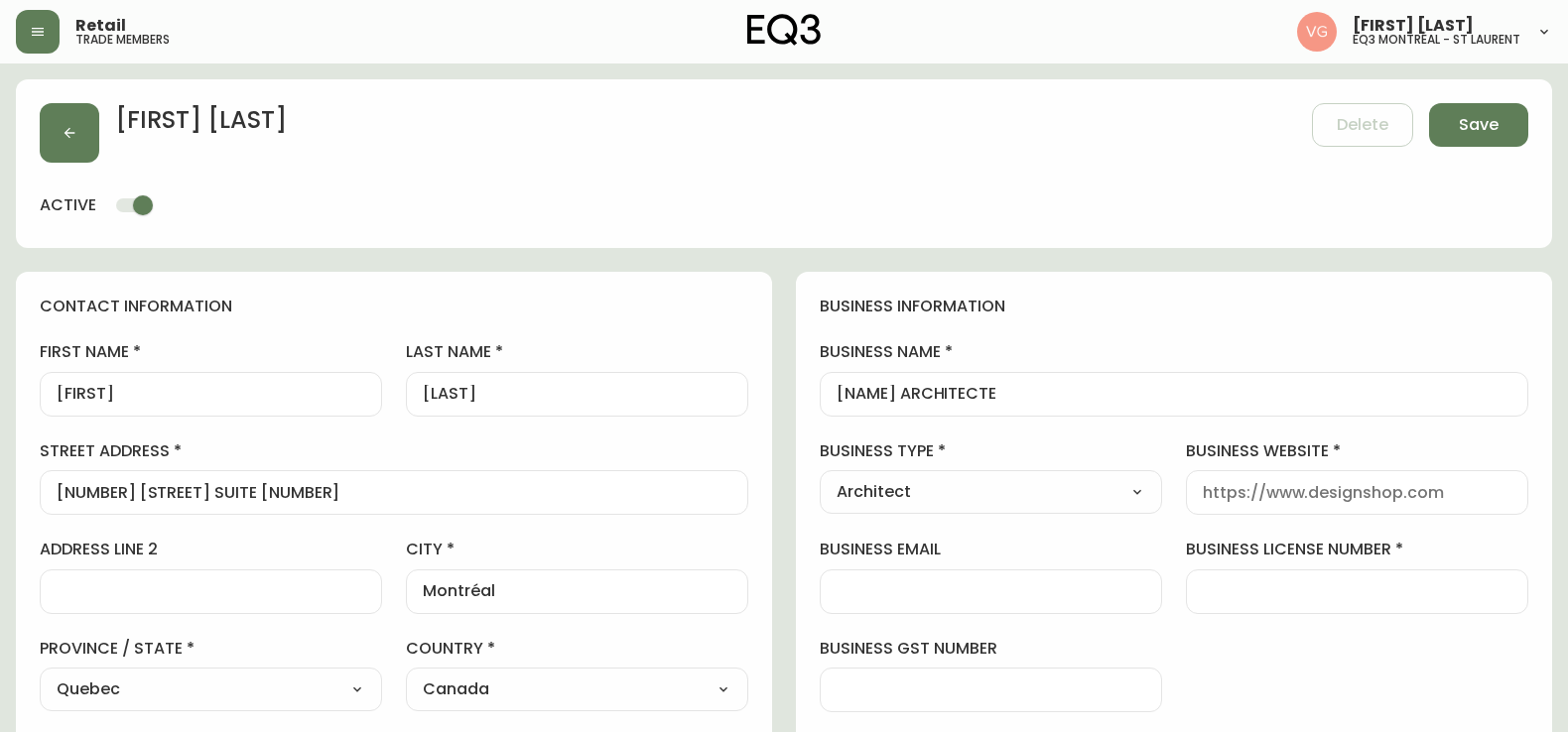 click on "business license number" at bounding box center [1357, 591] 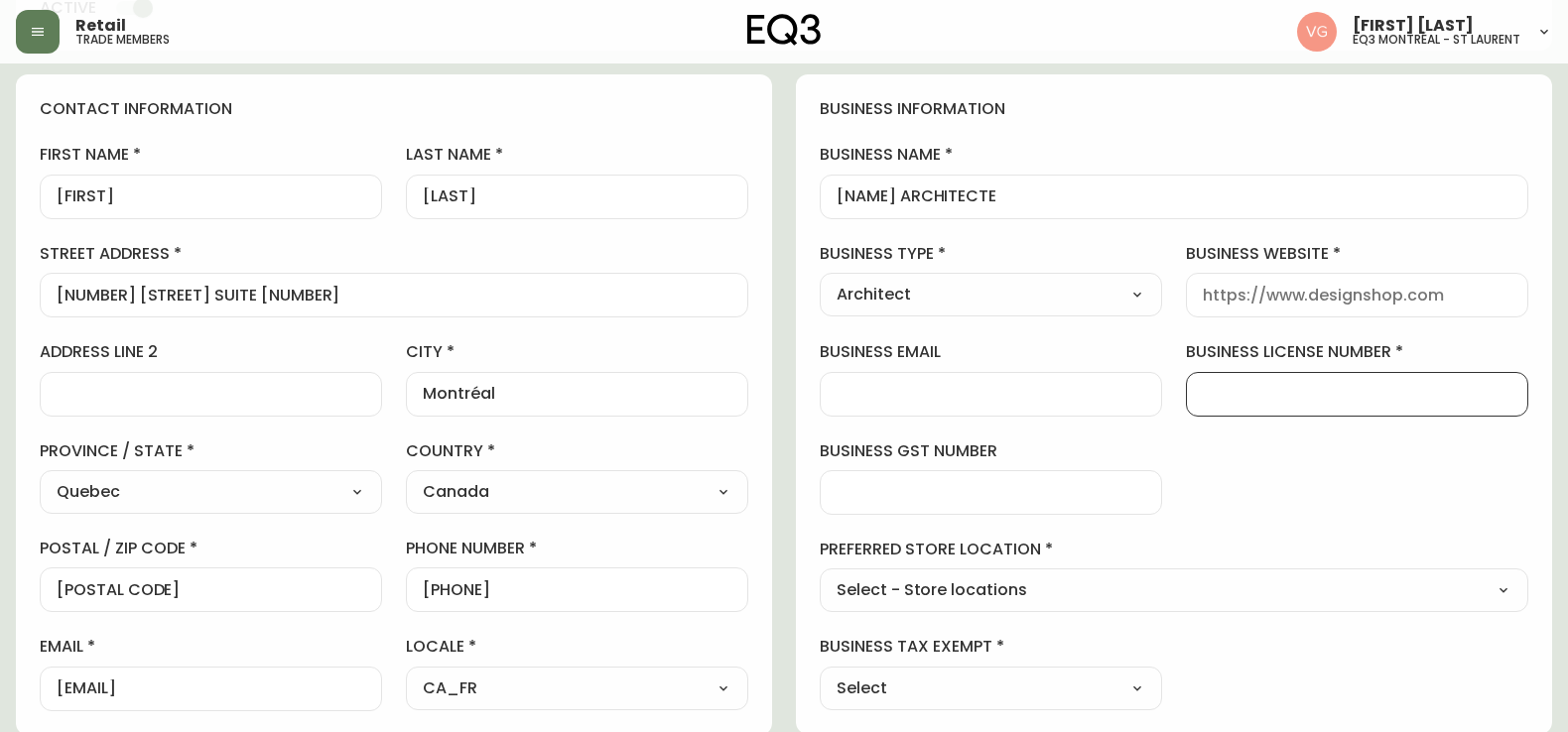 scroll, scrollTop: 198, scrollLeft: 0, axis: vertical 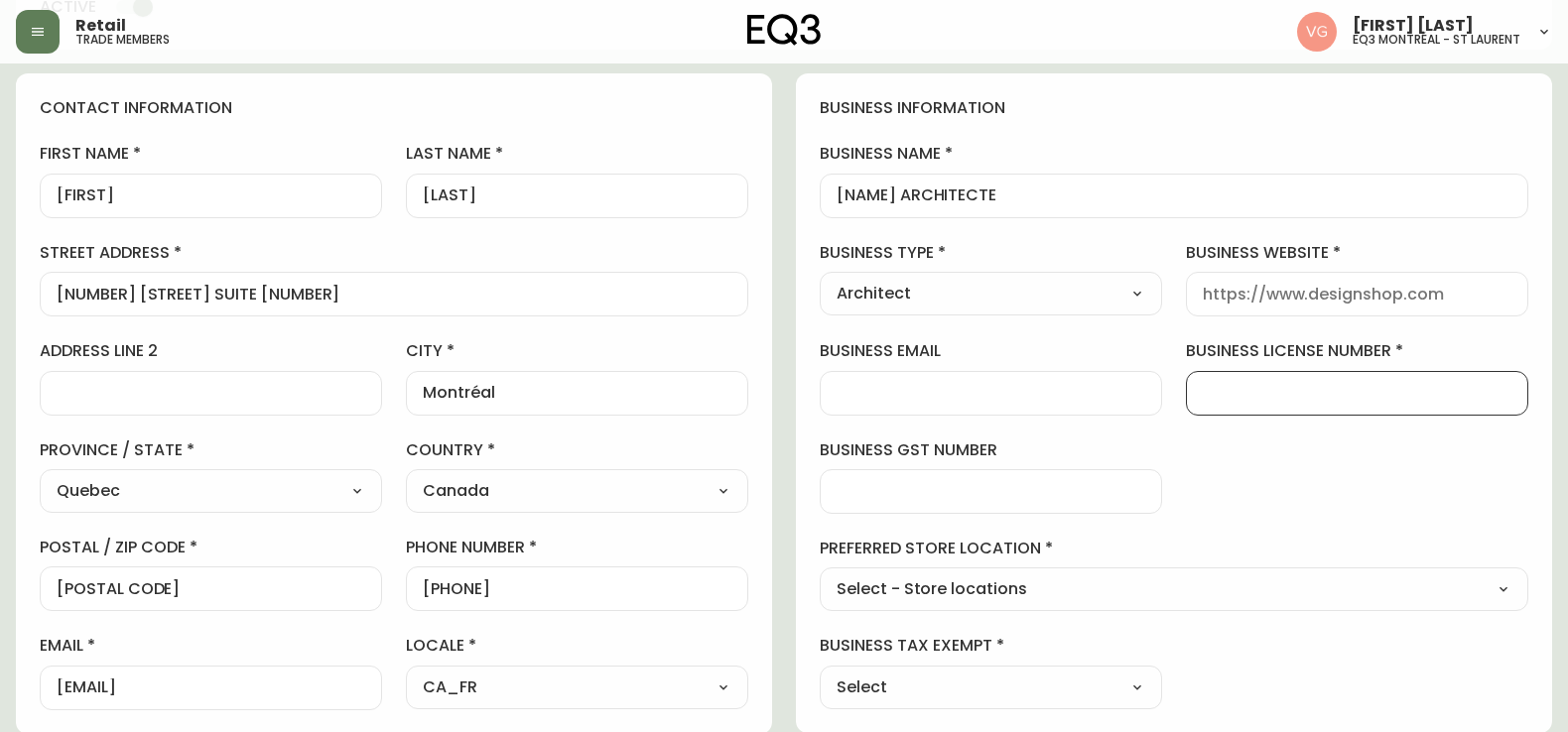 click at bounding box center (1357, 393) 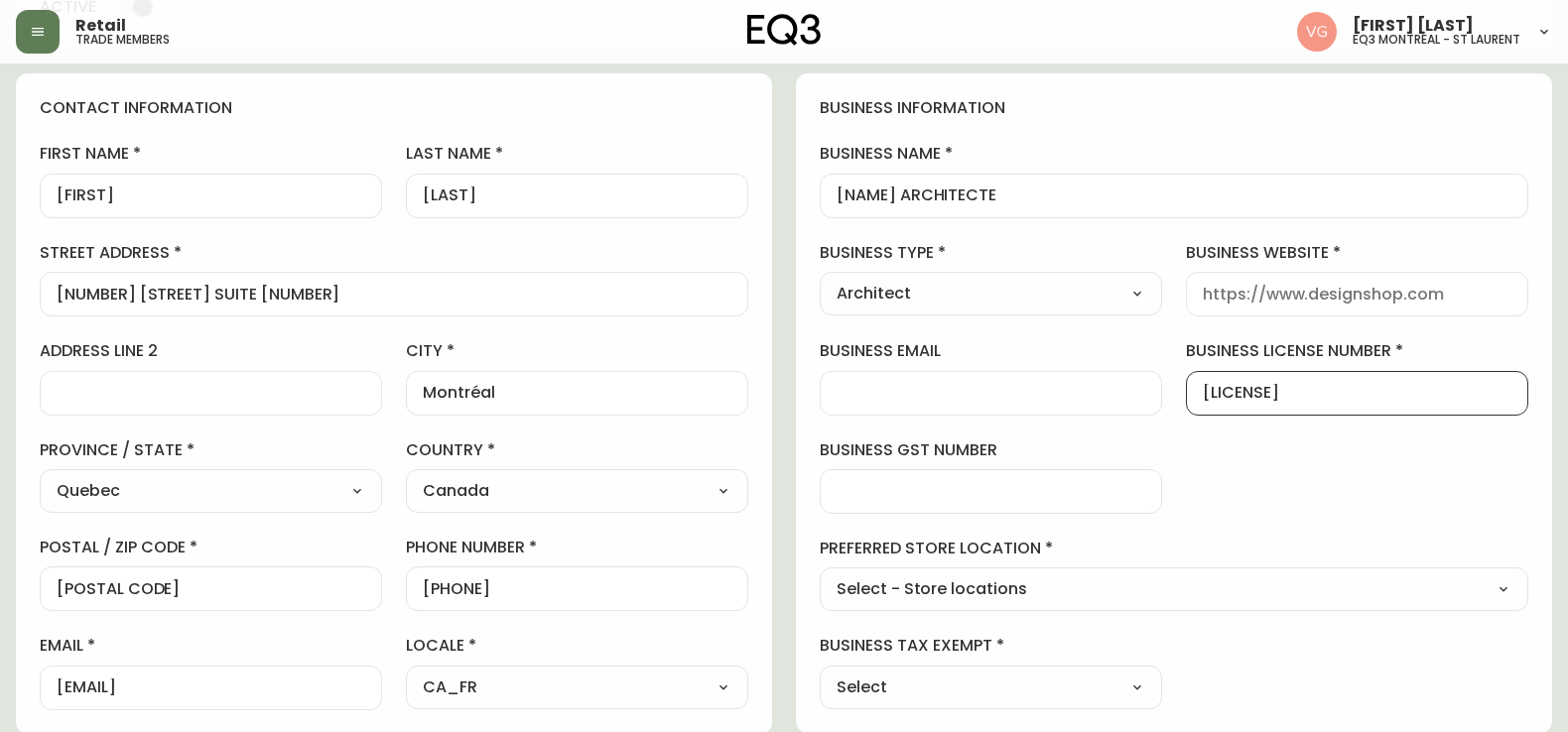 type on "[LICENSE]" 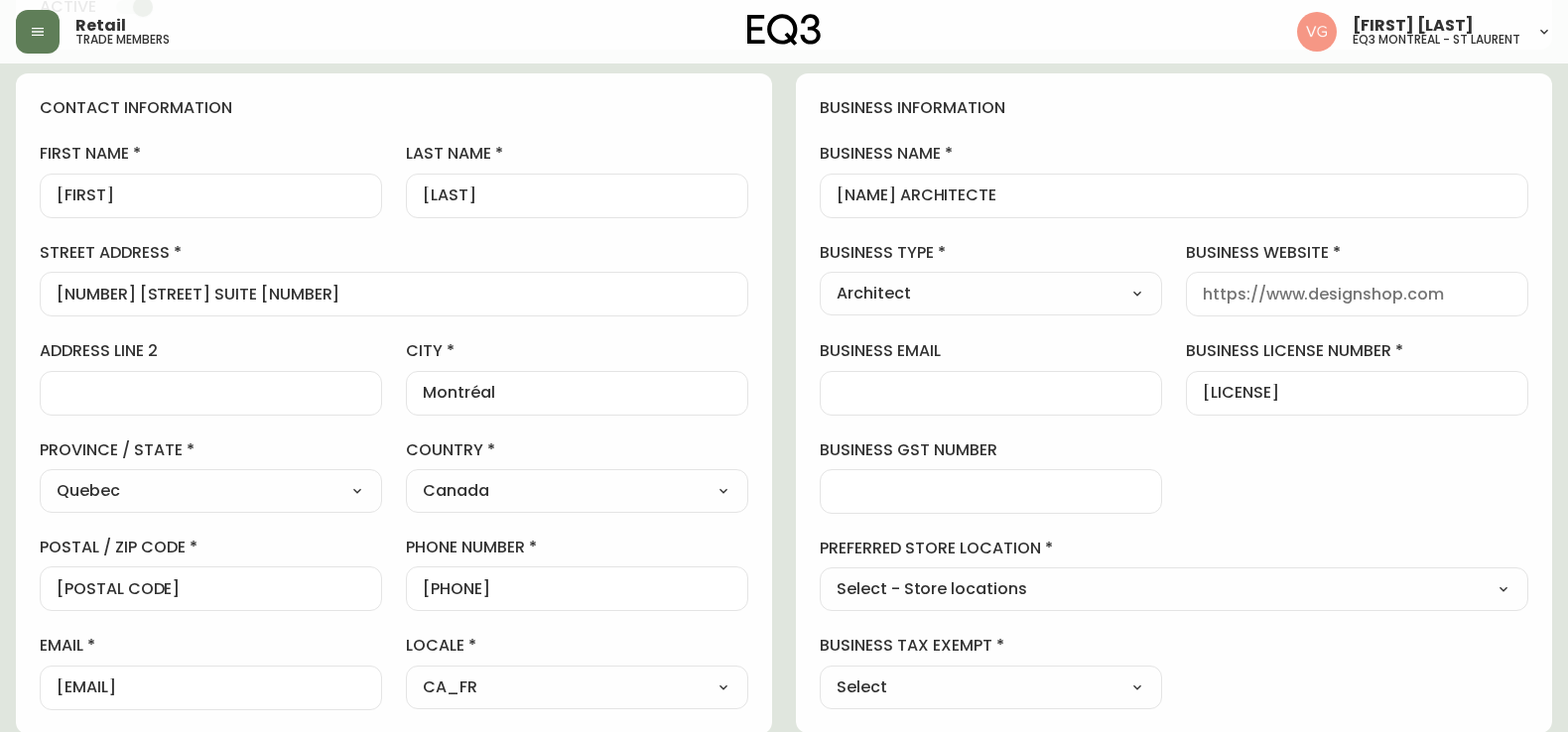 click at bounding box center [1357, 294] 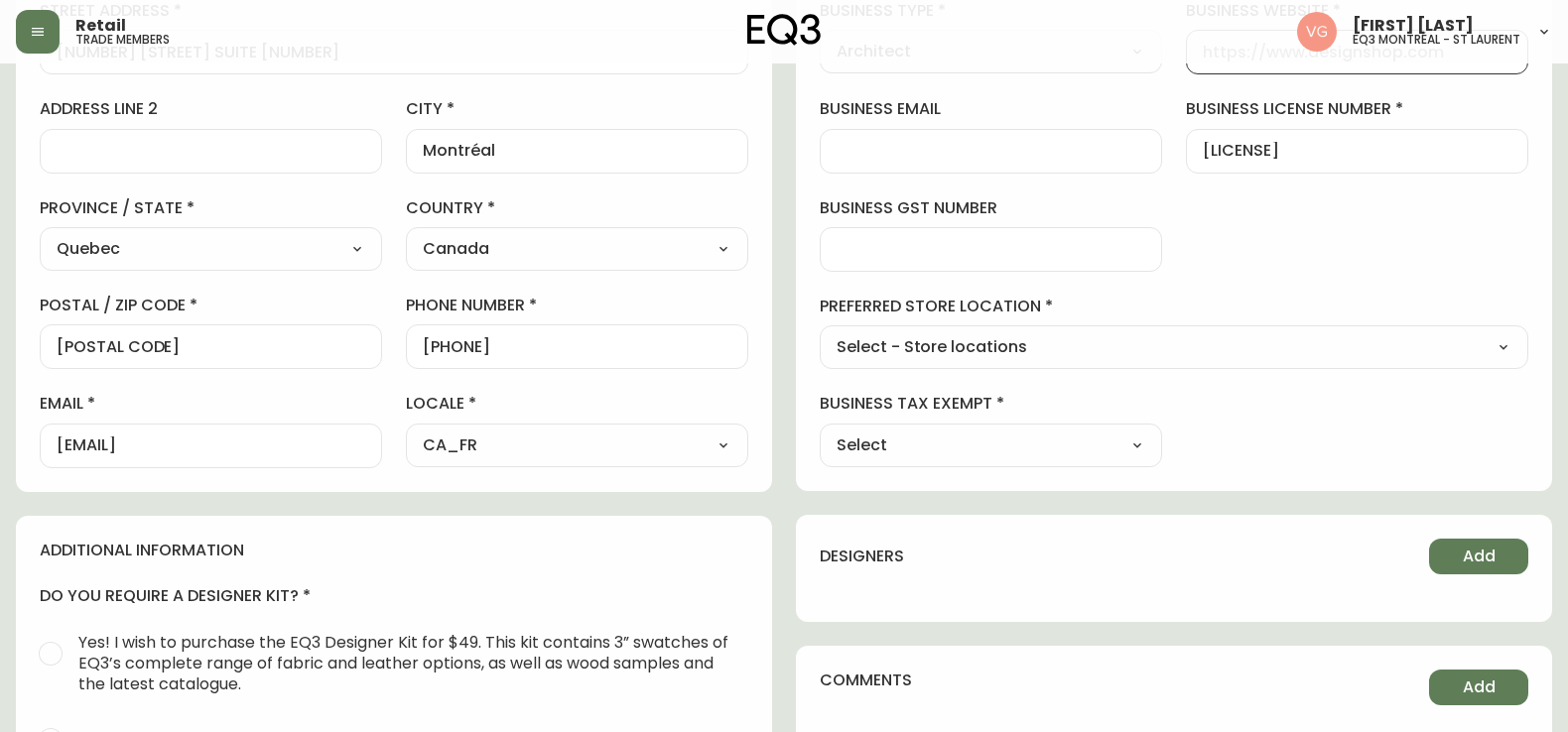 scroll, scrollTop: 0, scrollLeft: 0, axis: both 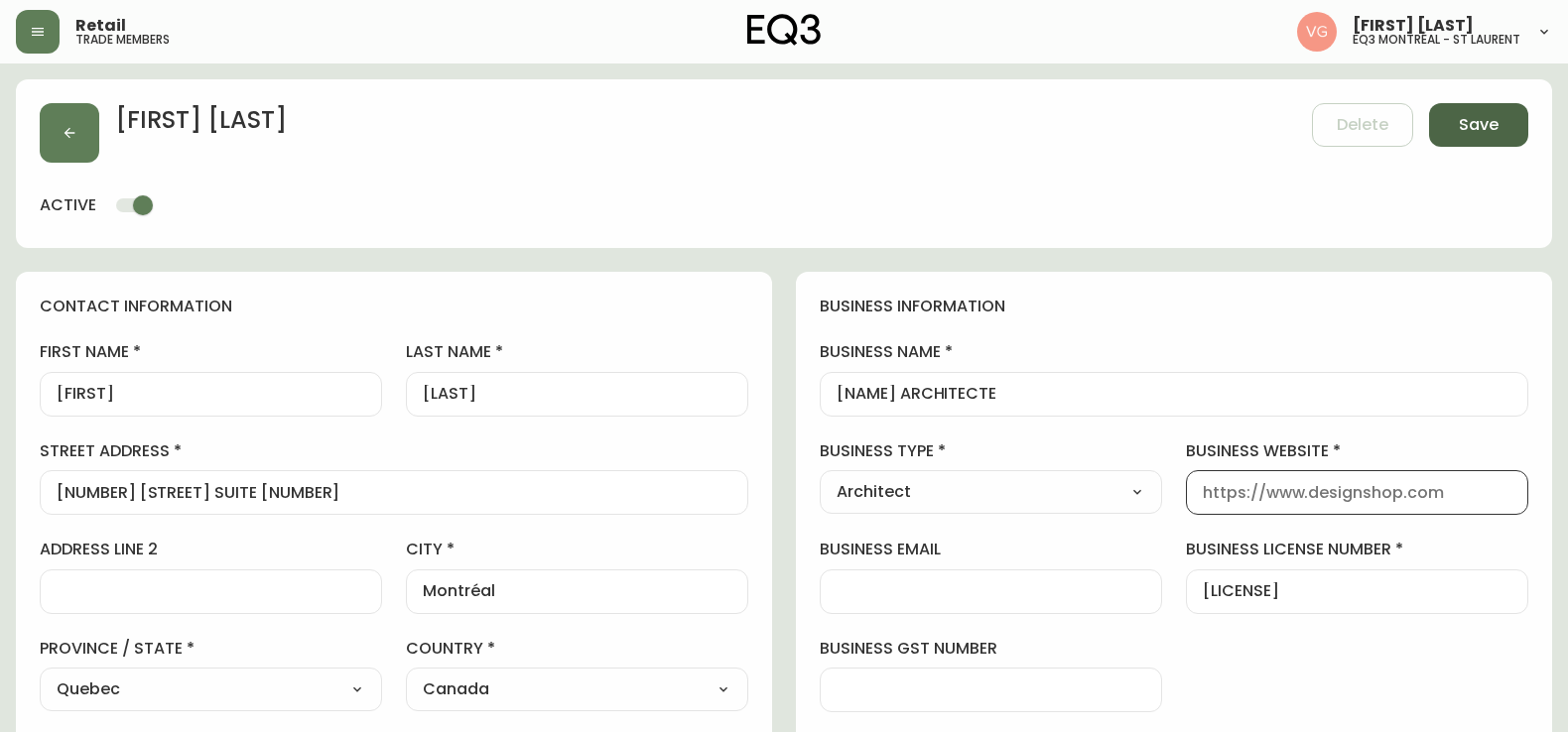 click on "Save" at bounding box center (1479, 125) 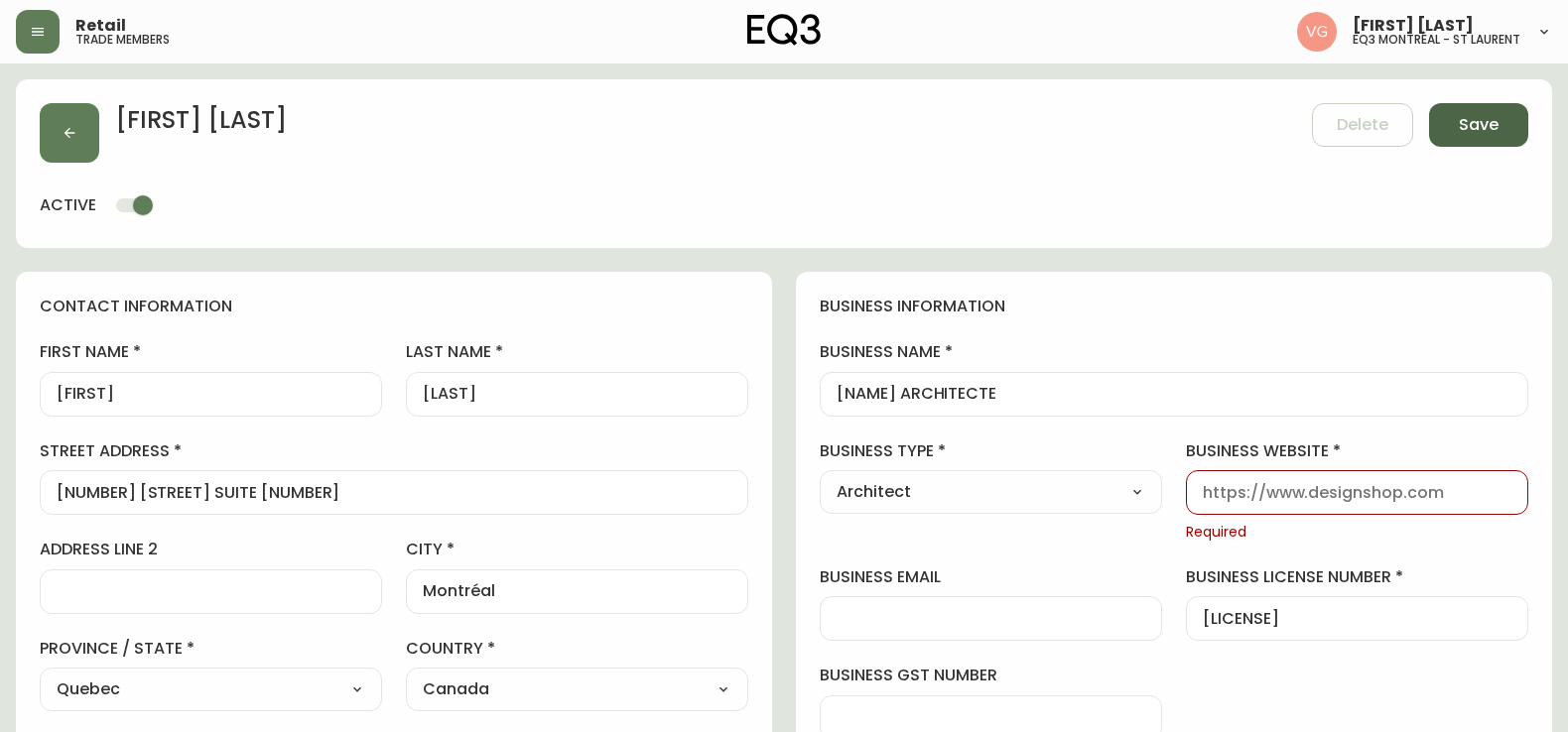 click on "Save" at bounding box center (1479, 125) 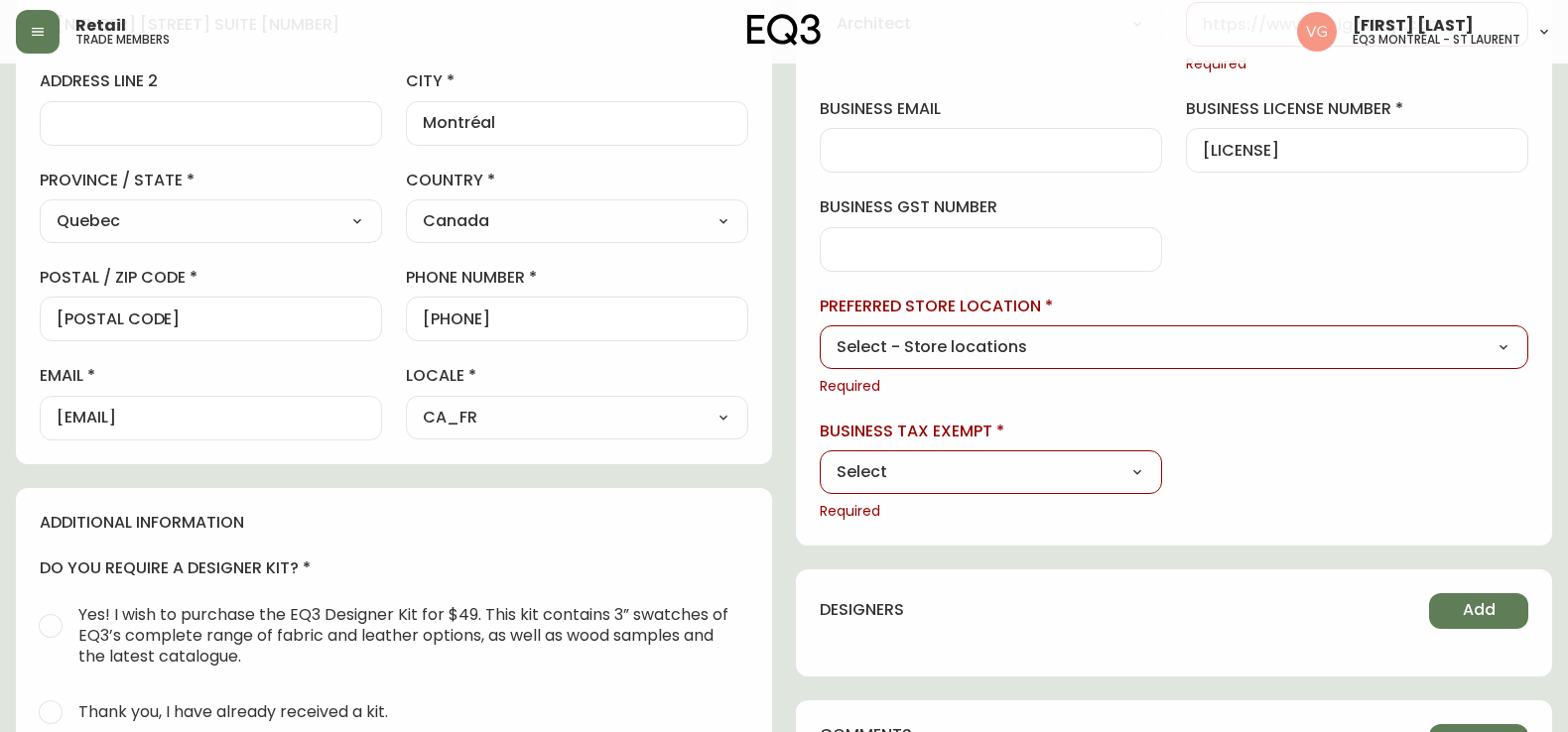 scroll, scrollTop: 467, scrollLeft: 0, axis: vertical 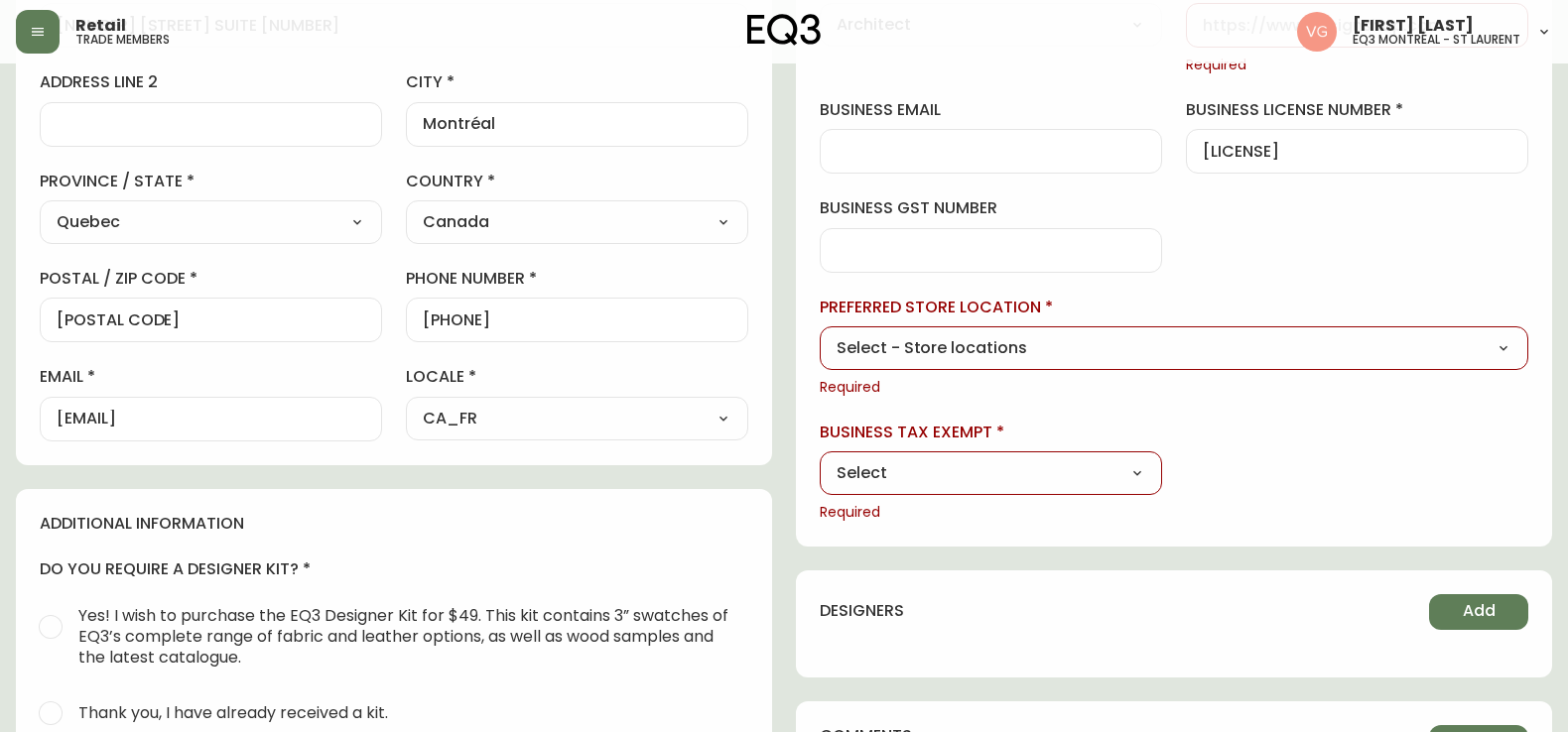 click on "preferred store location" at bounding box center [1174, 307] 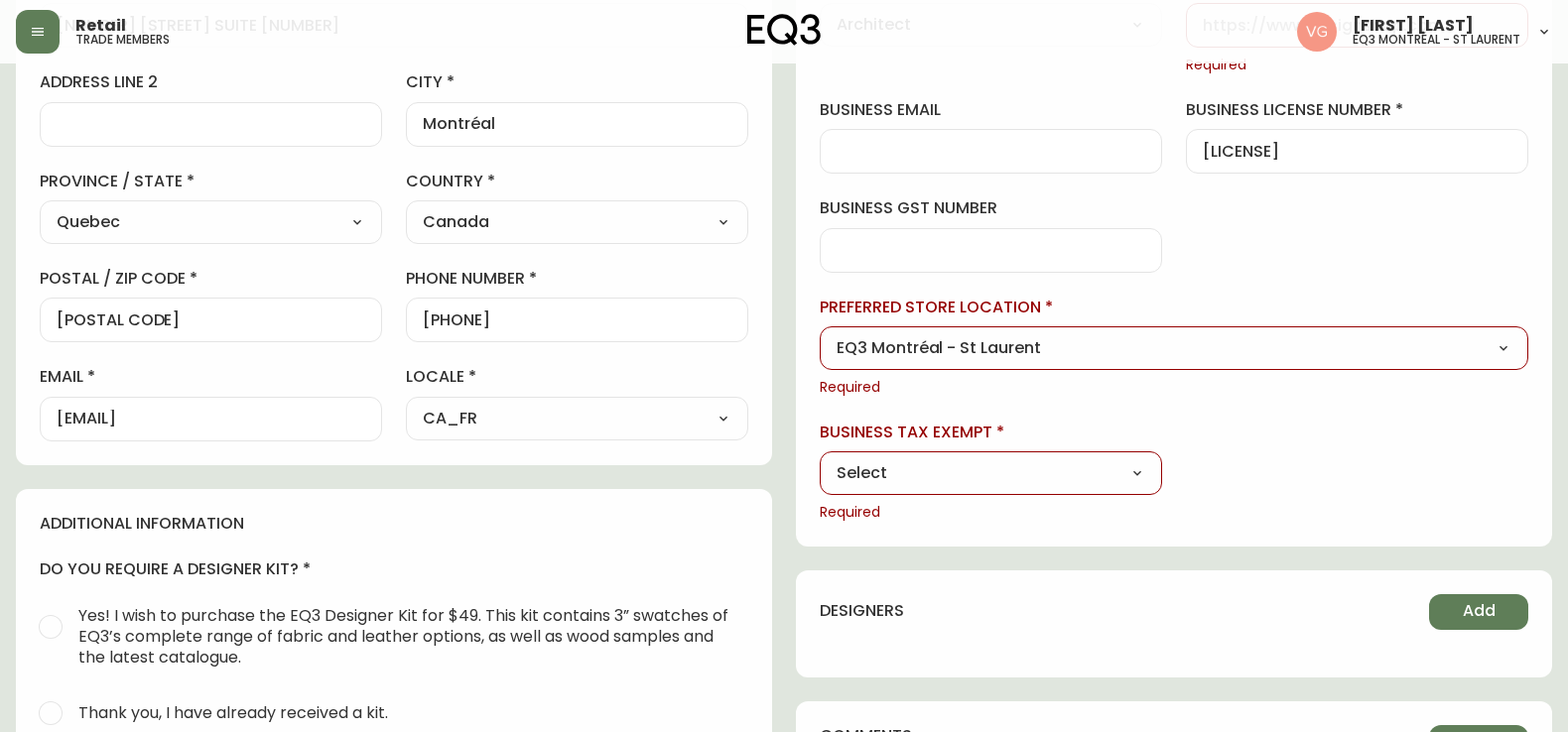 click on "Select Yes No" at bounding box center (990, 473) 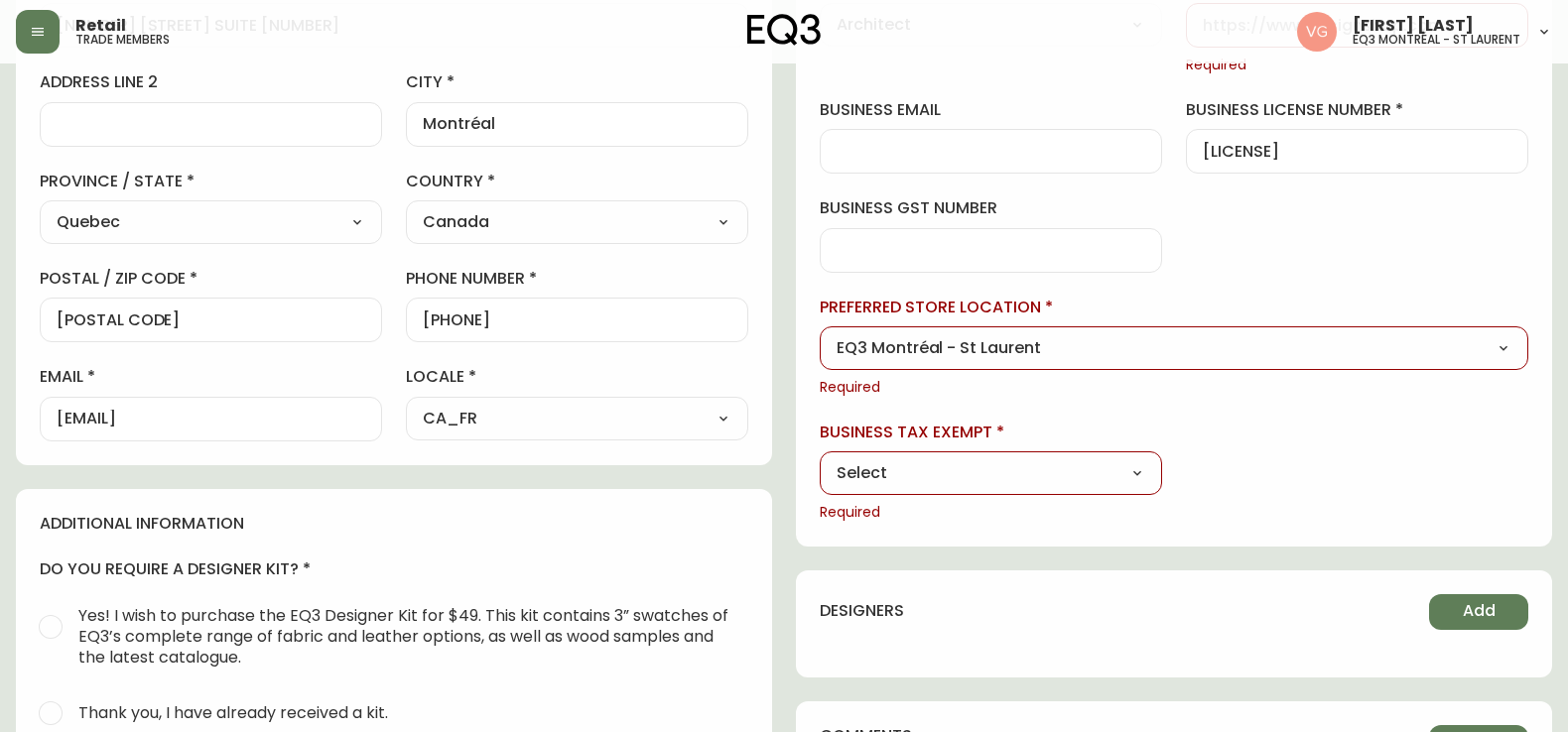 select on "false" 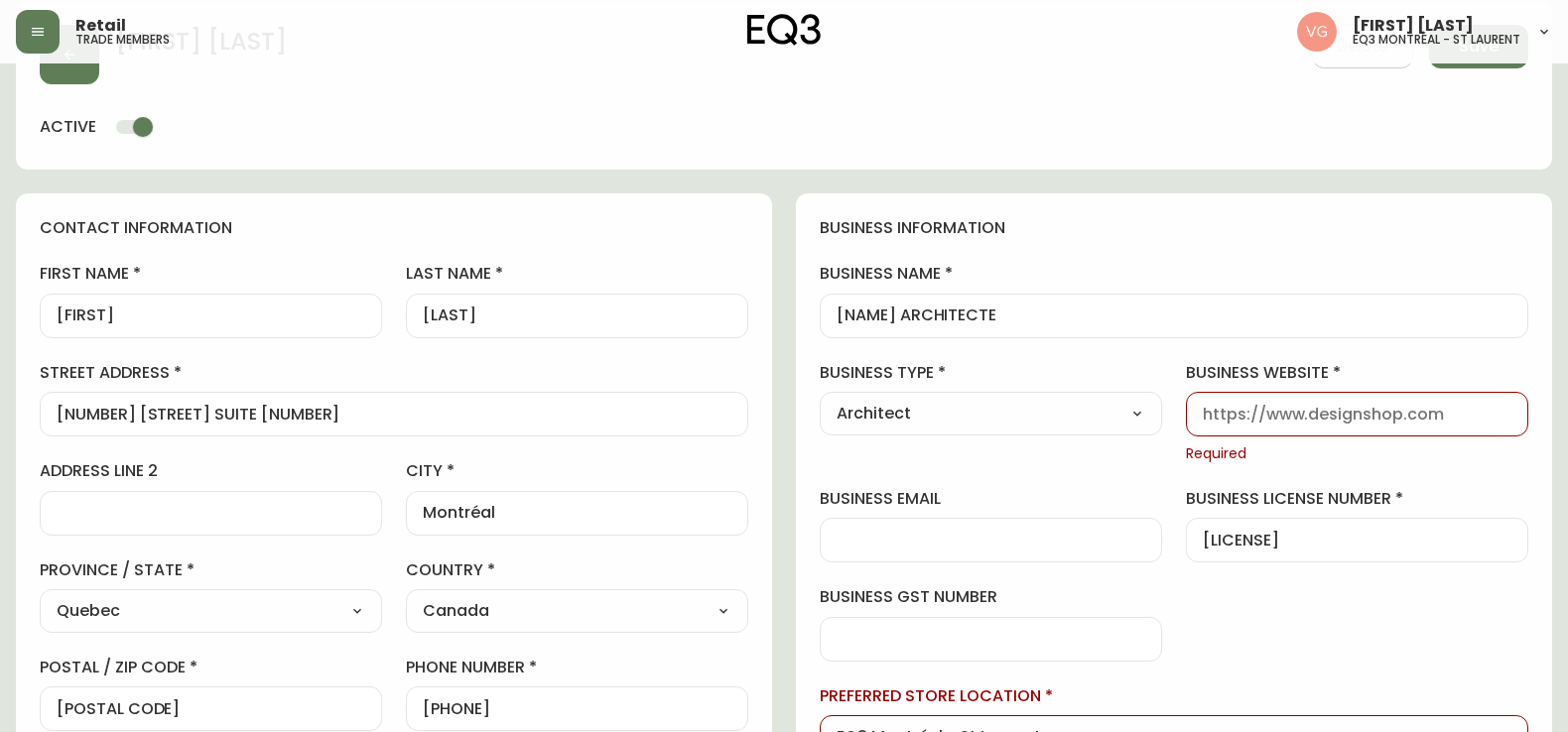 scroll, scrollTop: 0, scrollLeft: 0, axis: both 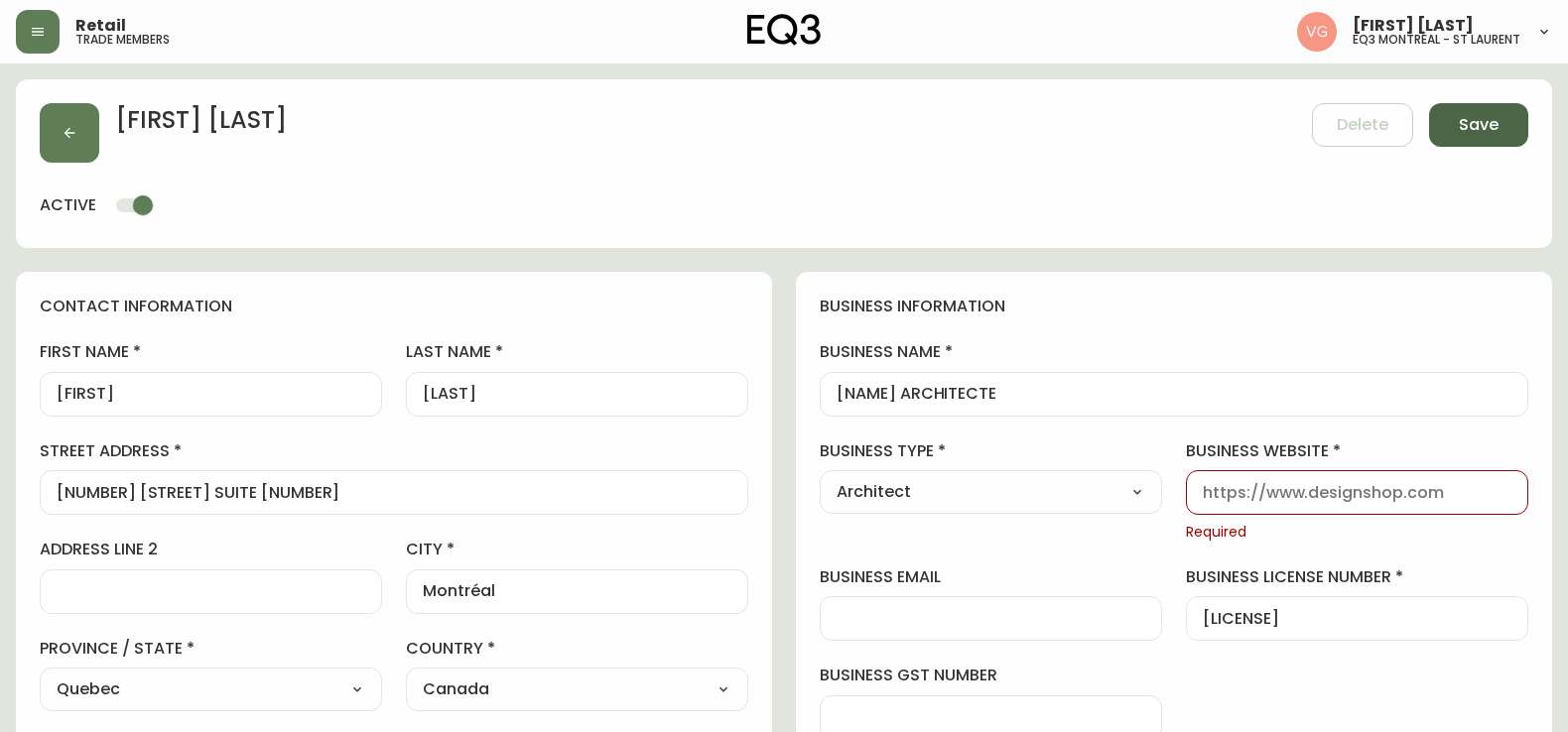 click on "Save" at bounding box center [1479, 125] 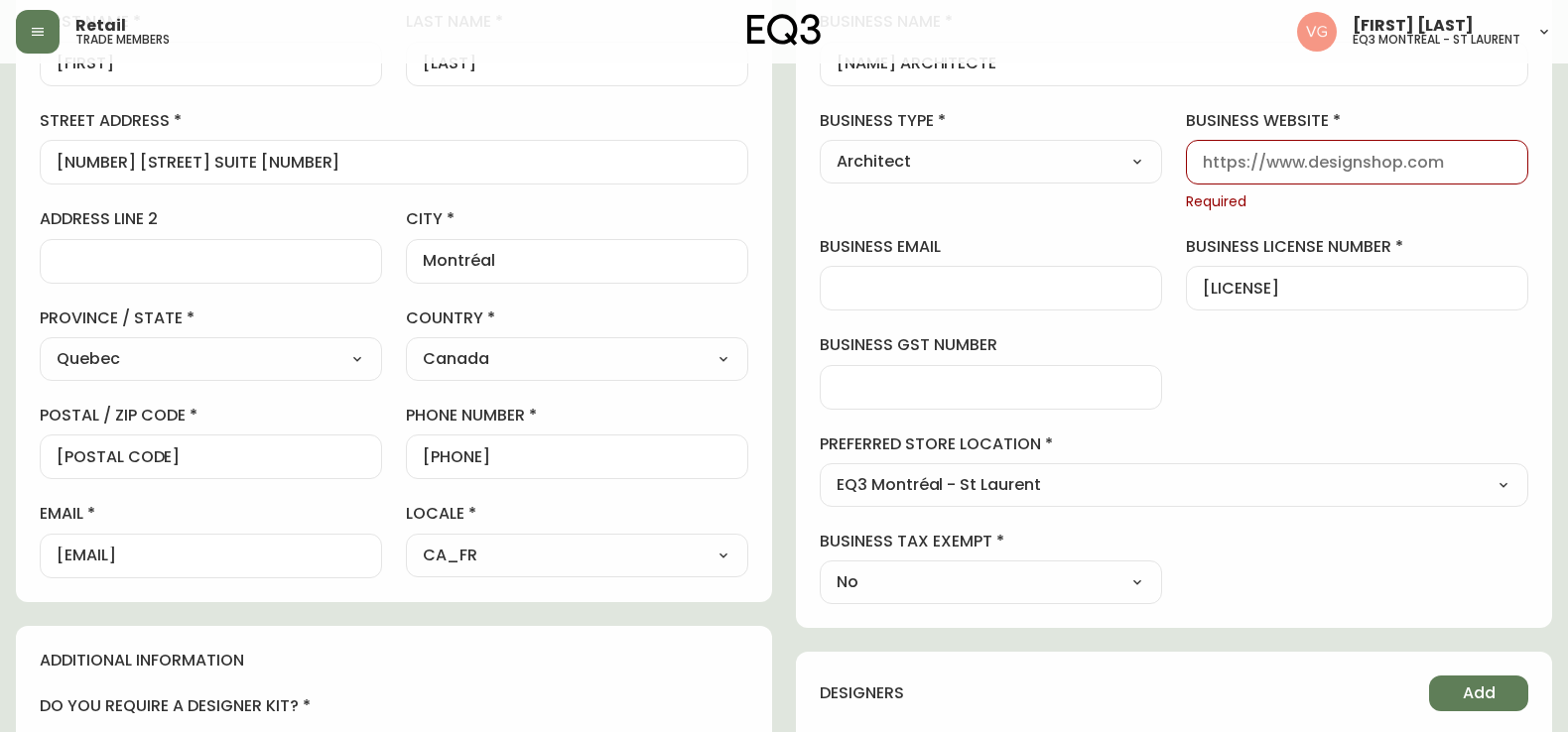 scroll, scrollTop: 298, scrollLeft: 0, axis: vertical 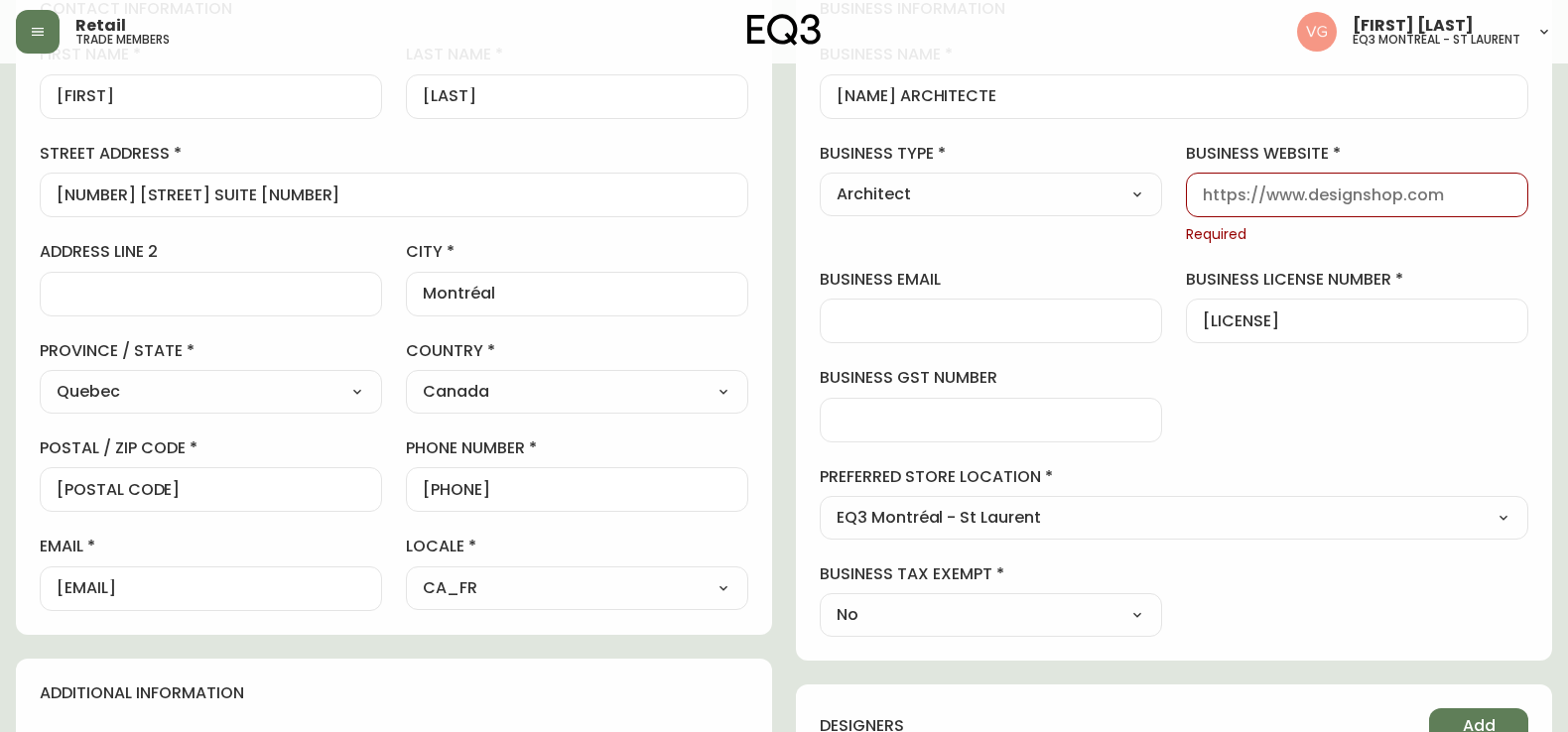 click on "business website" at bounding box center (1357, 194) 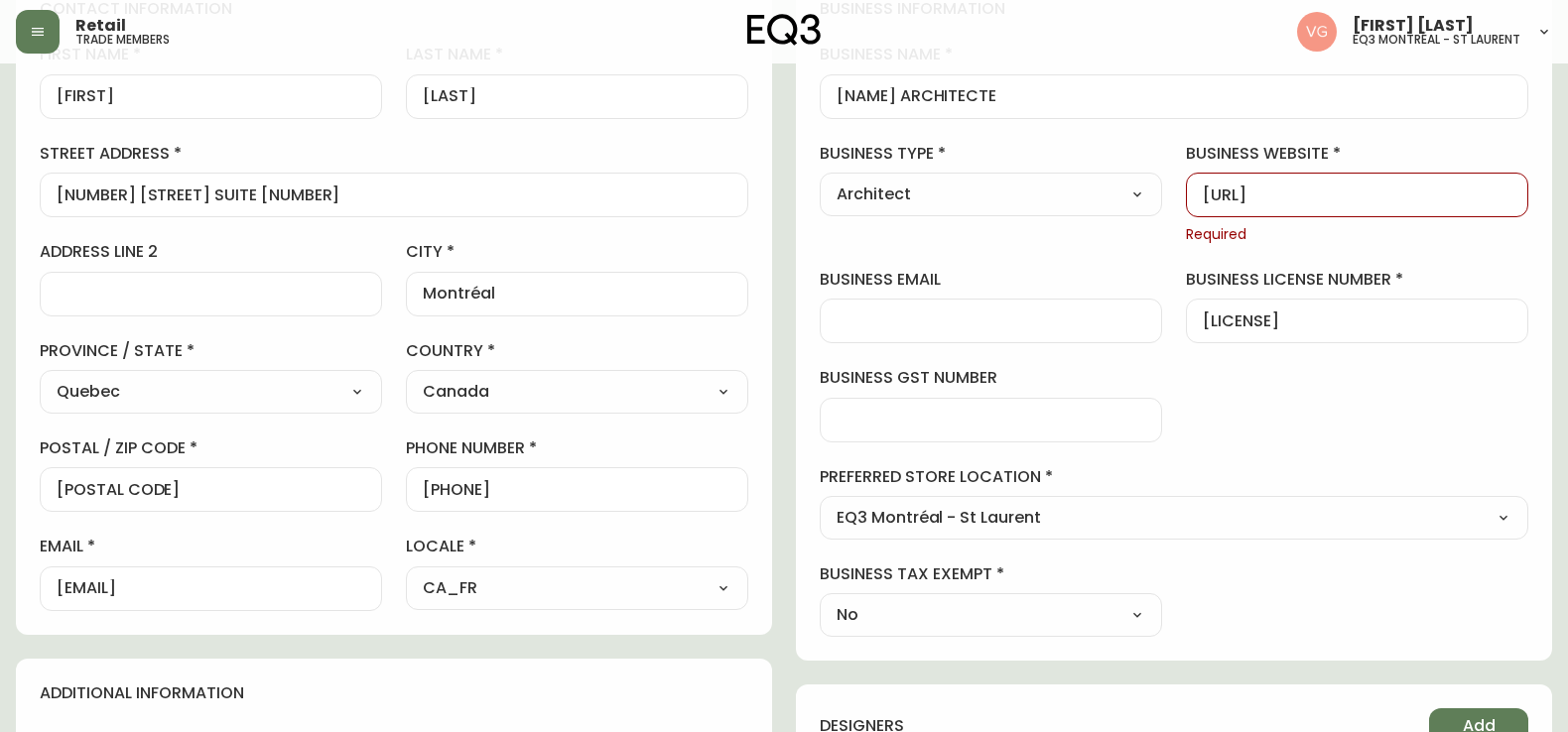 type on "[URL]" 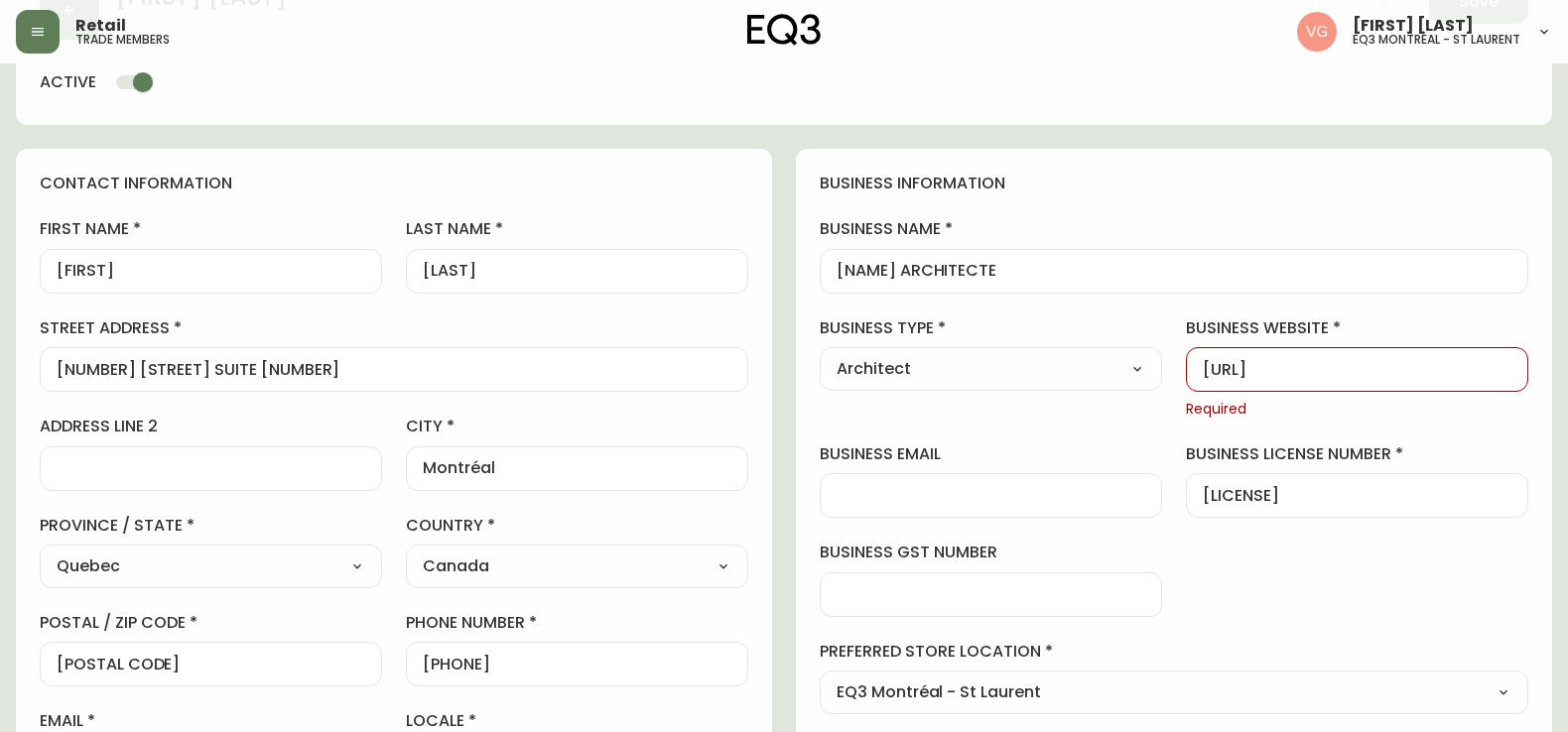 scroll, scrollTop: 0, scrollLeft: 0, axis: both 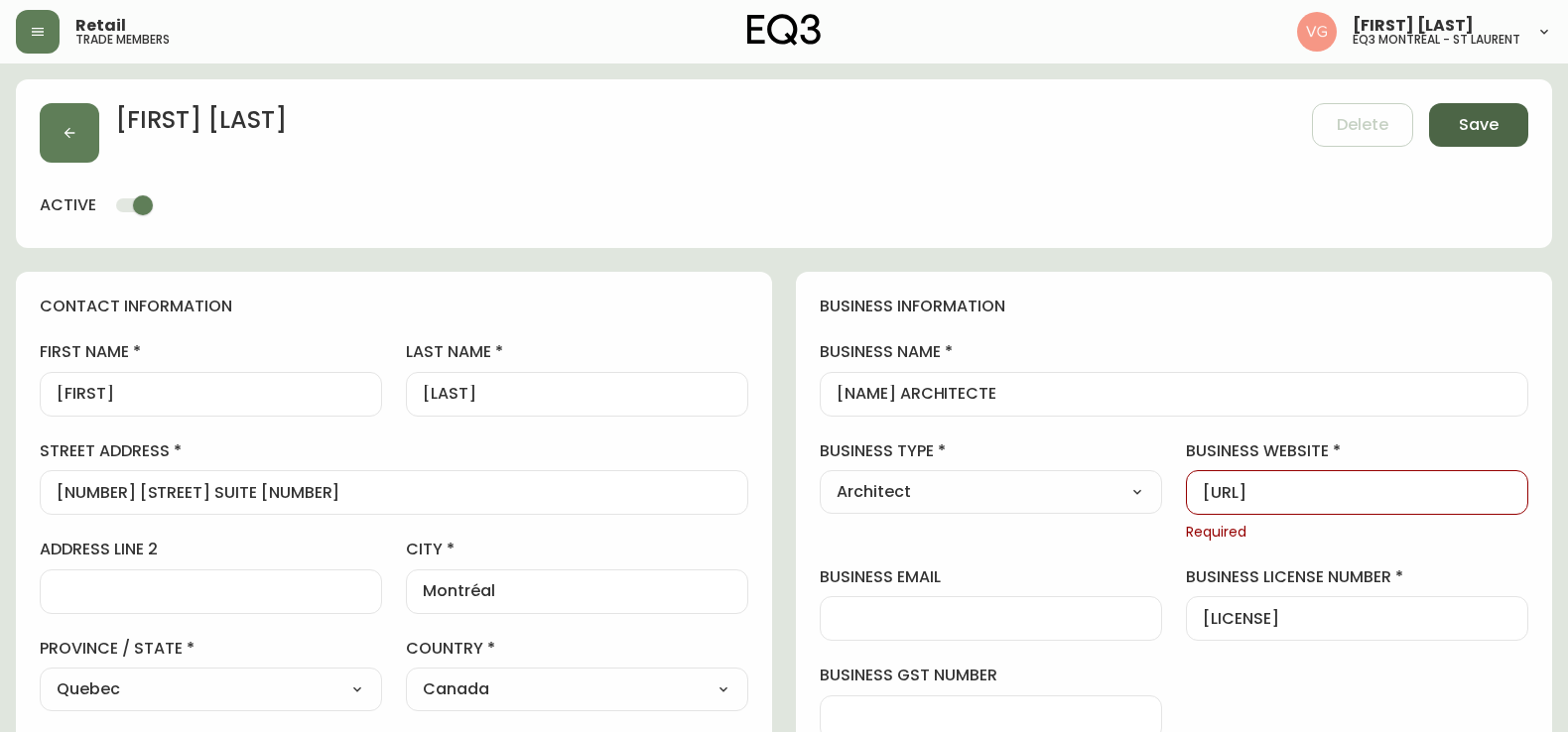 click on "Save" at bounding box center [1479, 125] 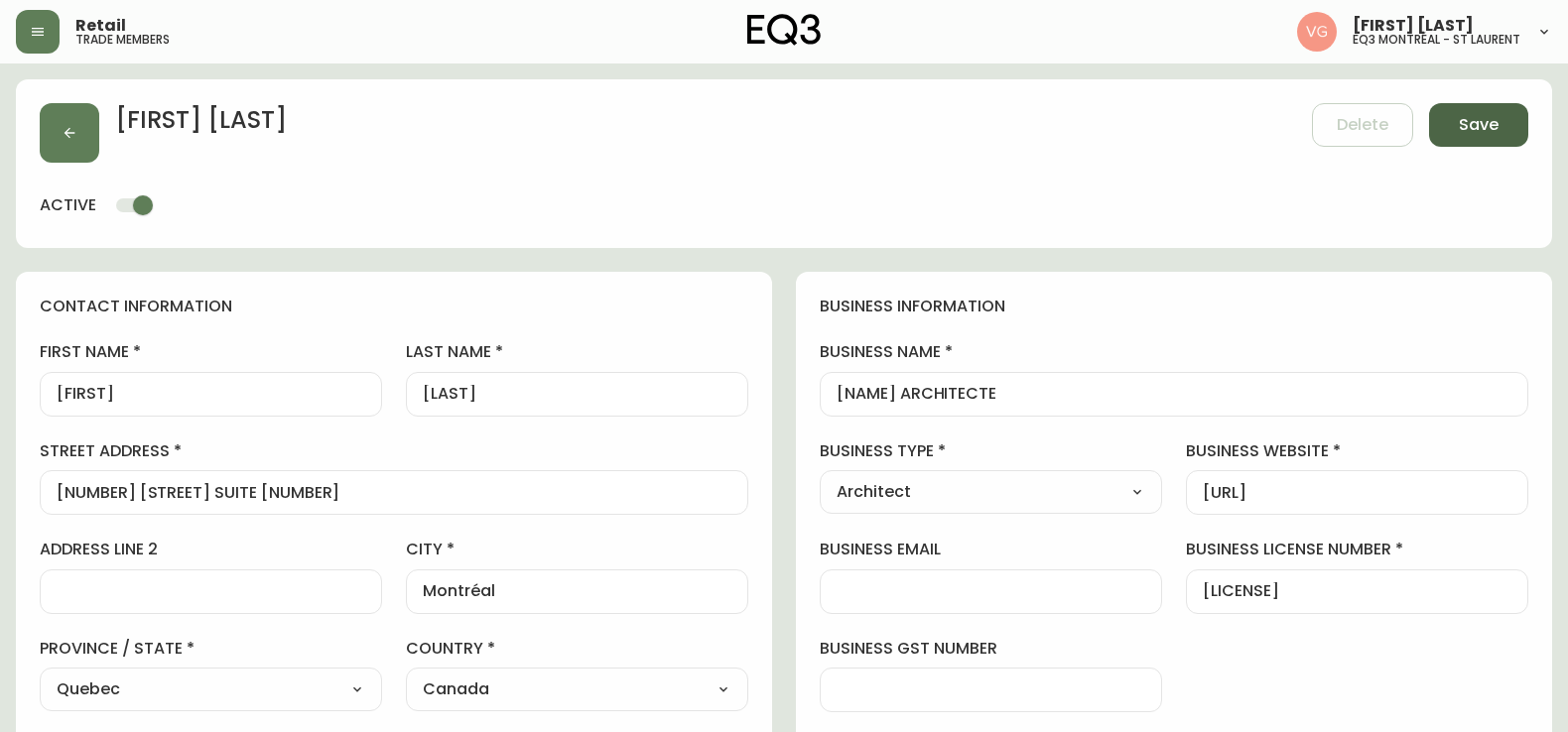 click on "Save" at bounding box center [1479, 125] 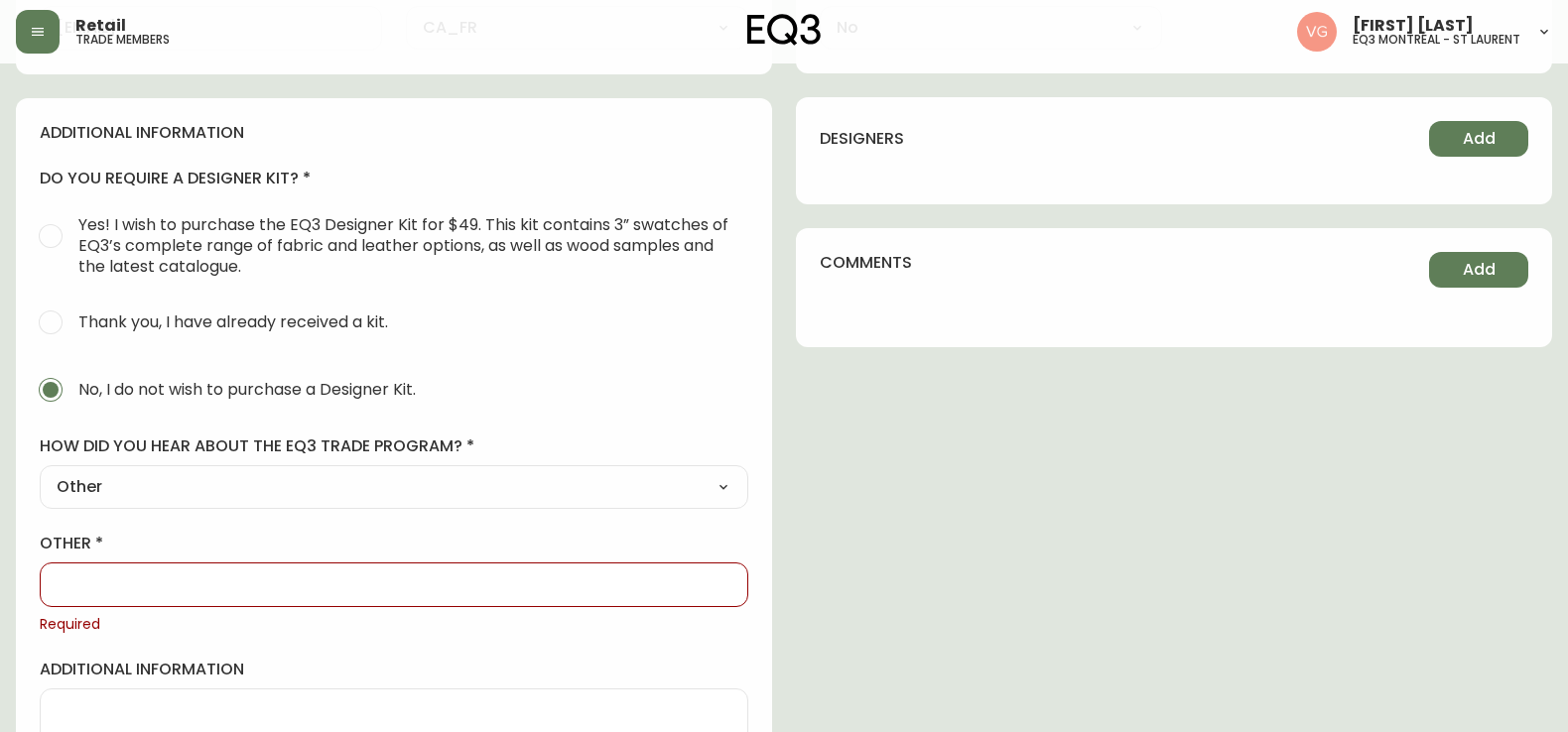 scroll, scrollTop: 893, scrollLeft: 0, axis: vertical 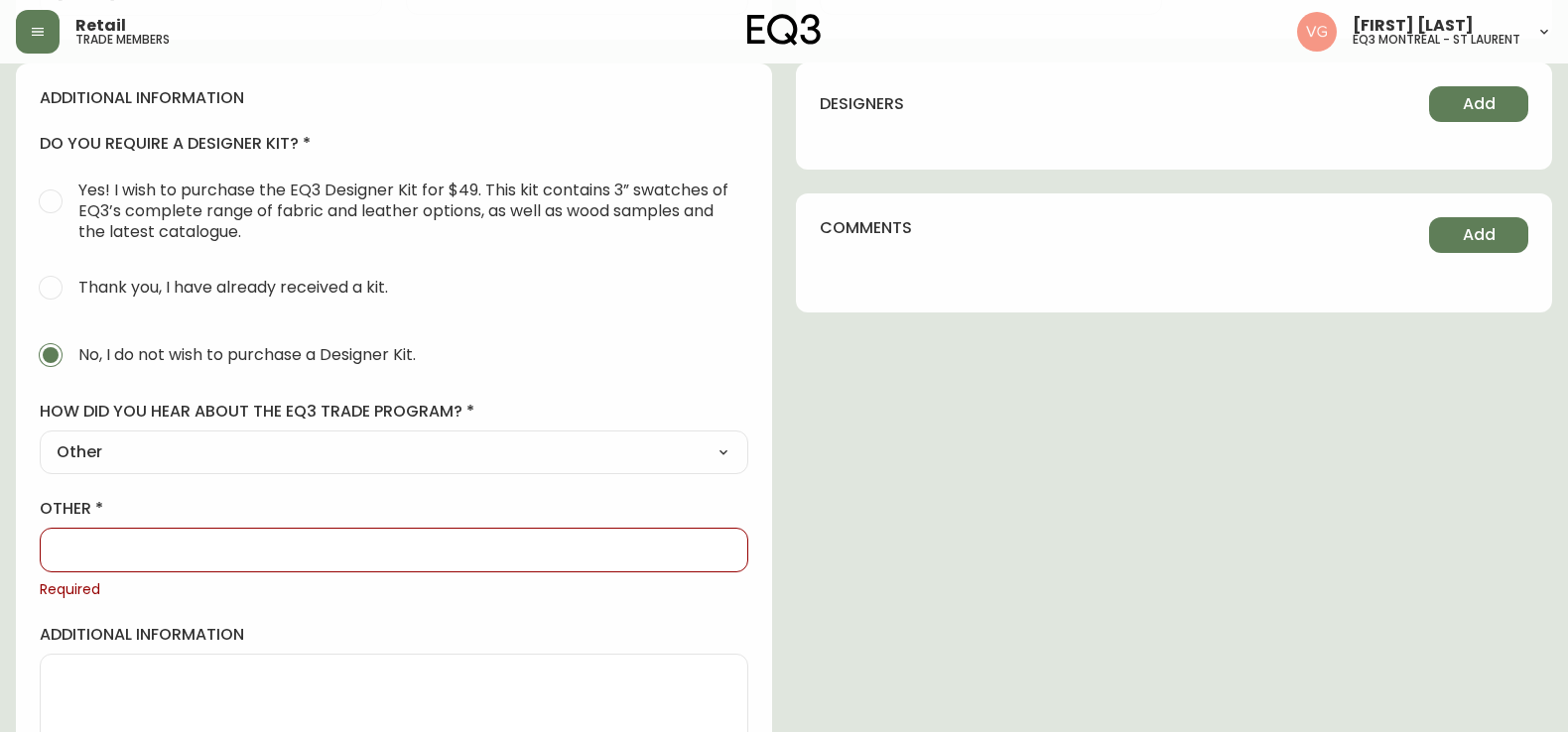 click on "other" at bounding box center (394, 549) 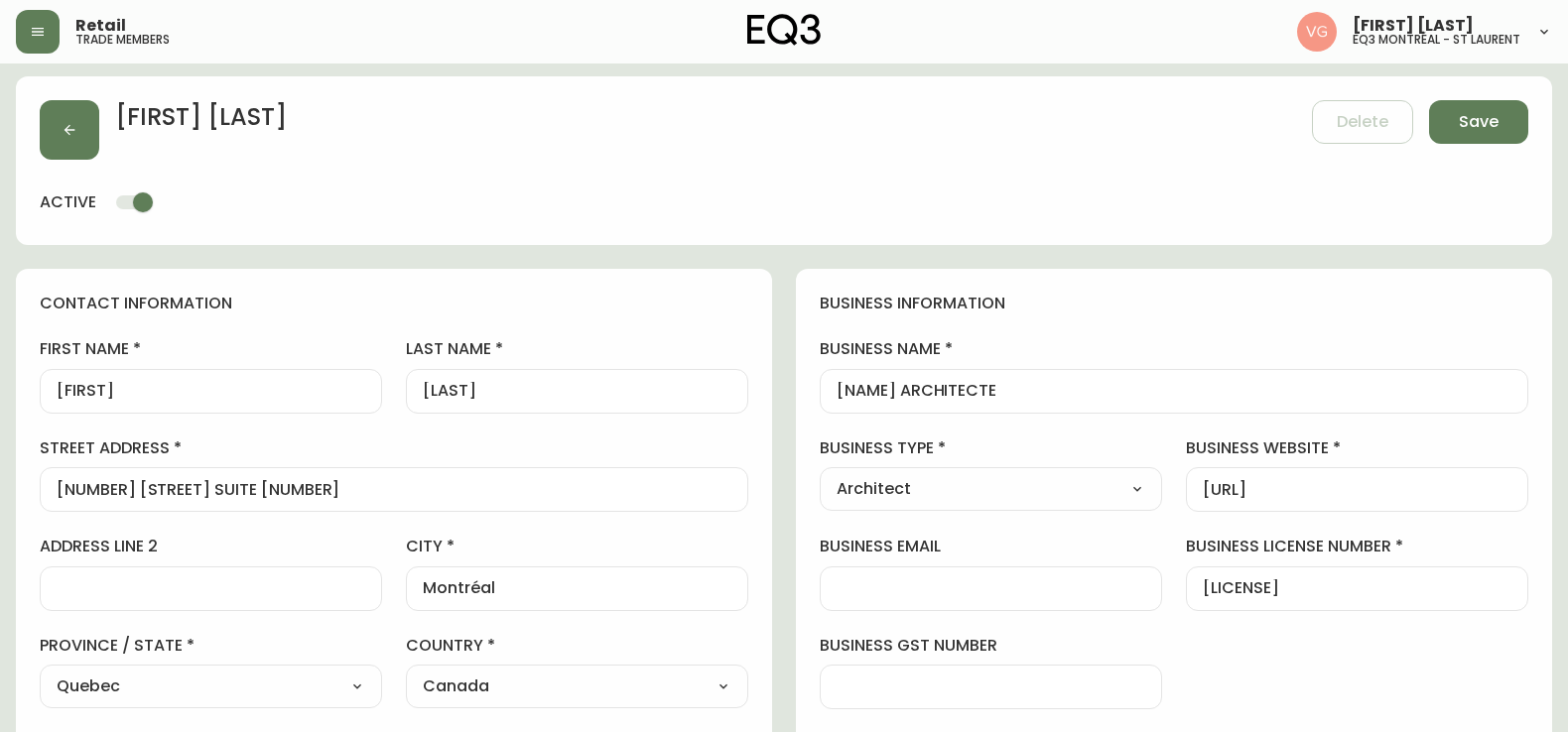 scroll, scrollTop: 0, scrollLeft: 0, axis: both 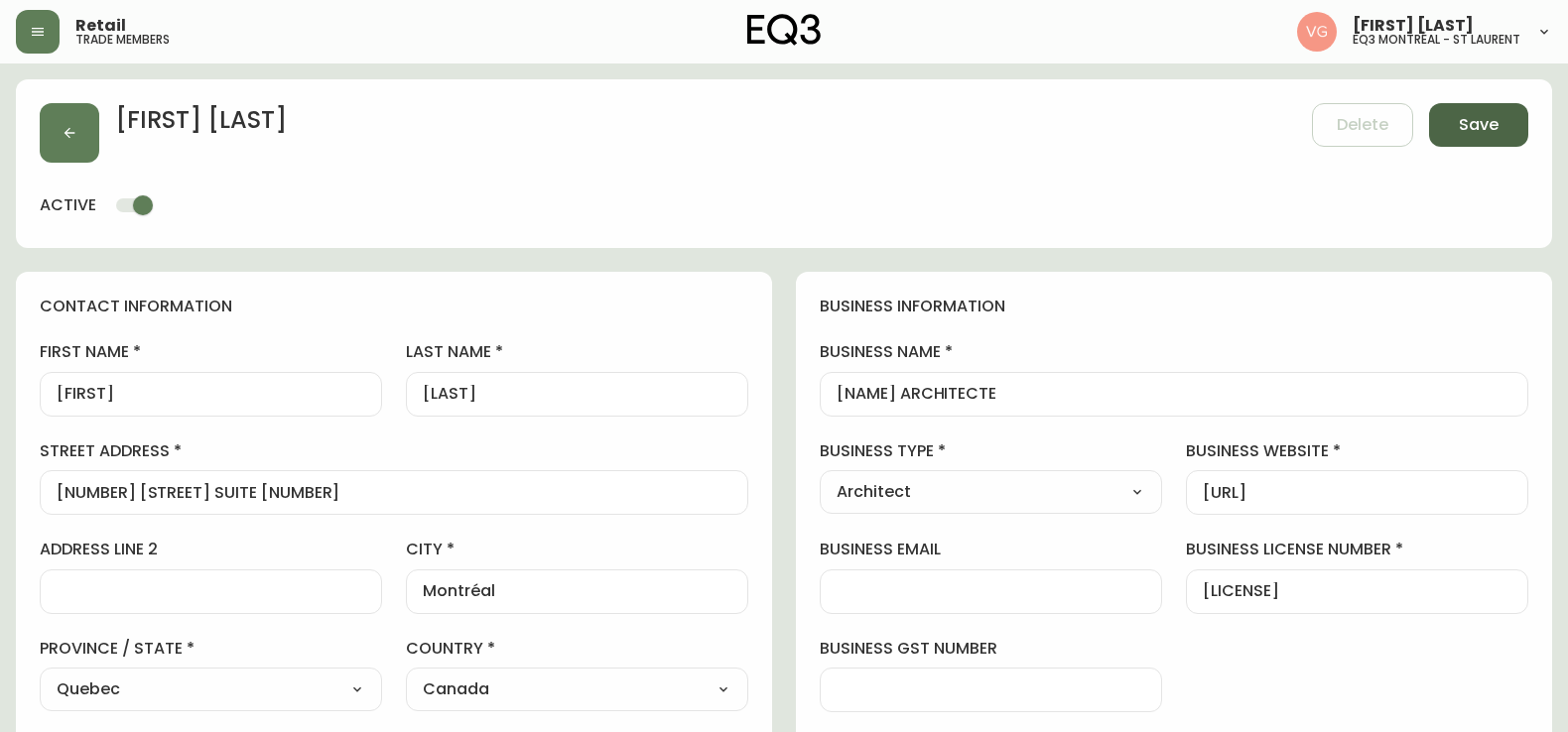 click on "Save" at bounding box center [1479, 125] 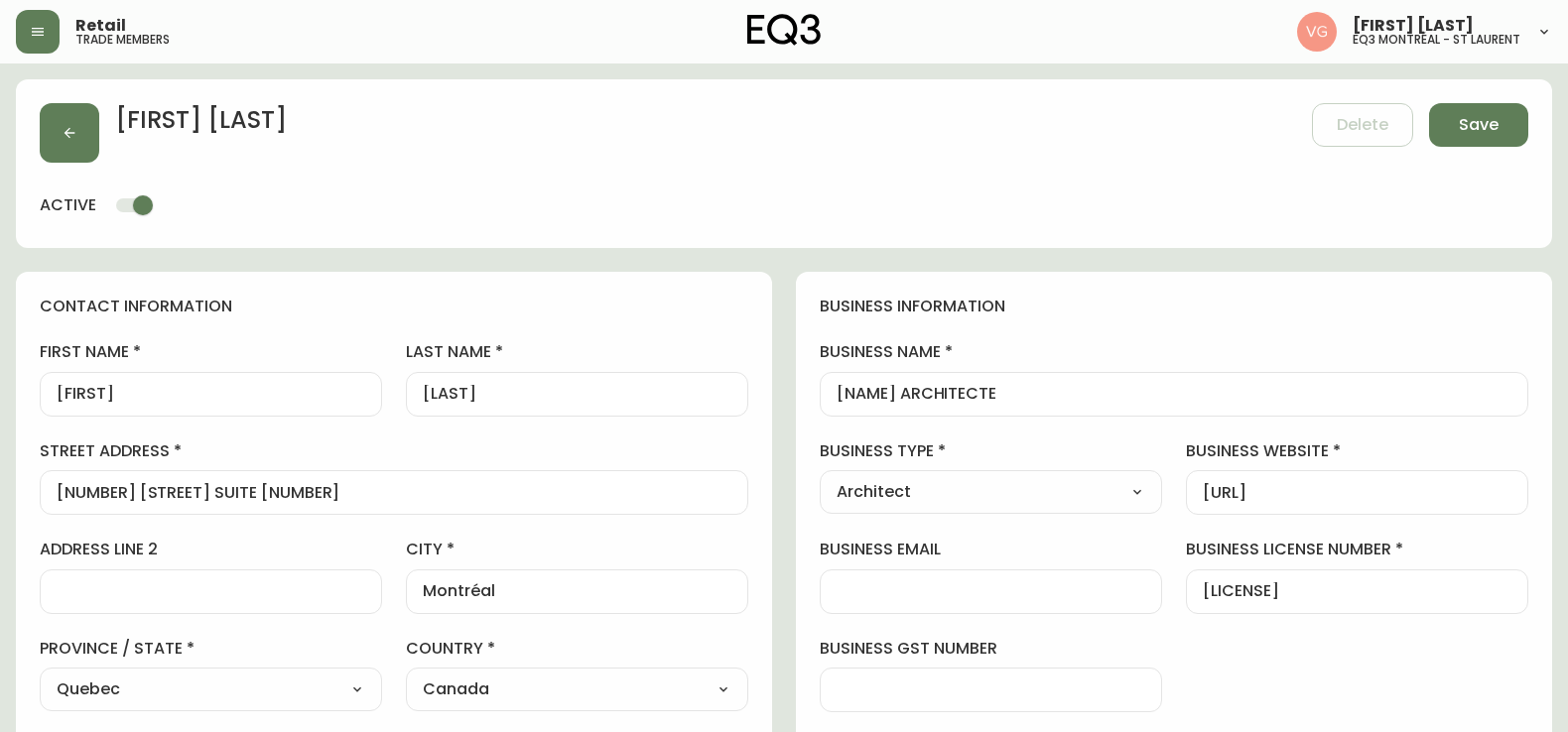 type 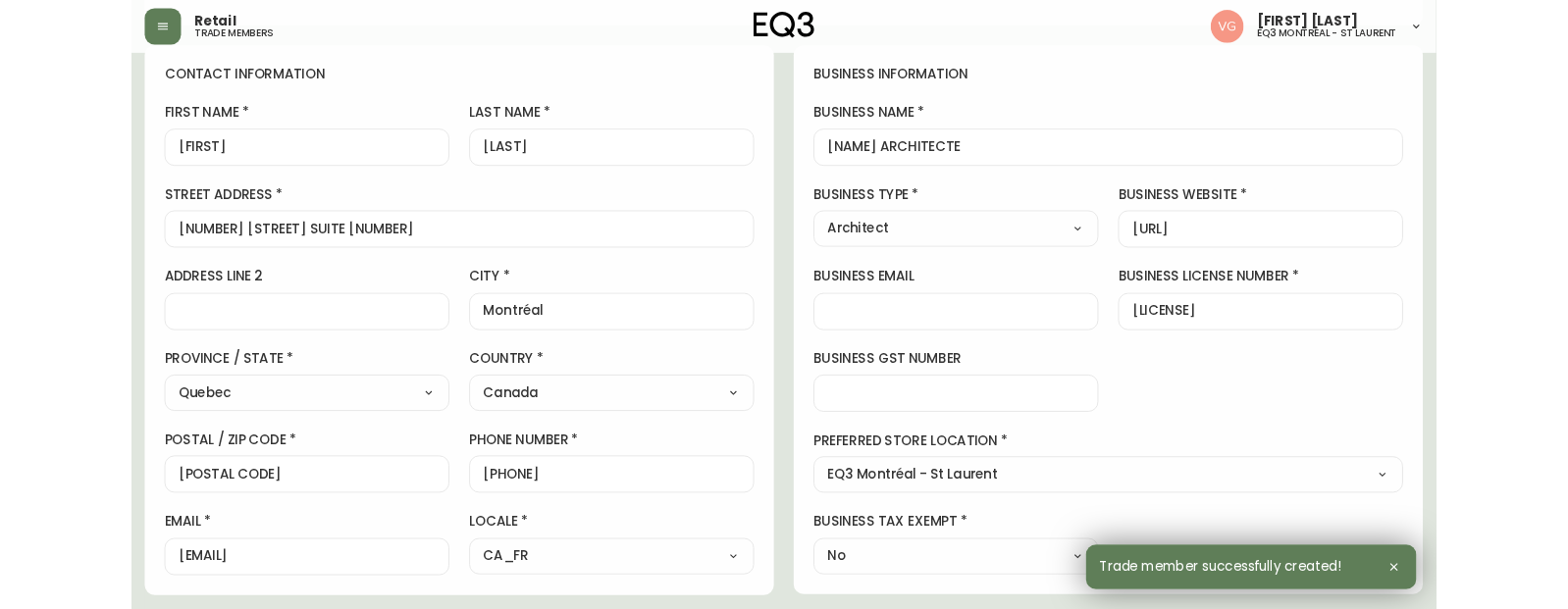 scroll, scrollTop: 0, scrollLeft: 0, axis: both 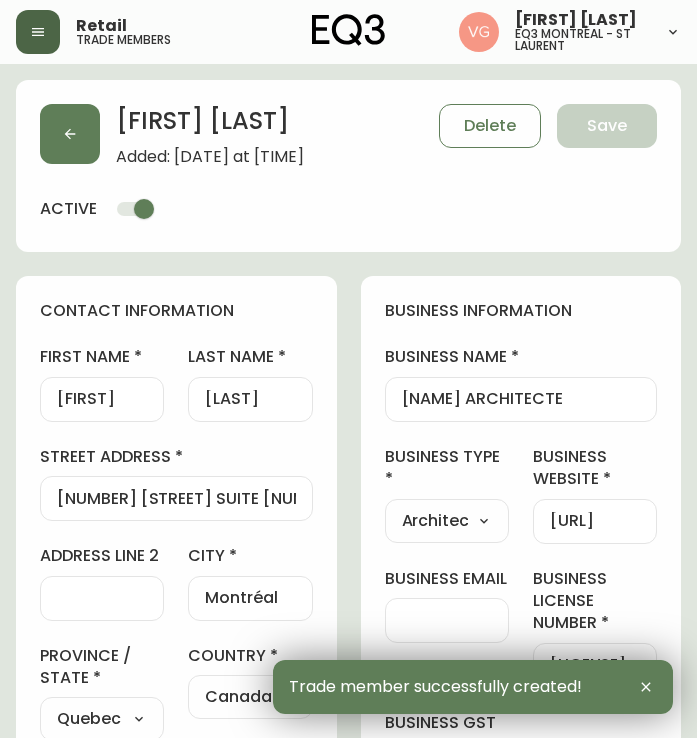 click at bounding box center (38, 32) 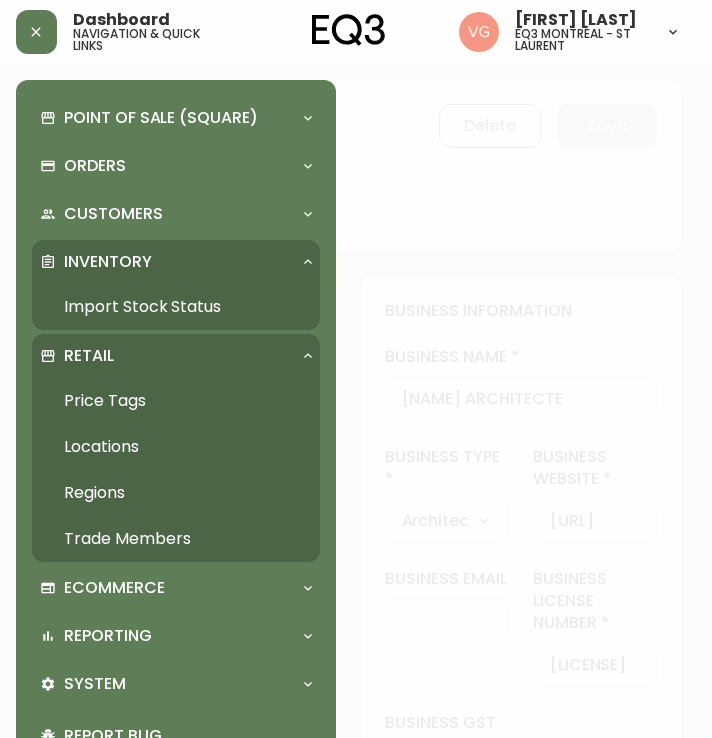 click on "Import Stock Status" at bounding box center (176, 307) 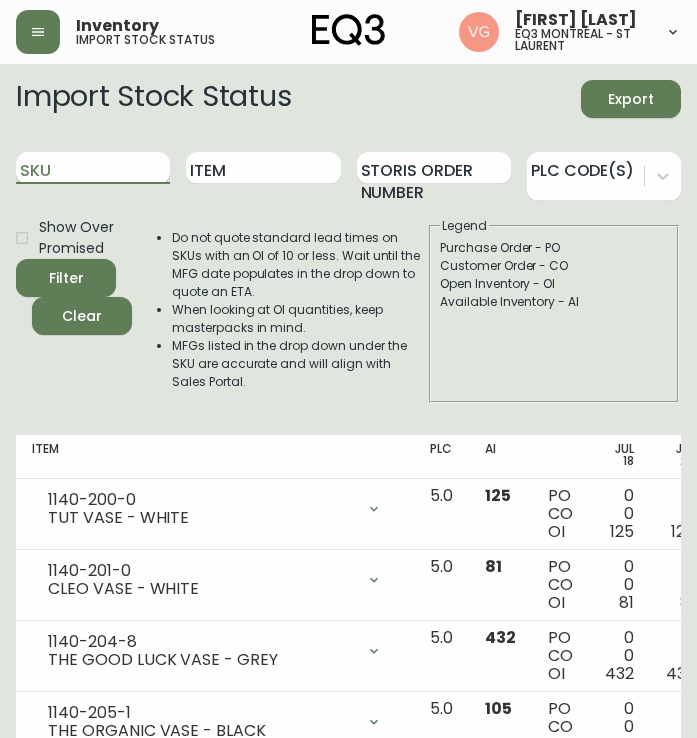 click on "SKU" at bounding box center [93, 168] 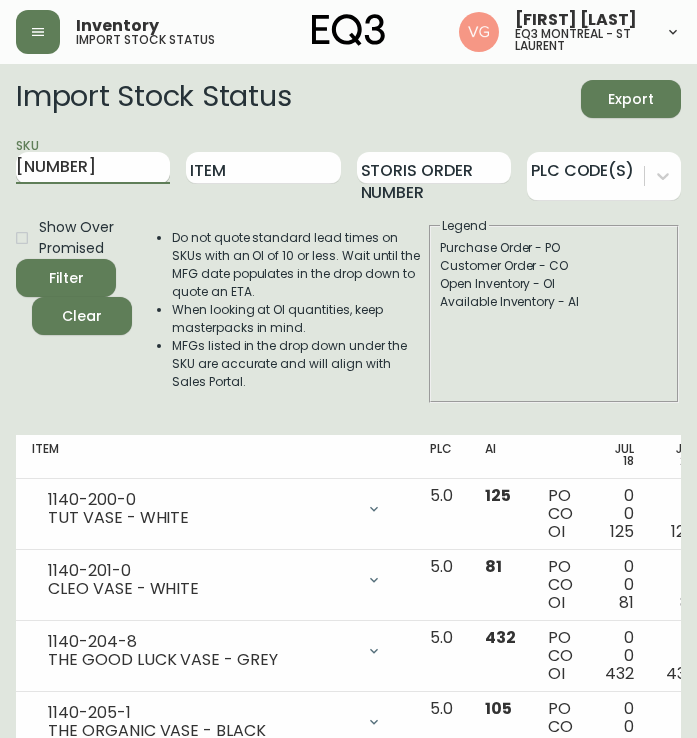 type on "[NUMBER]" 